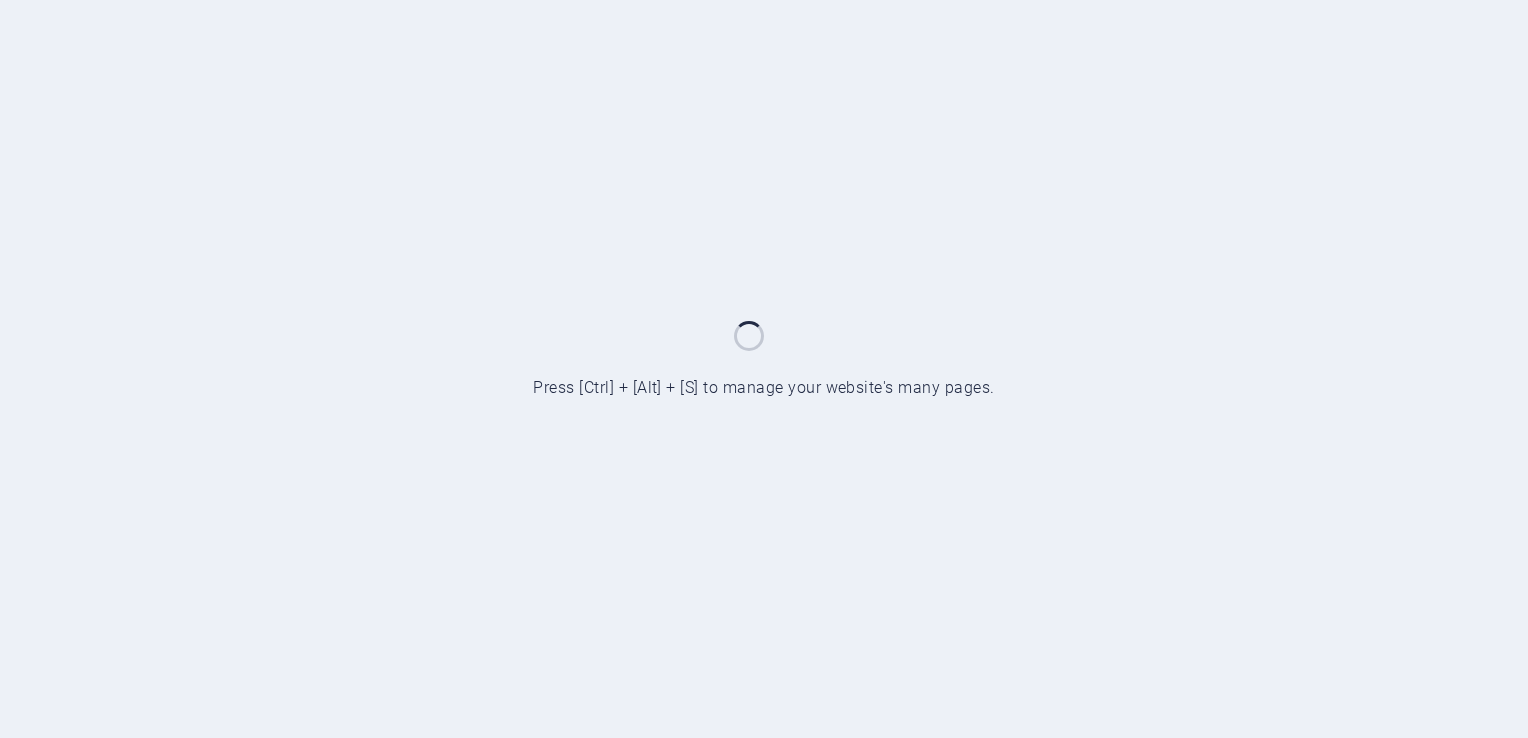 scroll, scrollTop: 0, scrollLeft: 0, axis: both 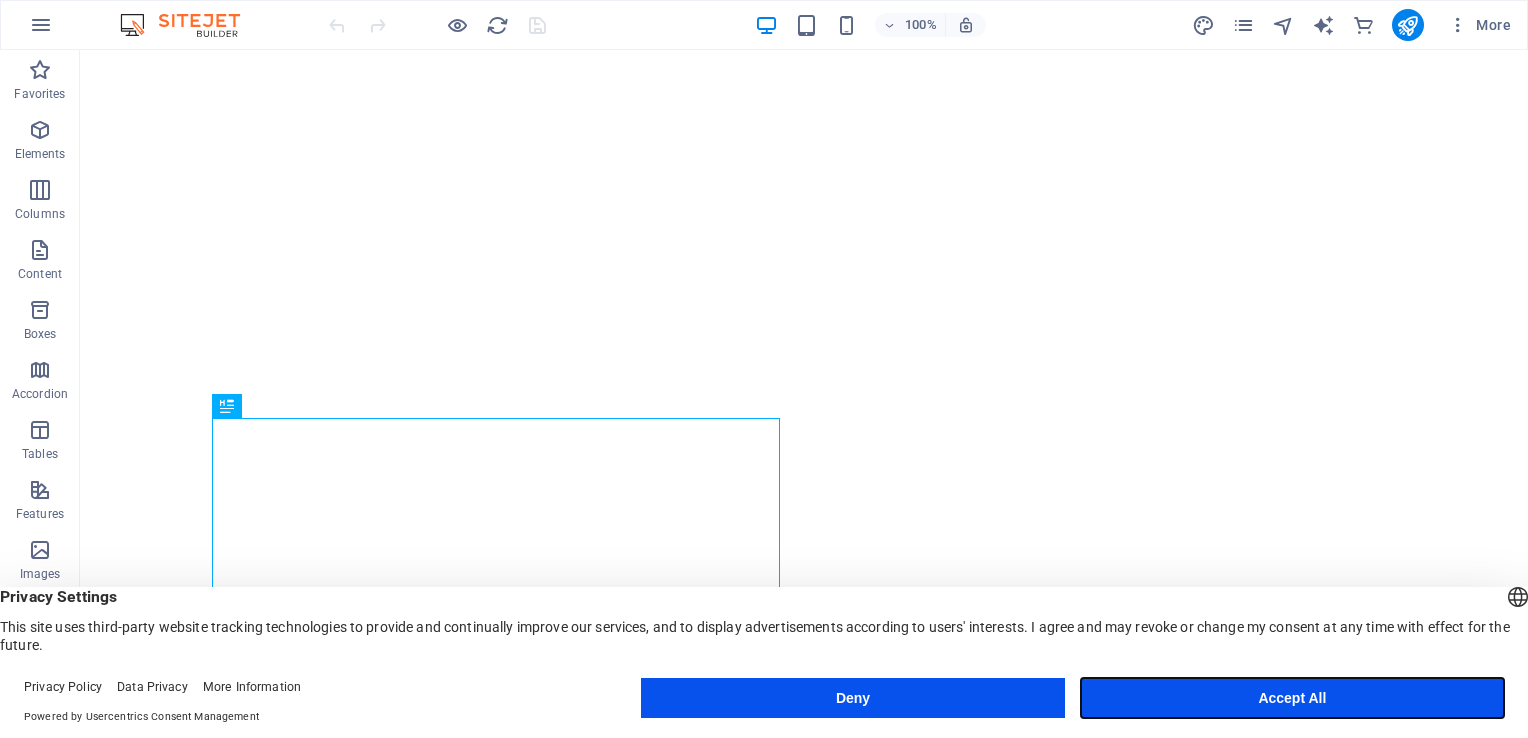 click on "Accept All" at bounding box center (1292, 698) 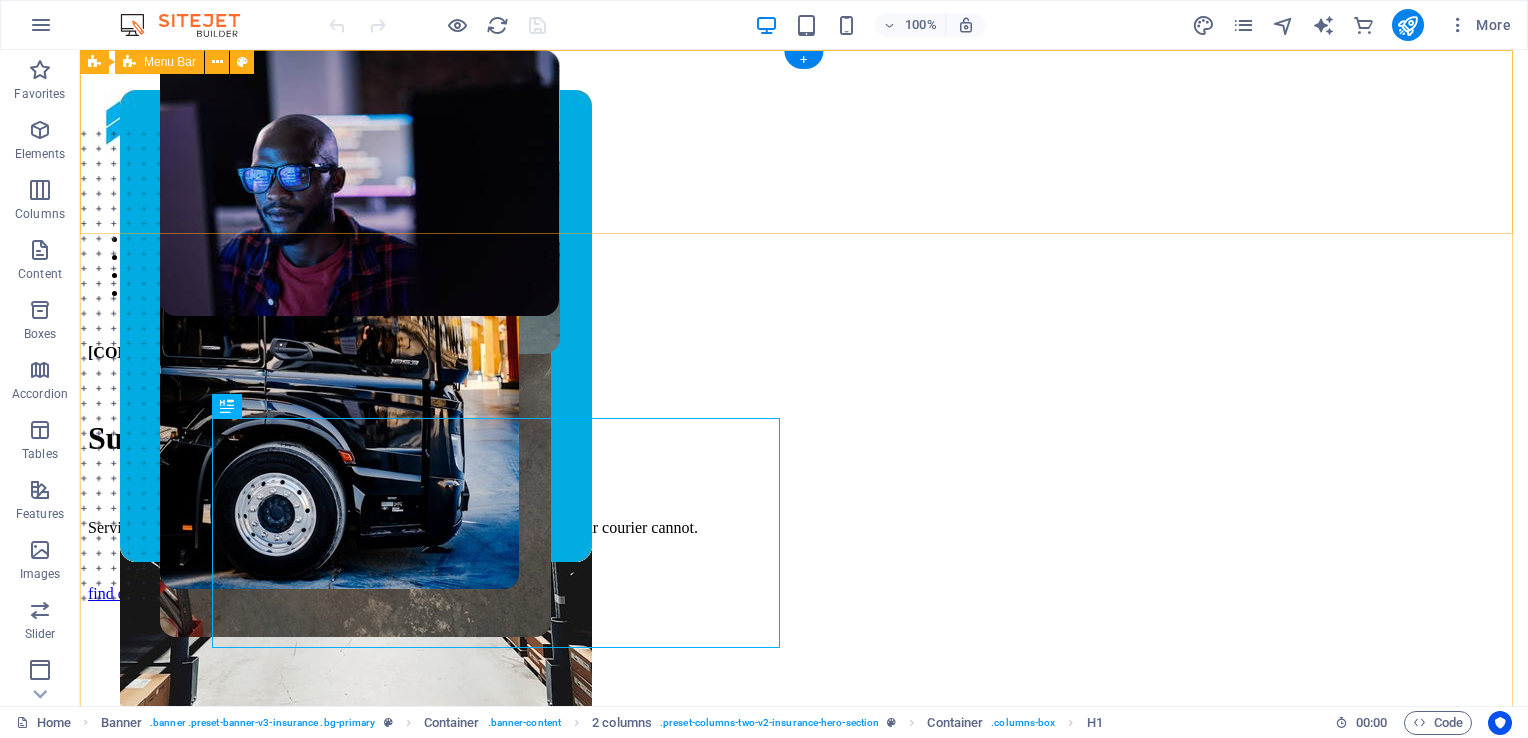 scroll, scrollTop: 0, scrollLeft: 0, axis: both 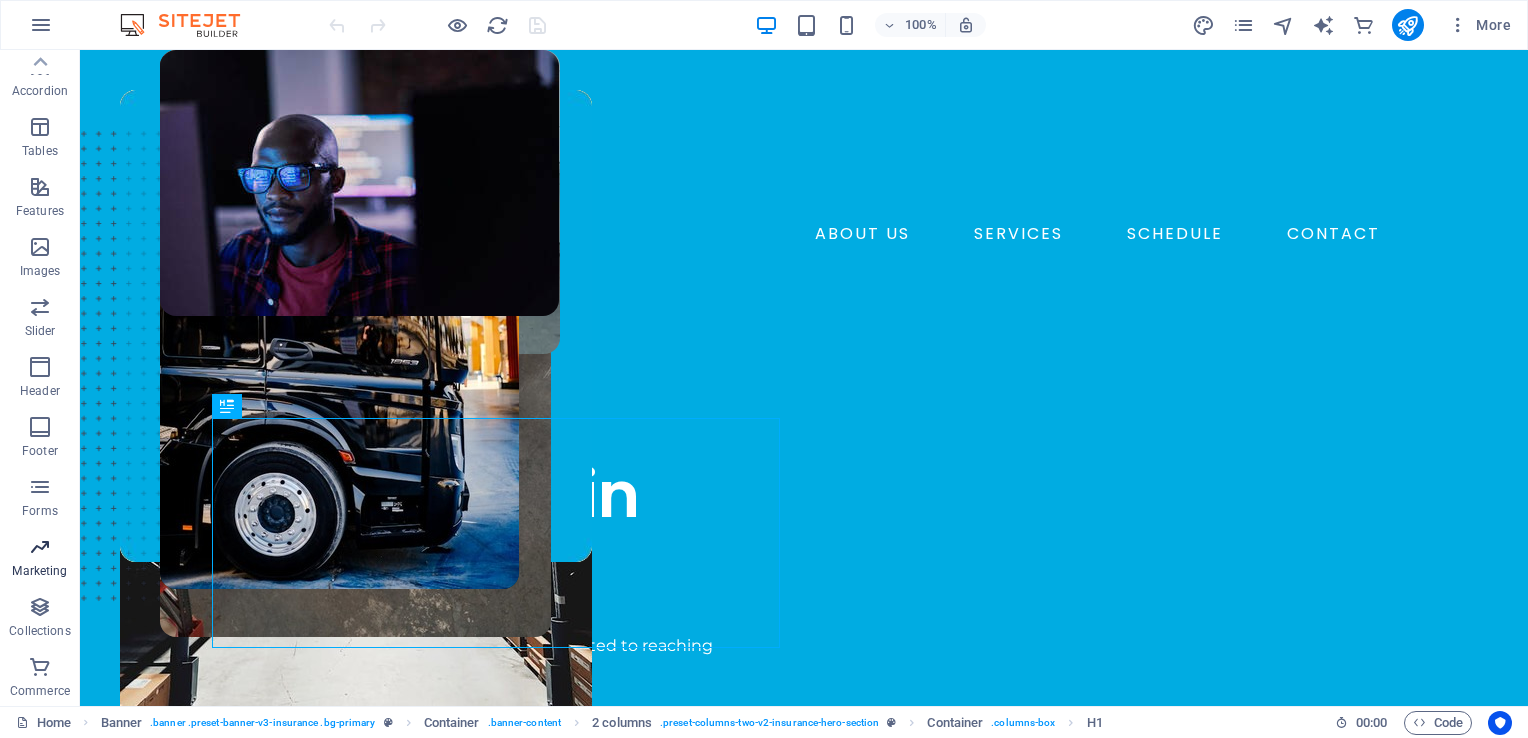 click on "Marketing" at bounding box center (40, 559) 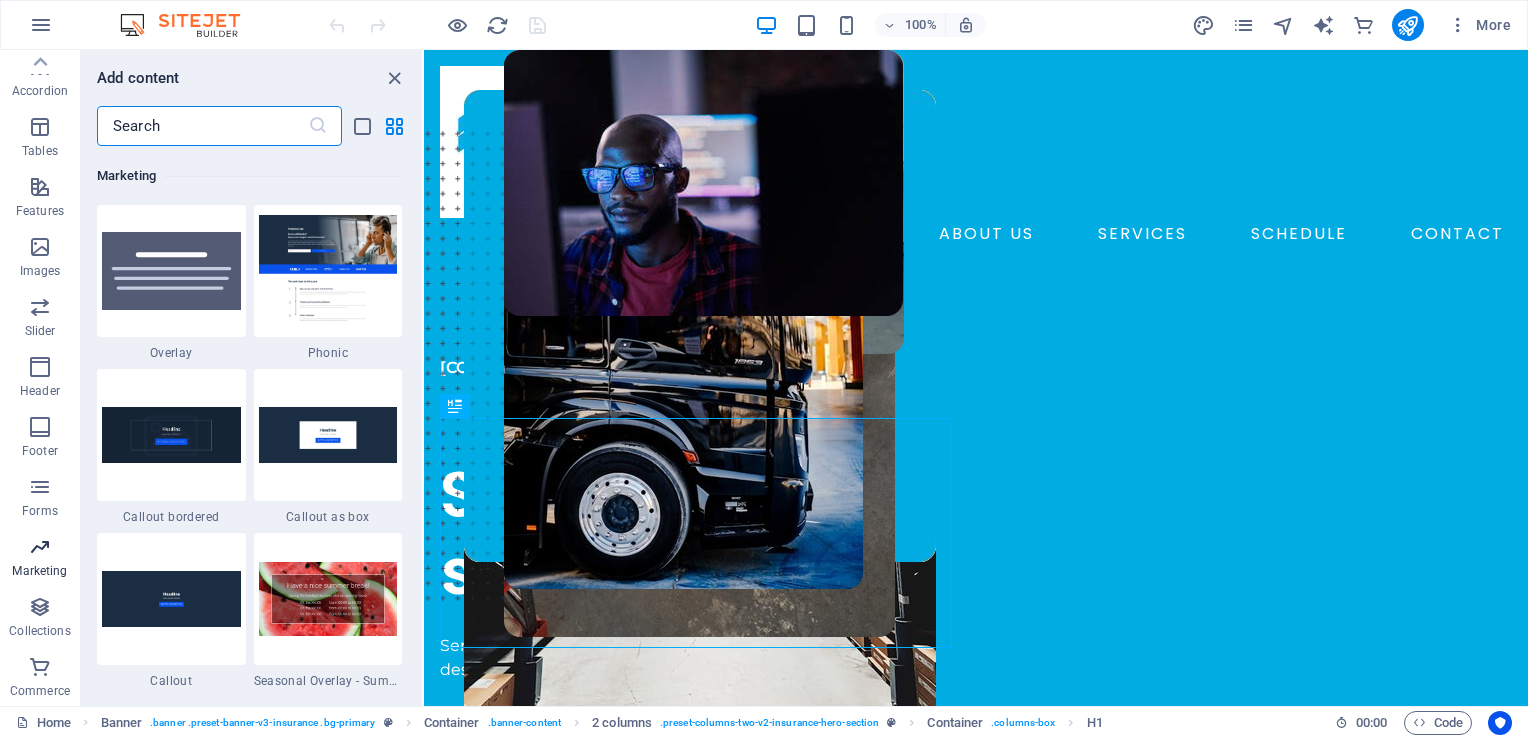 scroll, scrollTop: 16288, scrollLeft: 0, axis: vertical 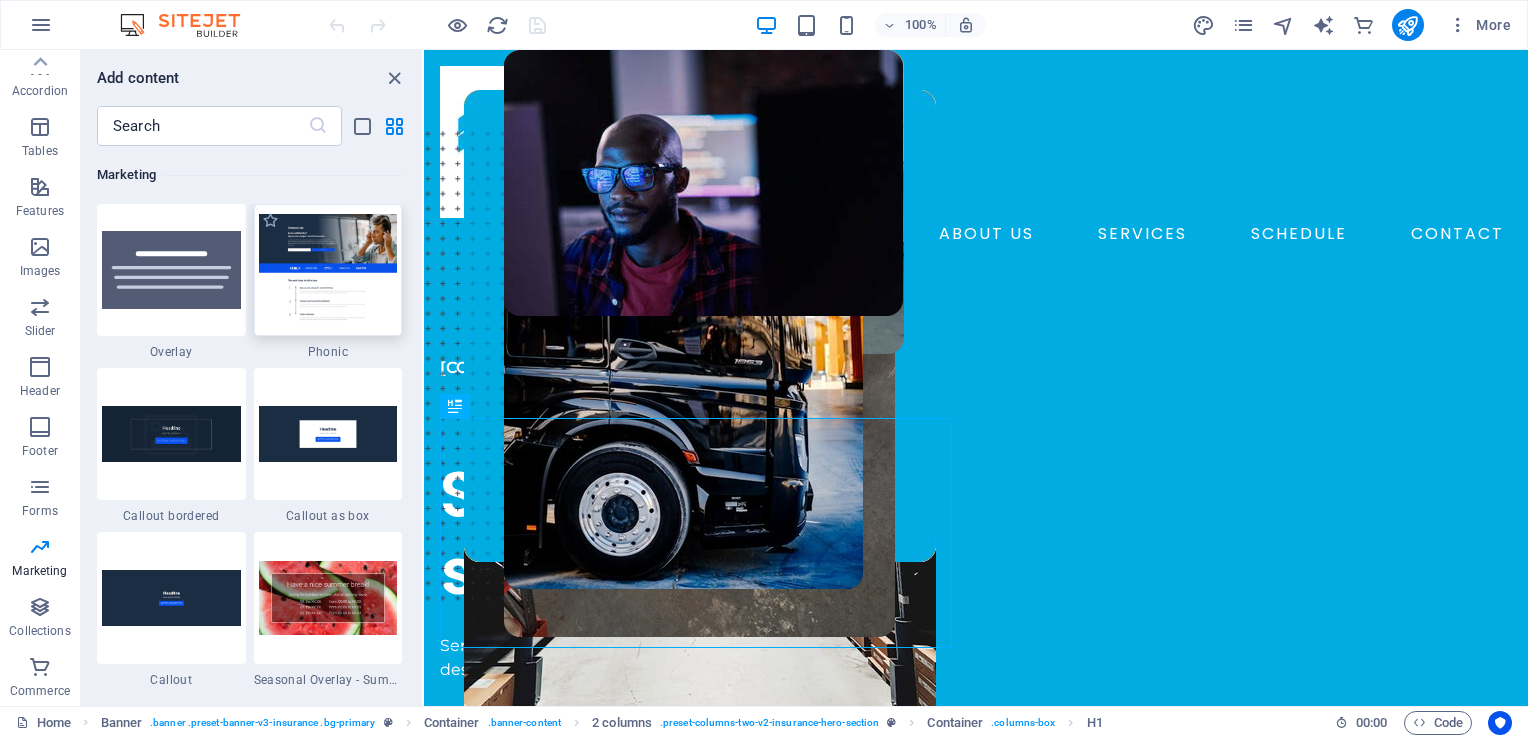 click at bounding box center (328, 269) 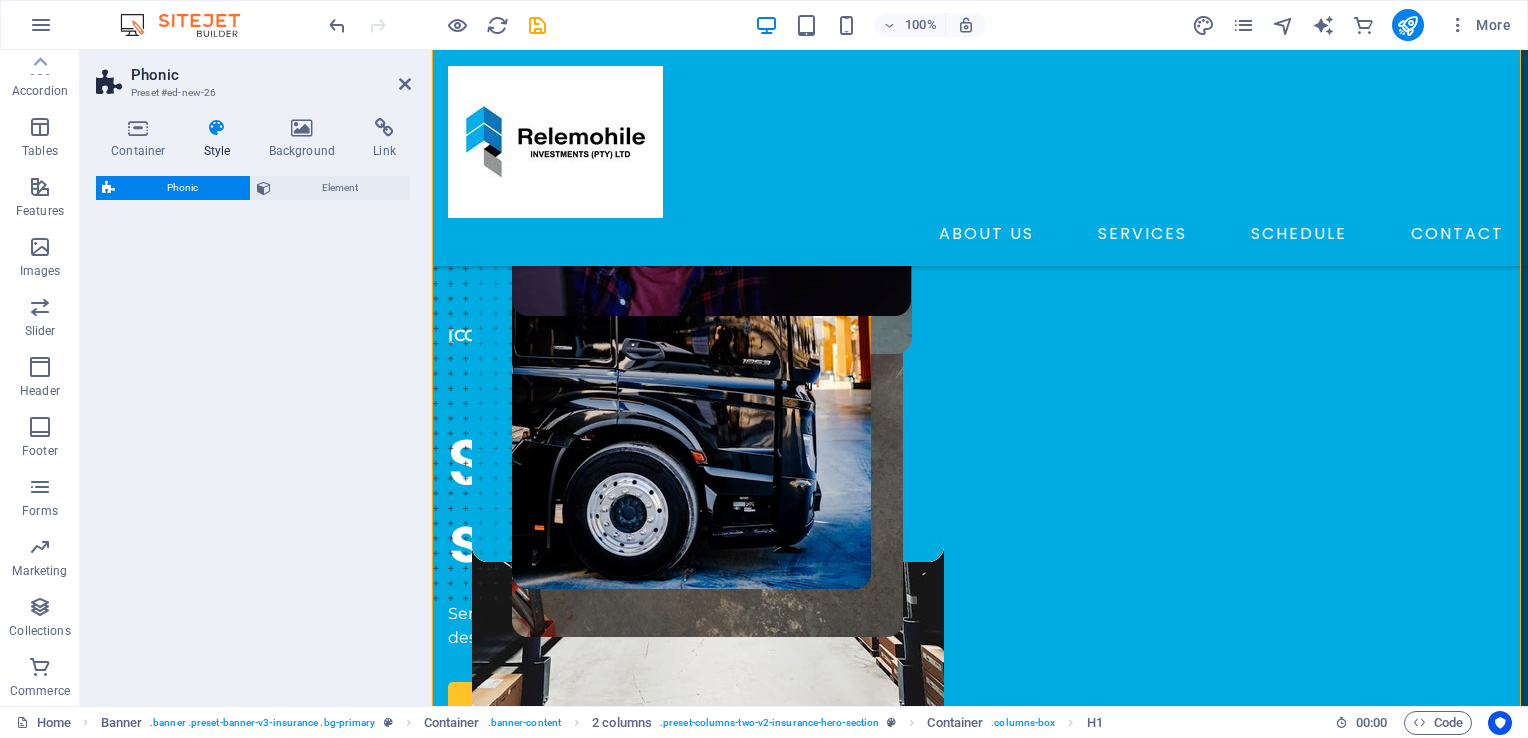 select on "%" 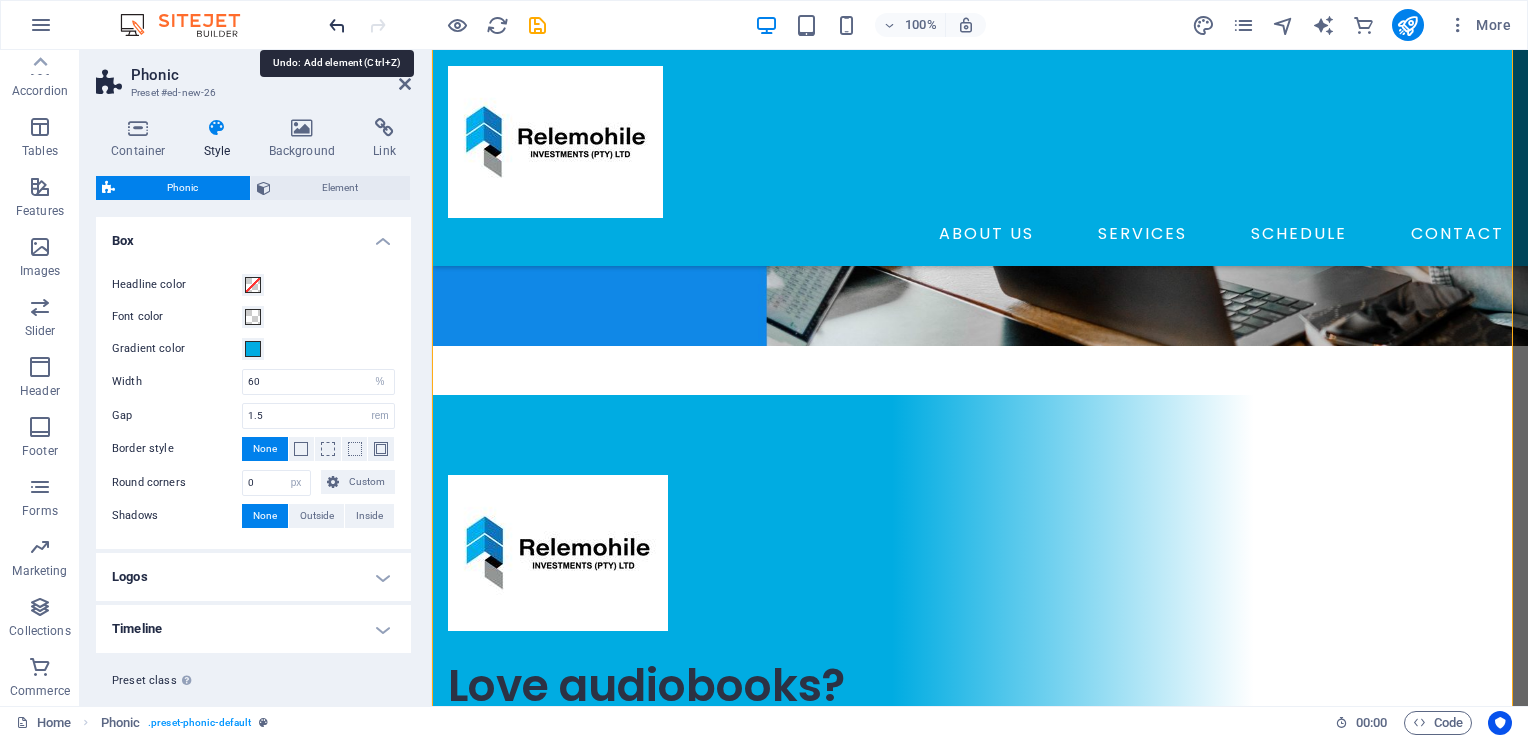 scroll, scrollTop: 1704, scrollLeft: 0, axis: vertical 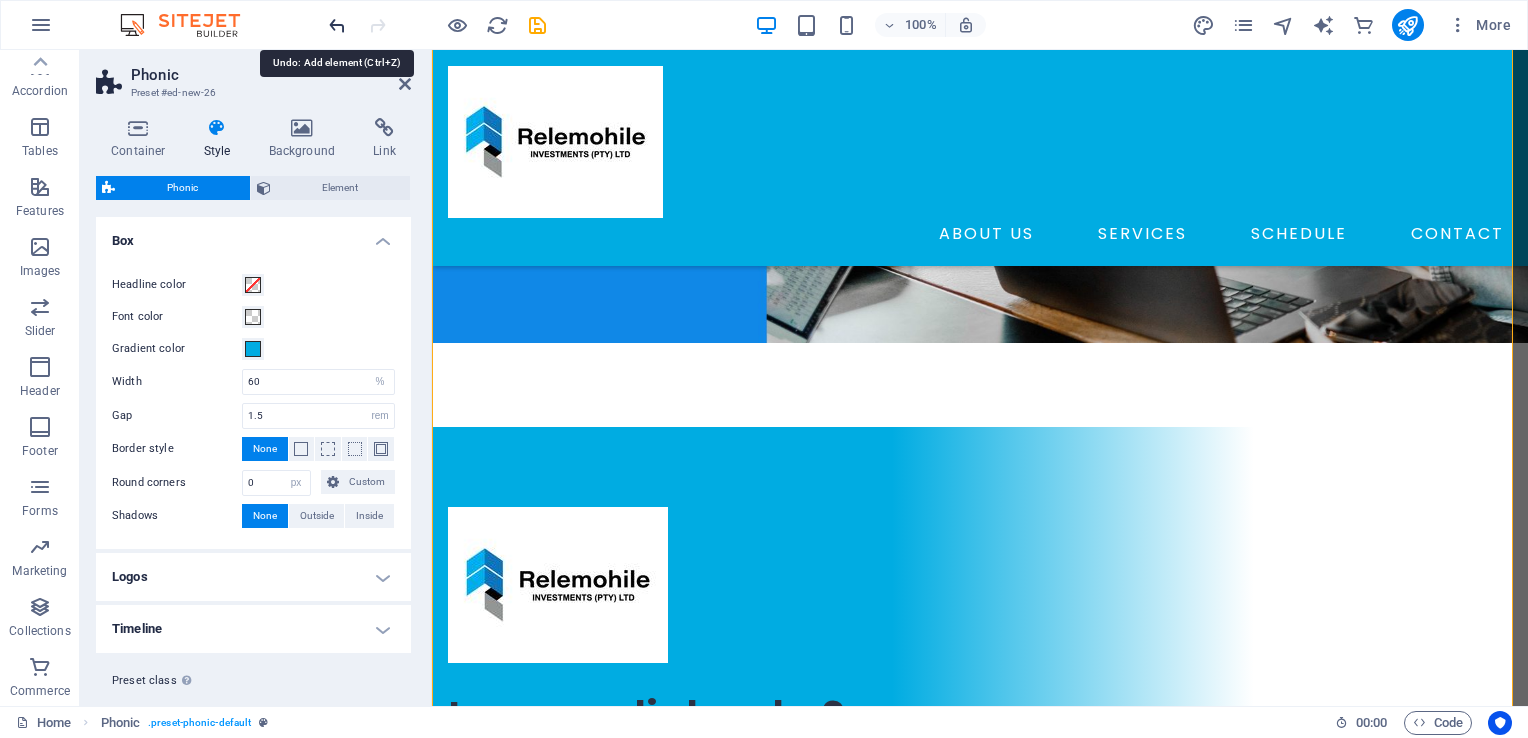 click at bounding box center [337, 25] 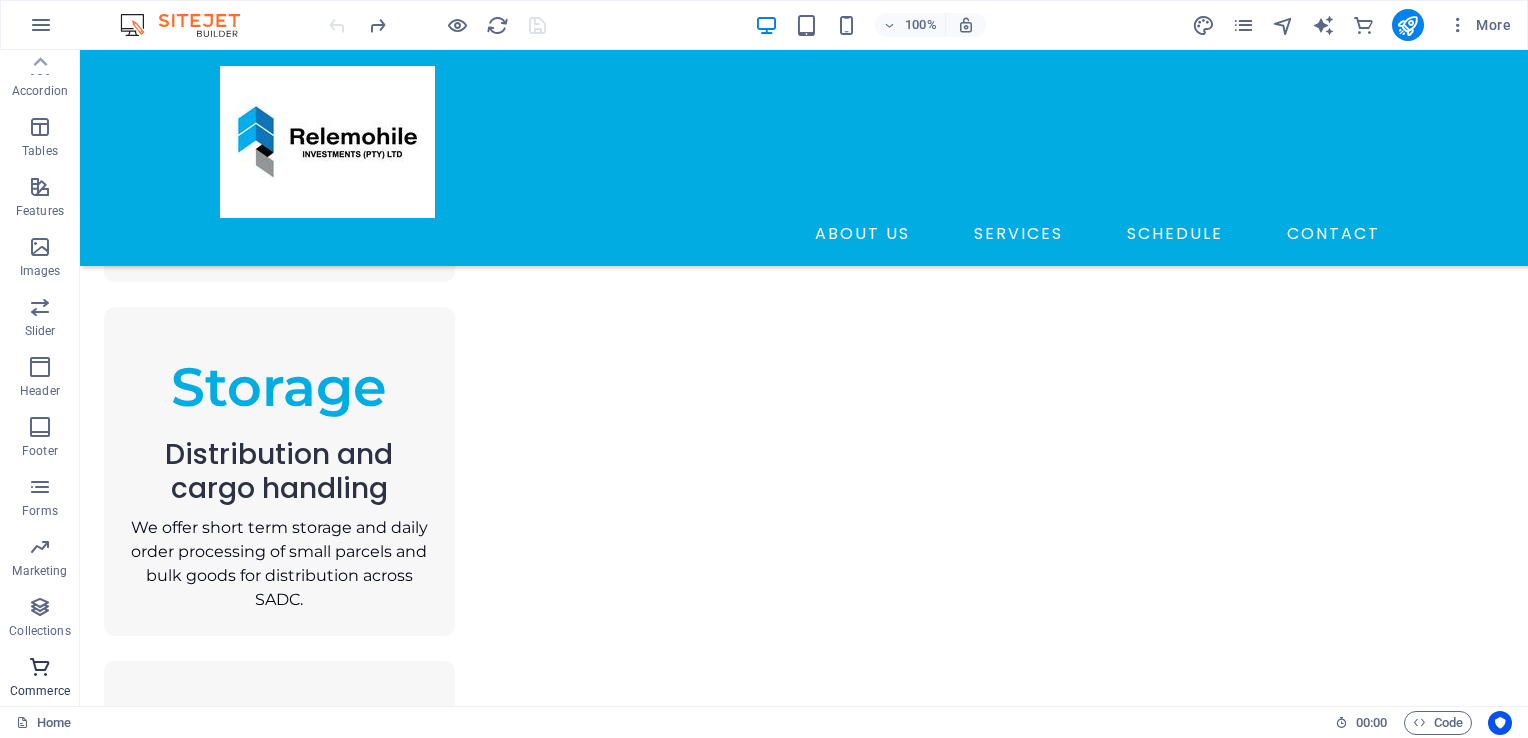 click on "Commerce" at bounding box center (40, 691) 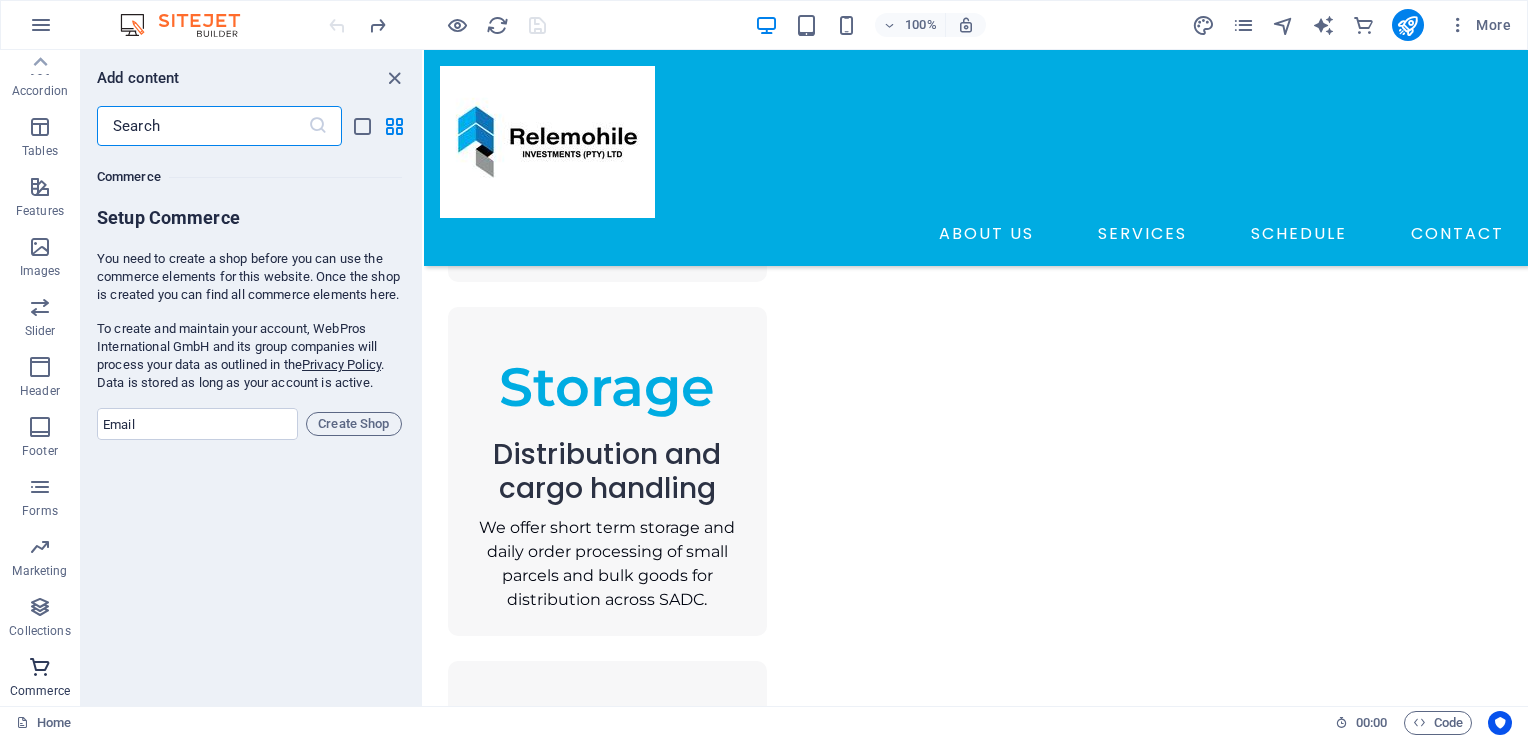 scroll, scrollTop: 19271, scrollLeft: 0, axis: vertical 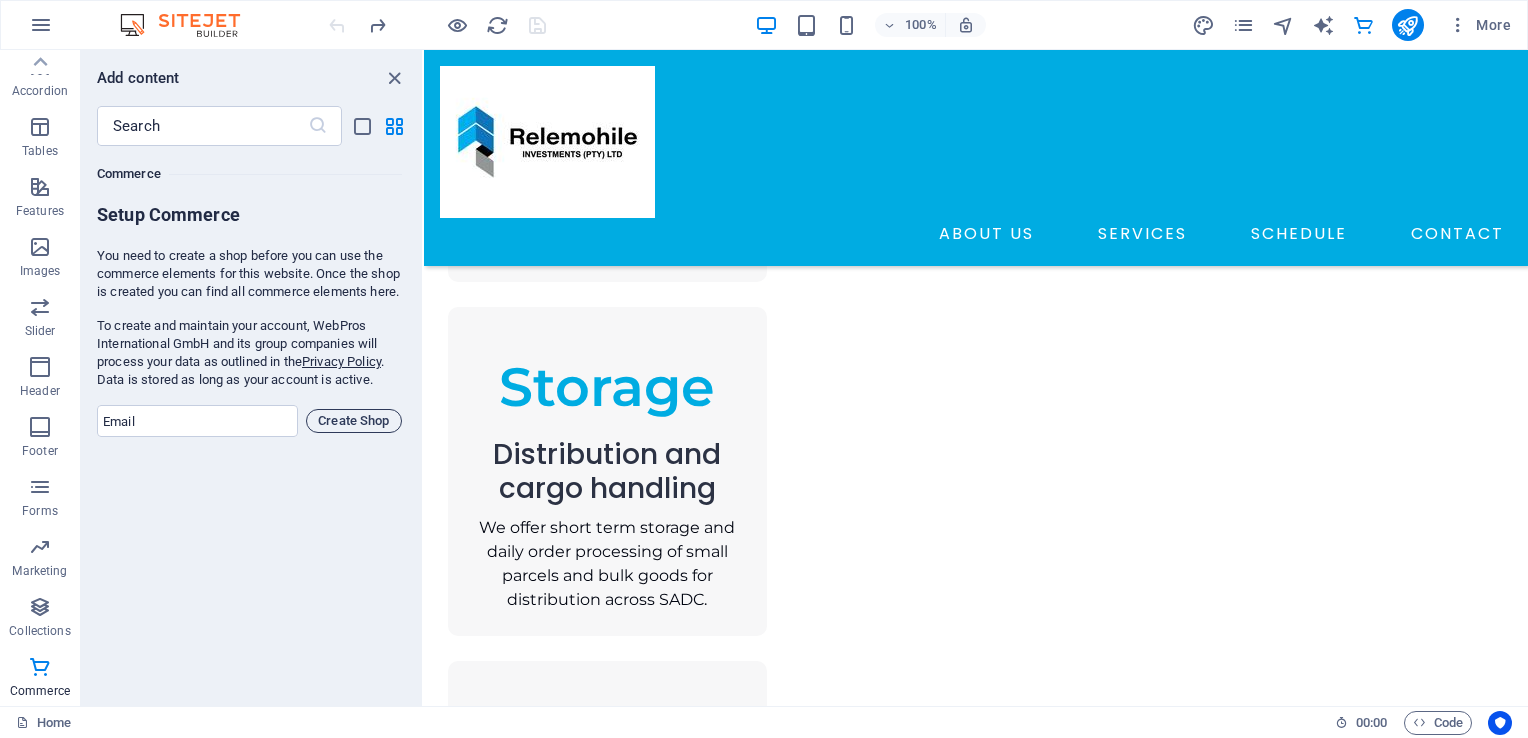 click on "Create Shop" at bounding box center (354, 421) 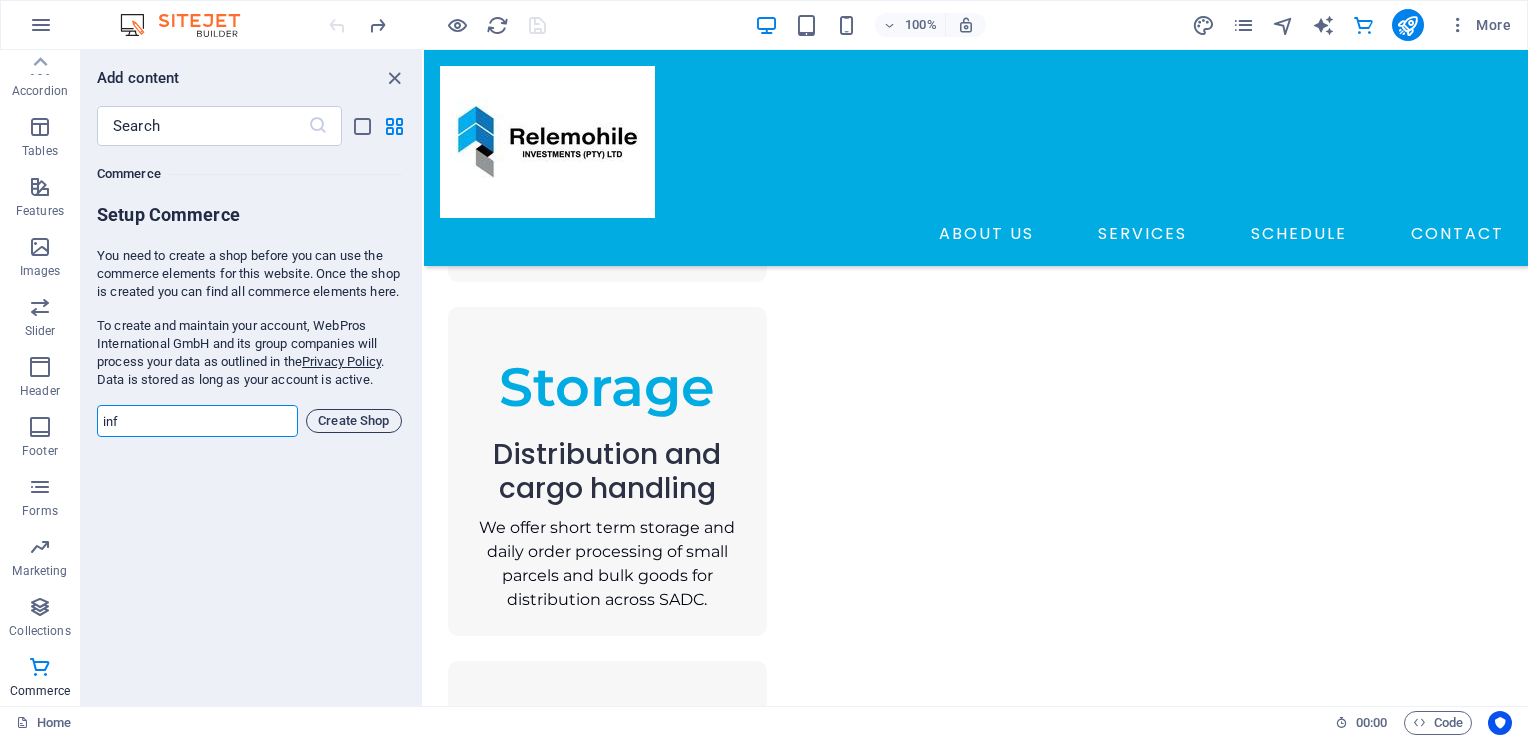 type on "info@[DOMAIN]" 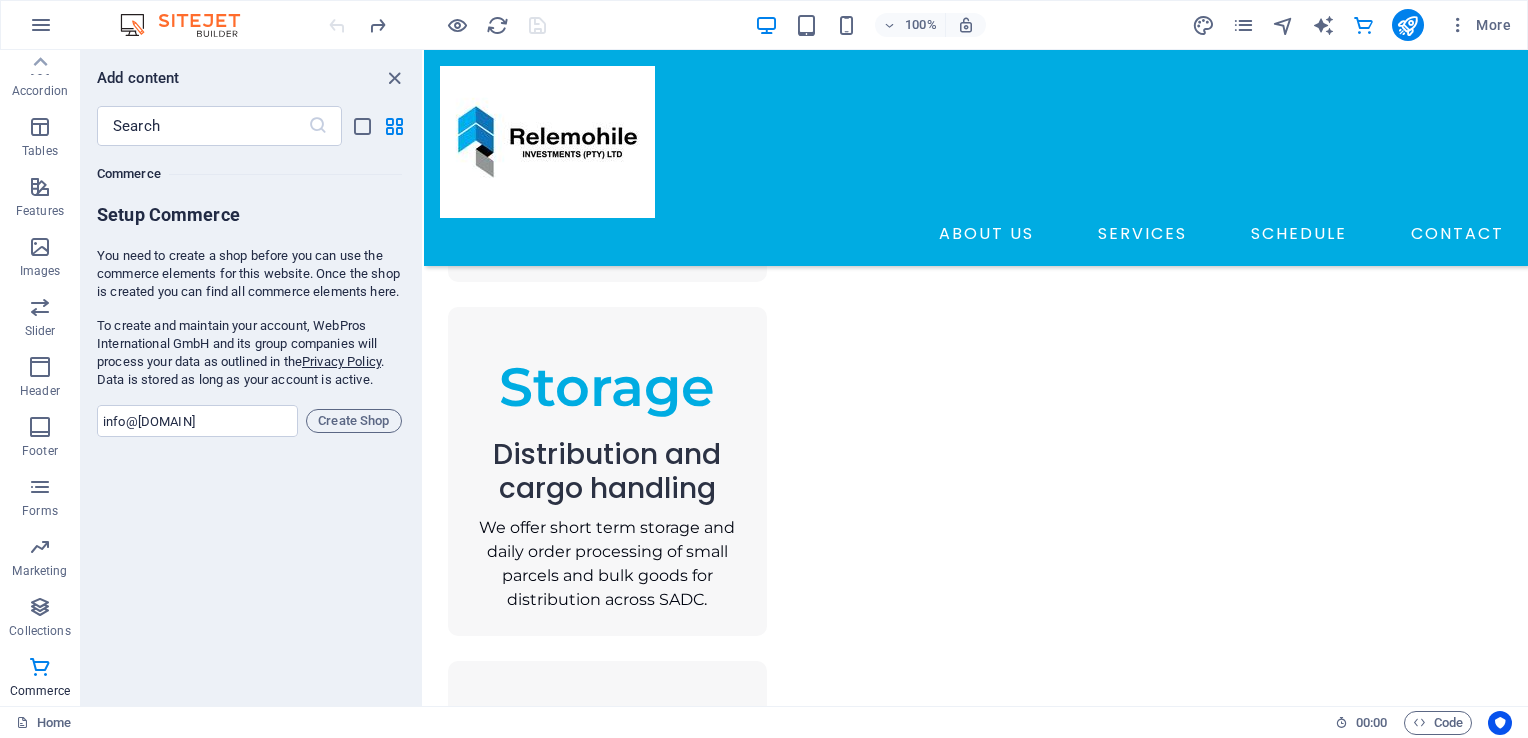 click on "Favorites 1 Star Headline 1 Star Container Elements 1 Star Headline 1 Star Text 1 Star Image 1 Star Container 1 Star Spacer 1 Star Separator 1 Star HTML 1 Star Icon 1 Star Button 1 Star Logo 1 Star SVG 1 Star Image slider 1 Star Slider 1 Star Gallery 1 Star Menu 1 Star Map 1 Star Facebook 1 Star Video 1 Star YouTube 1 Star Vimeo 1 Star Document 1 Star Audio 1 Star Iframe 1 Star Privacy 1 Star Languages Columns 1 Star Container 1 Star 2 columns 1 Star 3 columns 1 Star 4 columns 1 Star 5 columns 1 Star 6 columns 1 Star 40-60 1 Star 20-80 1 Star 80-20 1 Star 30-70 1 Star 70-30 1 Star Unequal Columns 1 Star 25-25-50 1 Star 25-50-25 1 Star 50-25-25 1 Star 20-60-20 1 Star 50-16-16-16 1 Star 16-16-16-50 1 Star Grid 2-1 1 Star Grid 1-2 1 Star Grid 3-1 1 Star Grid 1-3 1 Star Grid 4-1 1 Star Grid 1-4 1 Star Grid 1-2-1 1 Star Grid 1-1-2 1 Star Grid 2h-2v 1 Star Grid 2v-2h 1 Star Grid 2-1-2 1 Star Grid 3-4 Content 1 Star Text in columns 1 Star Text 1 Star Text with separator 1 Star Image with text box 1 Star 1 Star Boxes" at bounding box center [251, 418] 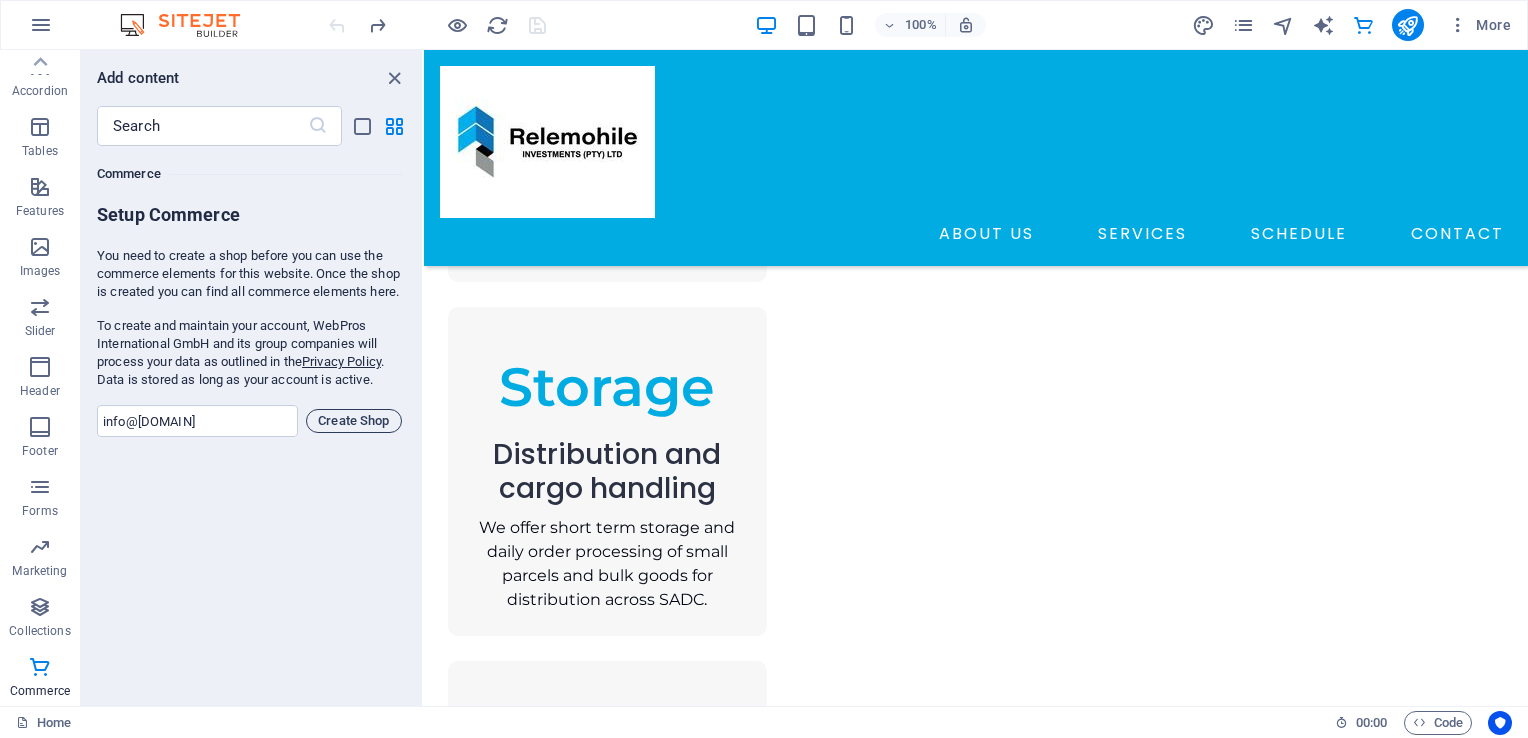 click on "Create Shop" at bounding box center [354, 421] 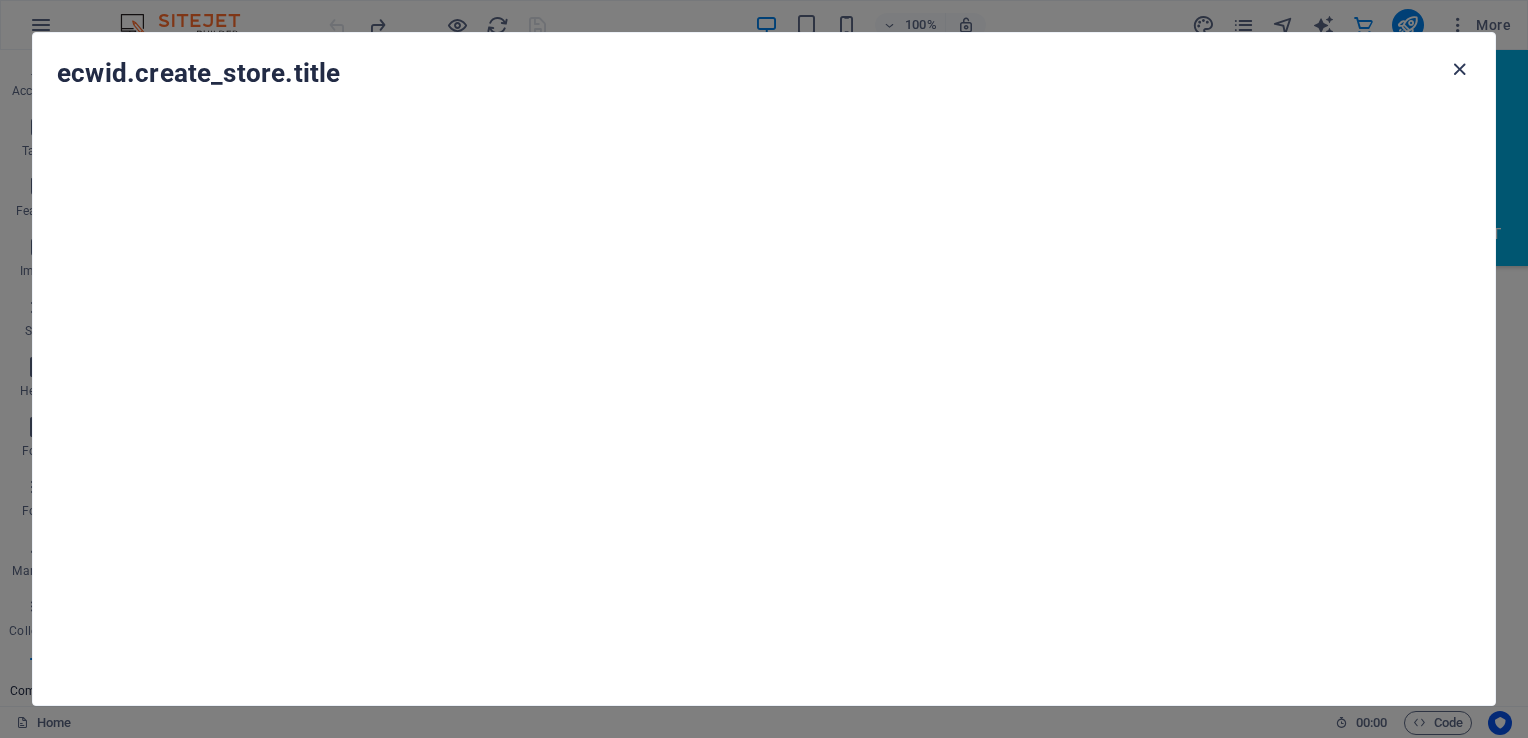 click at bounding box center [1459, 69] 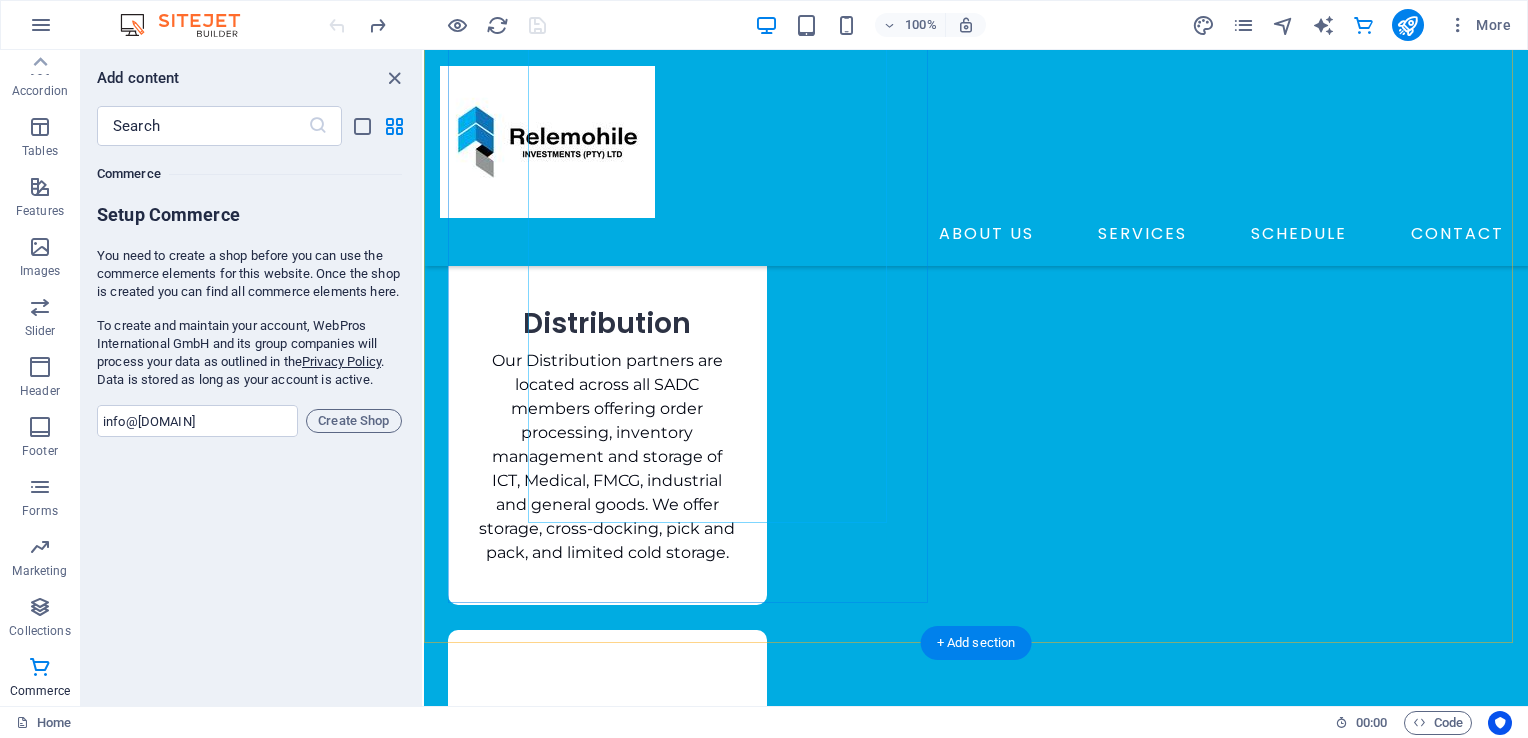 scroll, scrollTop: 3410, scrollLeft: 0, axis: vertical 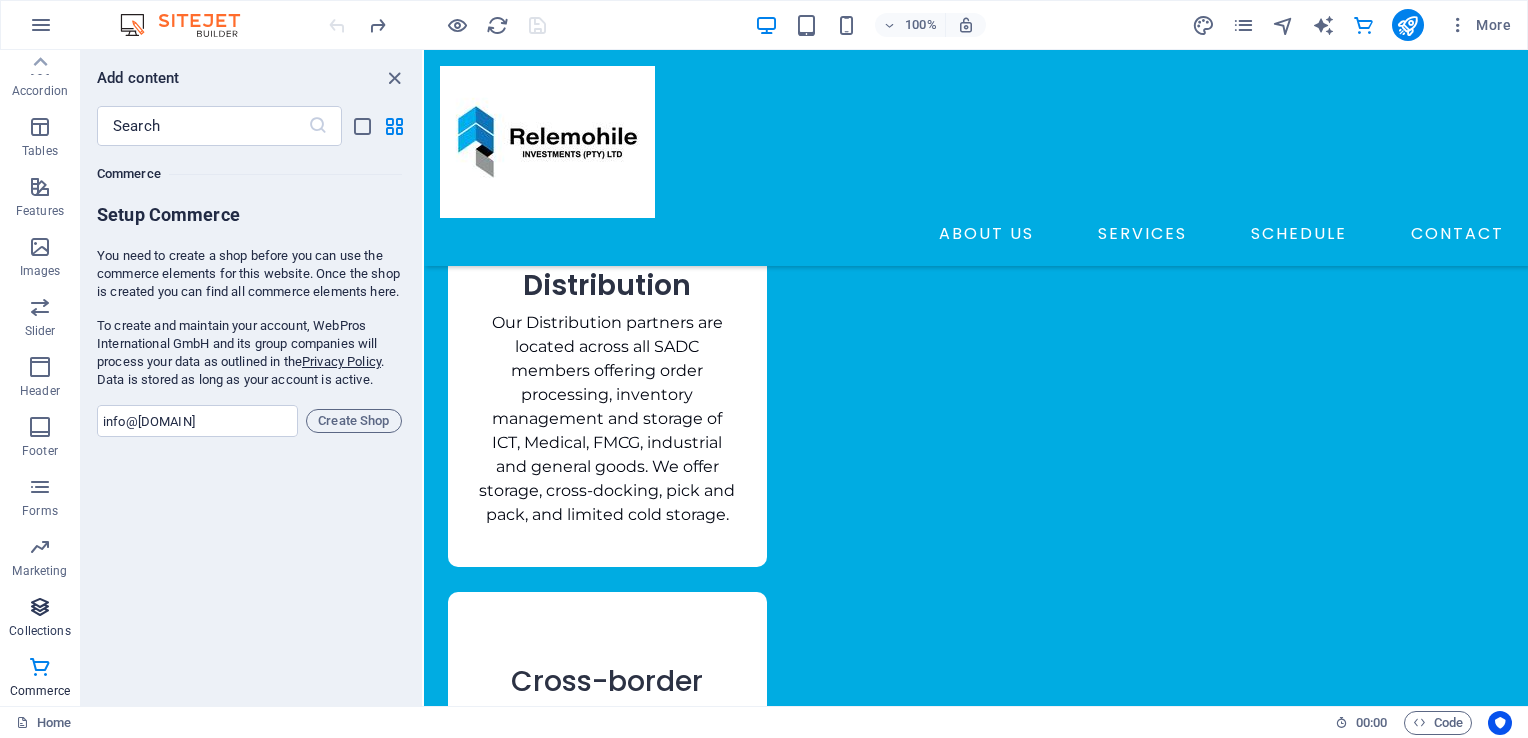 click on "Collections" at bounding box center [40, 619] 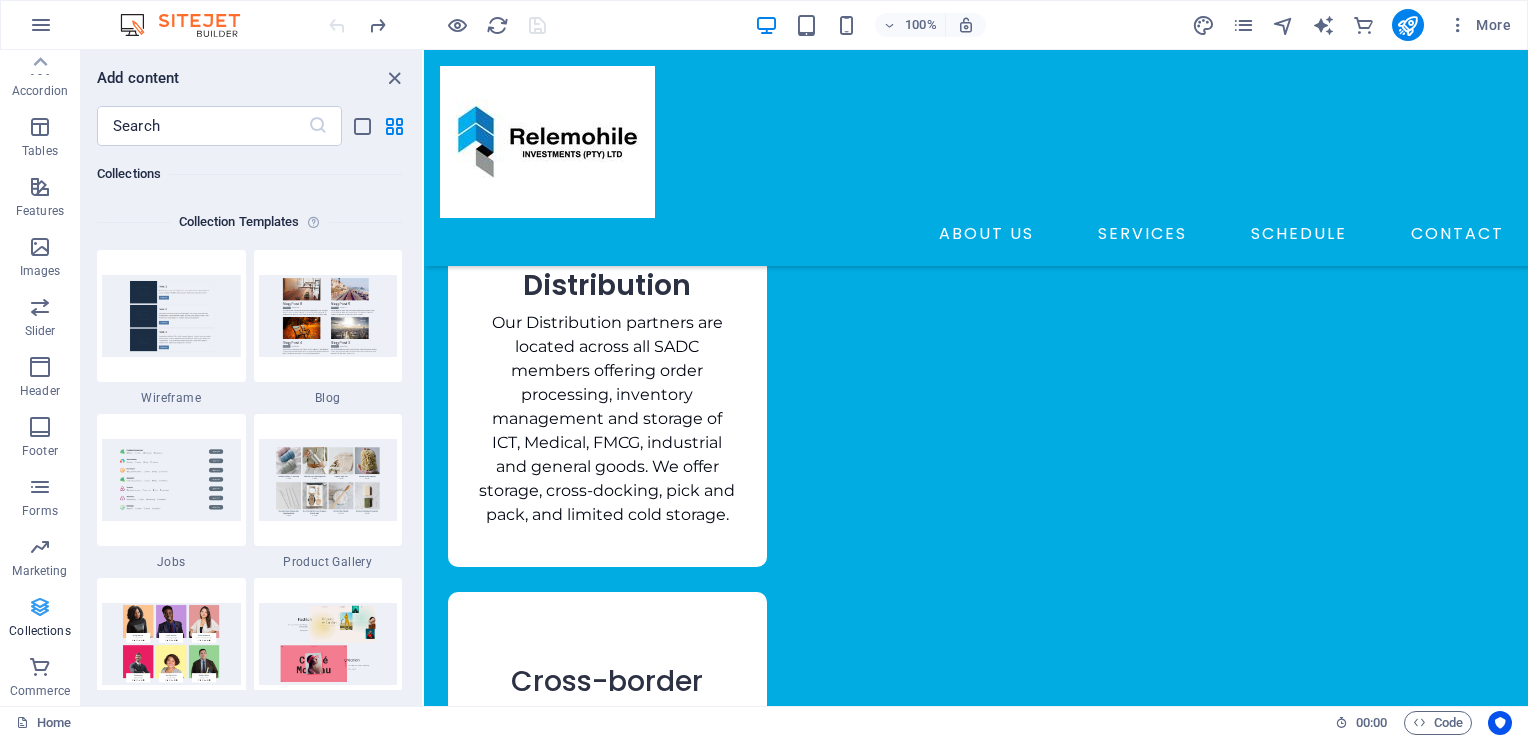 scroll, scrollTop: 18306, scrollLeft: 0, axis: vertical 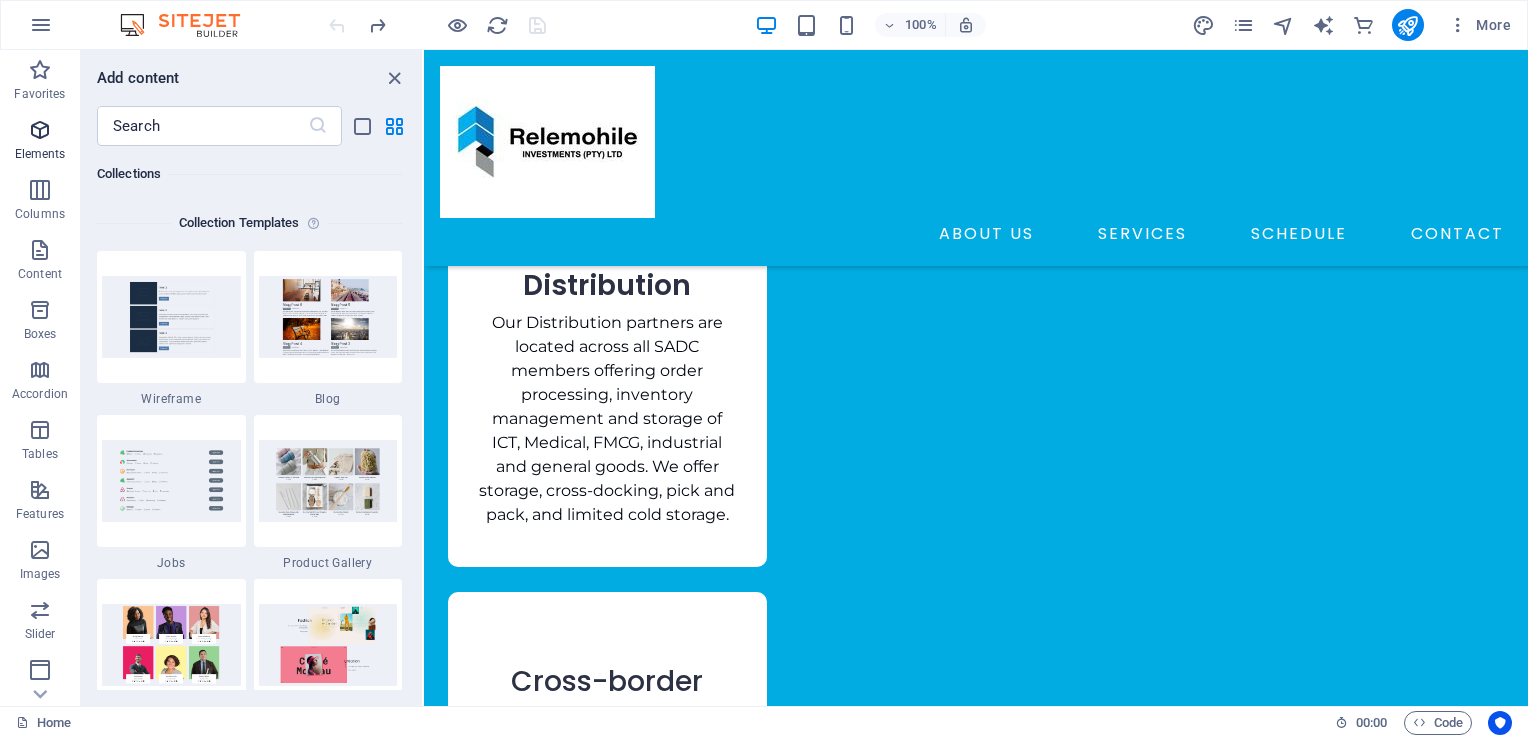 click at bounding box center (40, 130) 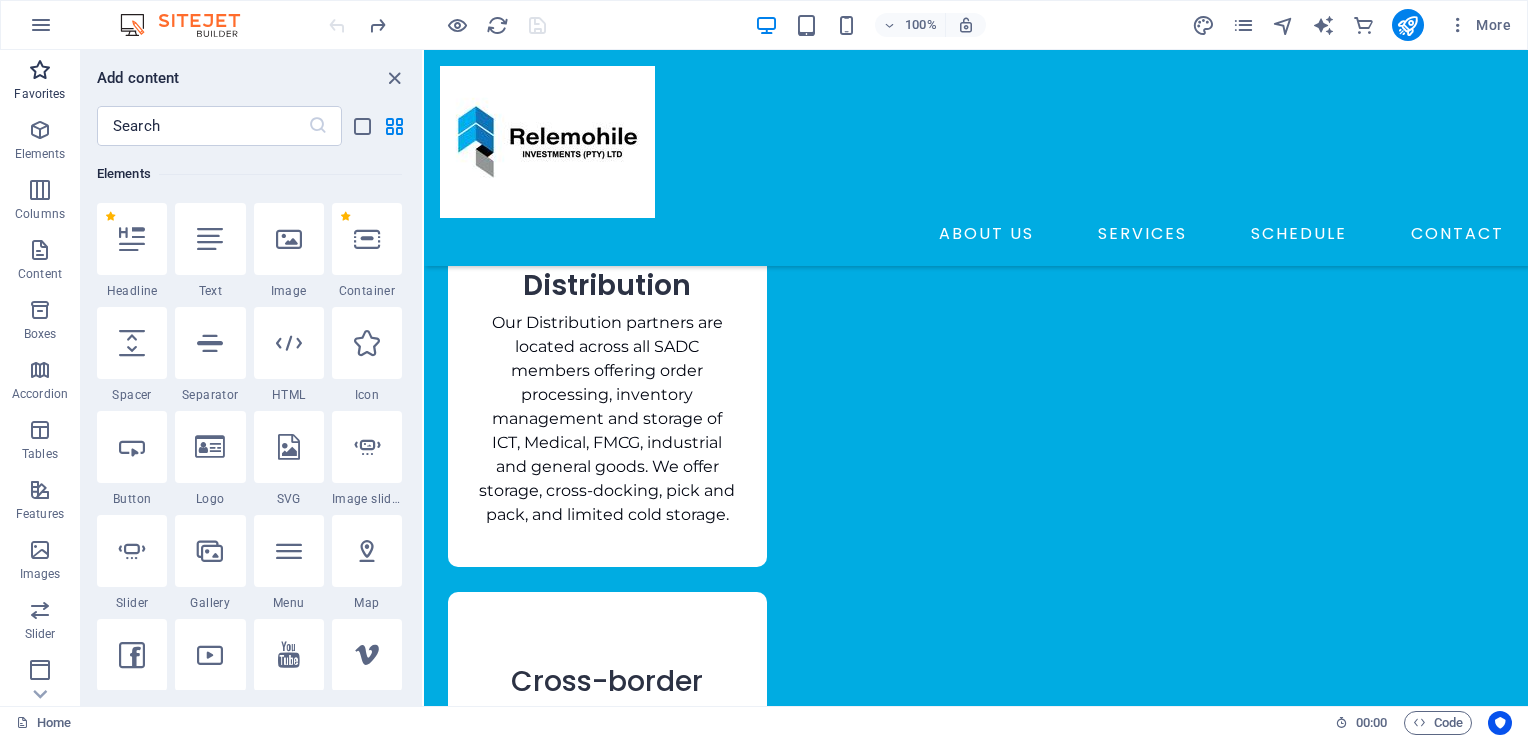 click on "Favorites" at bounding box center [39, 94] 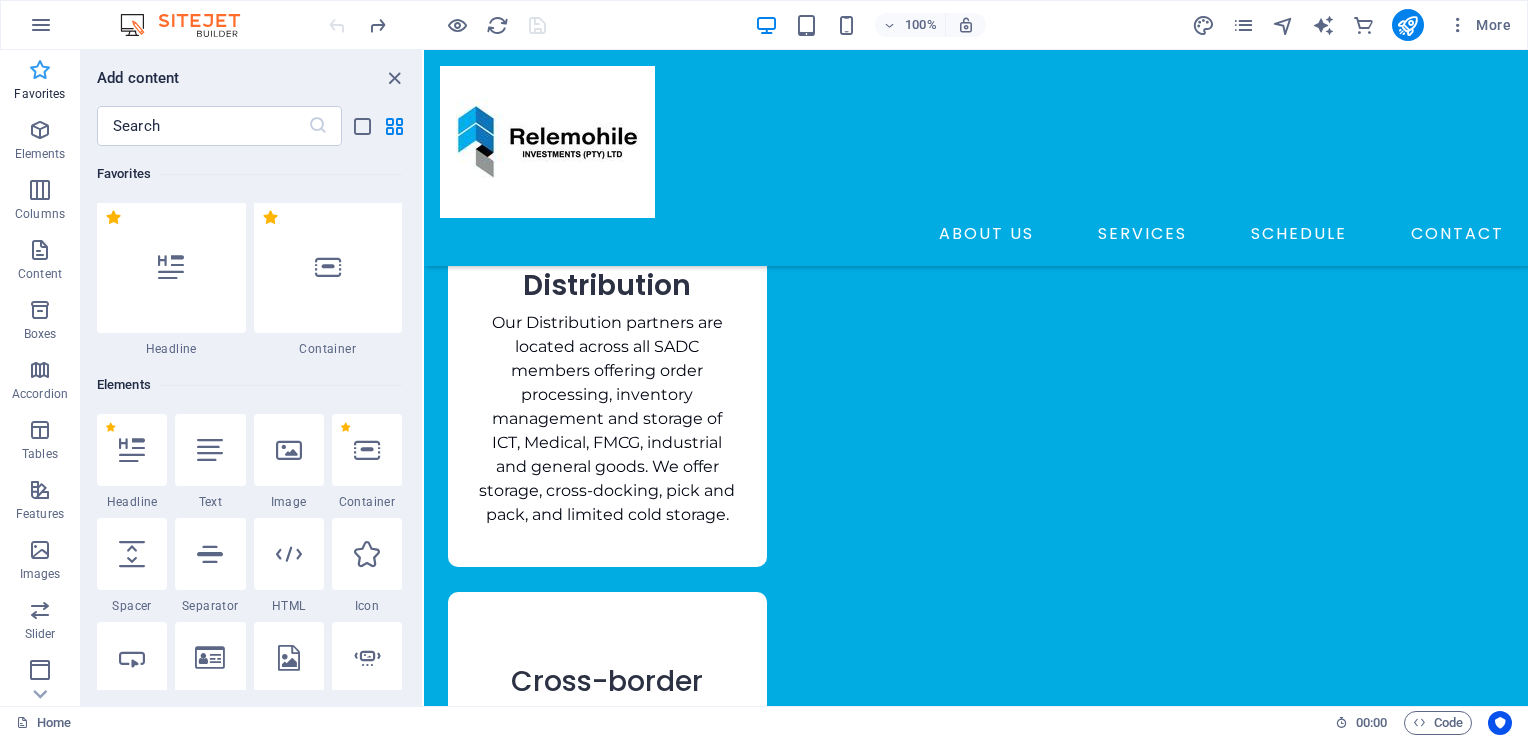scroll, scrollTop: 0, scrollLeft: 0, axis: both 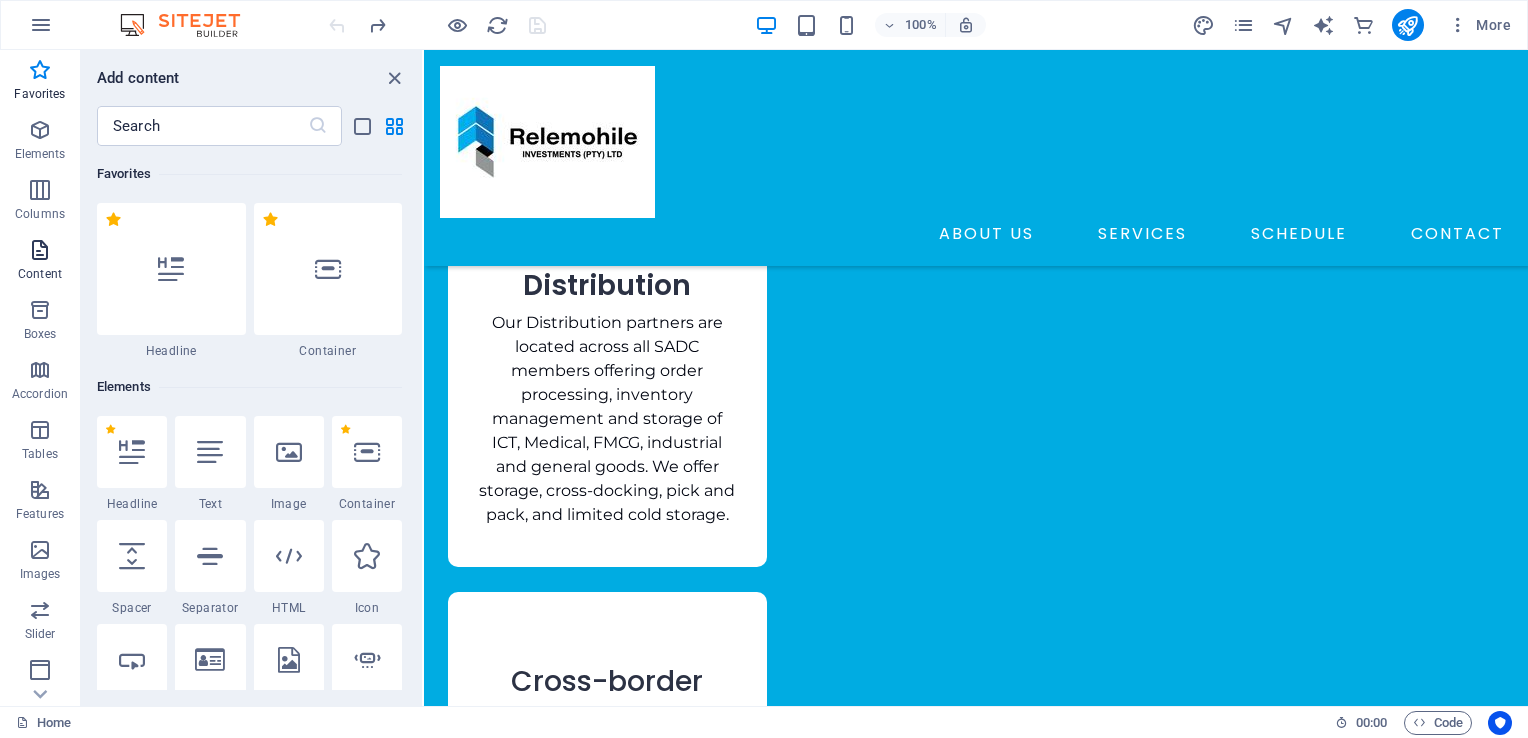 click at bounding box center (40, 250) 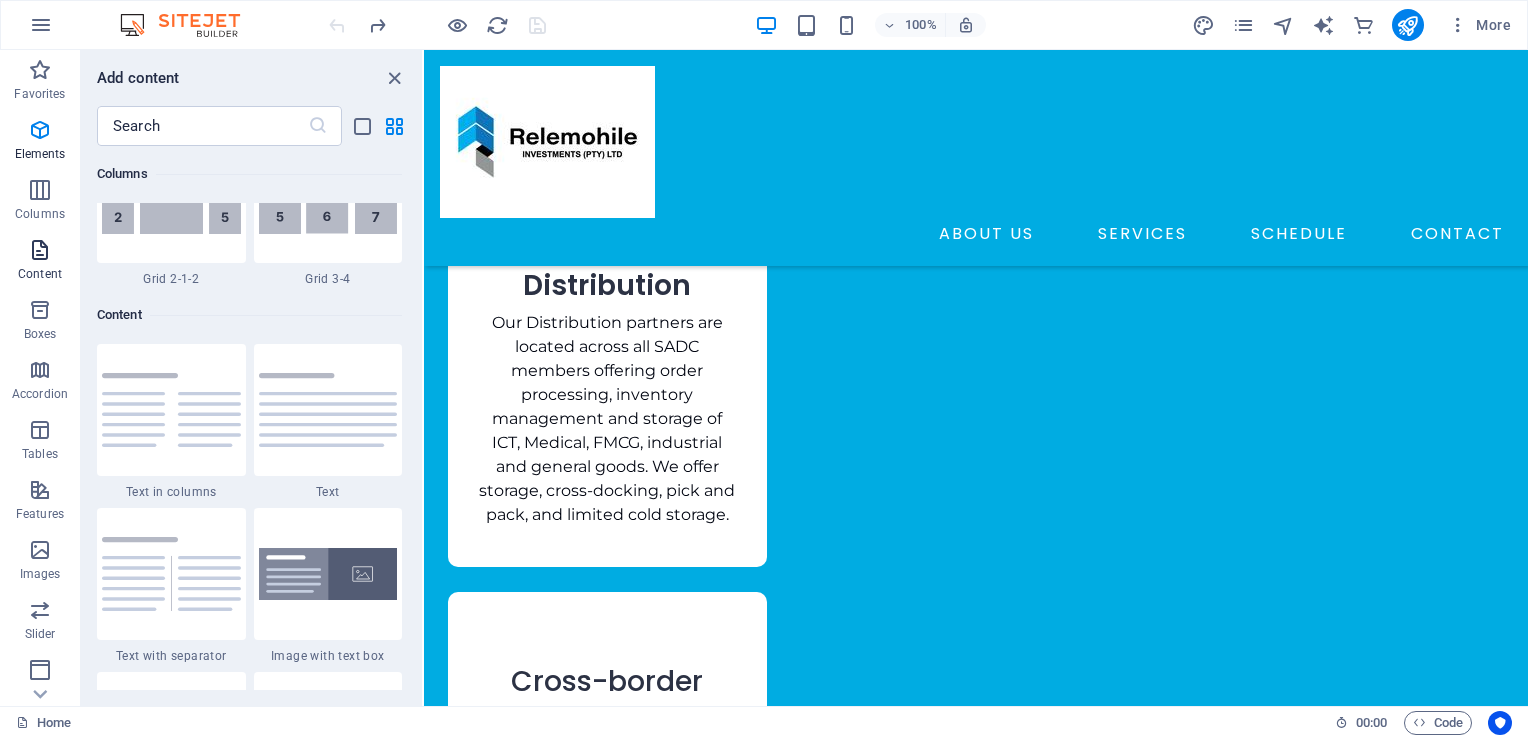 scroll, scrollTop: 3499, scrollLeft: 0, axis: vertical 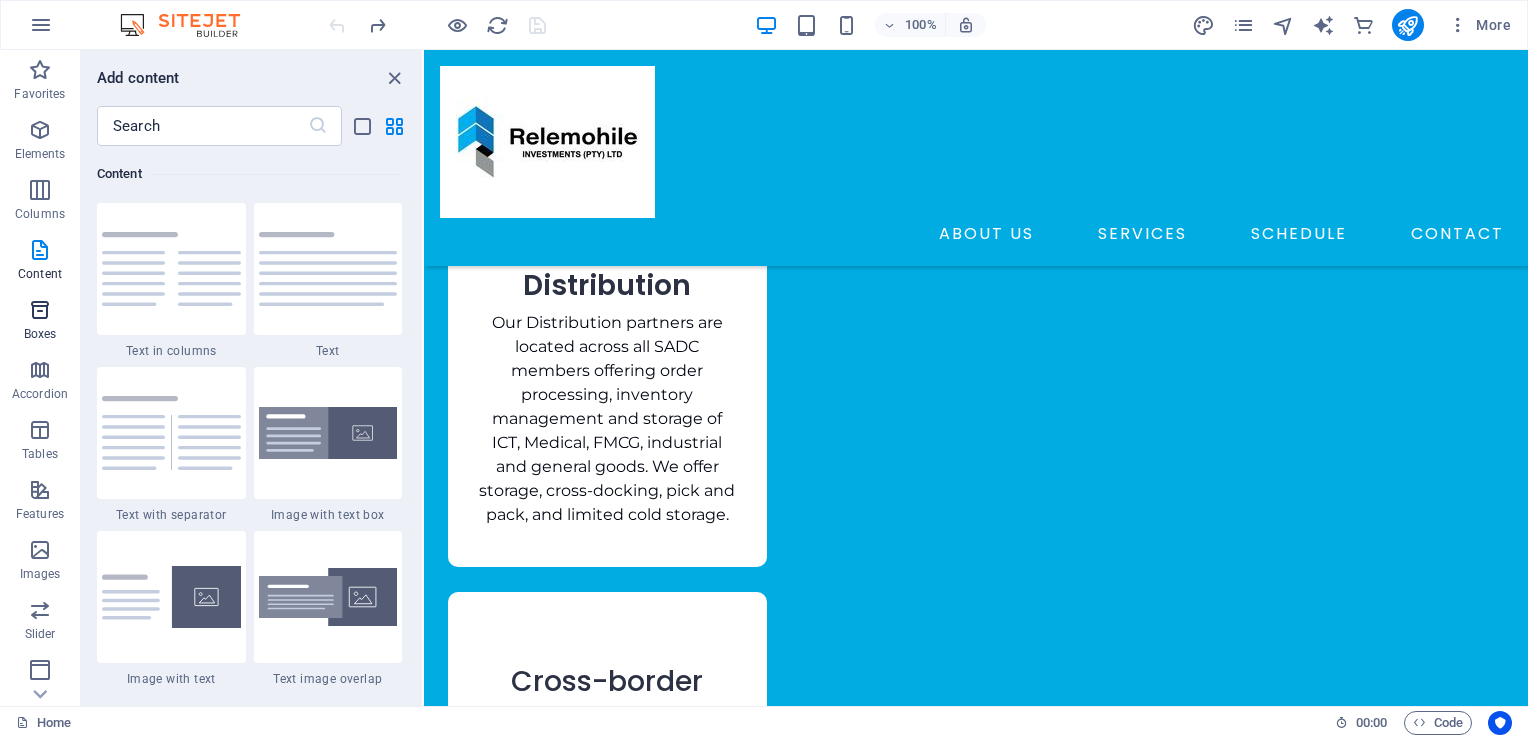 click at bounding box center [40, 310] 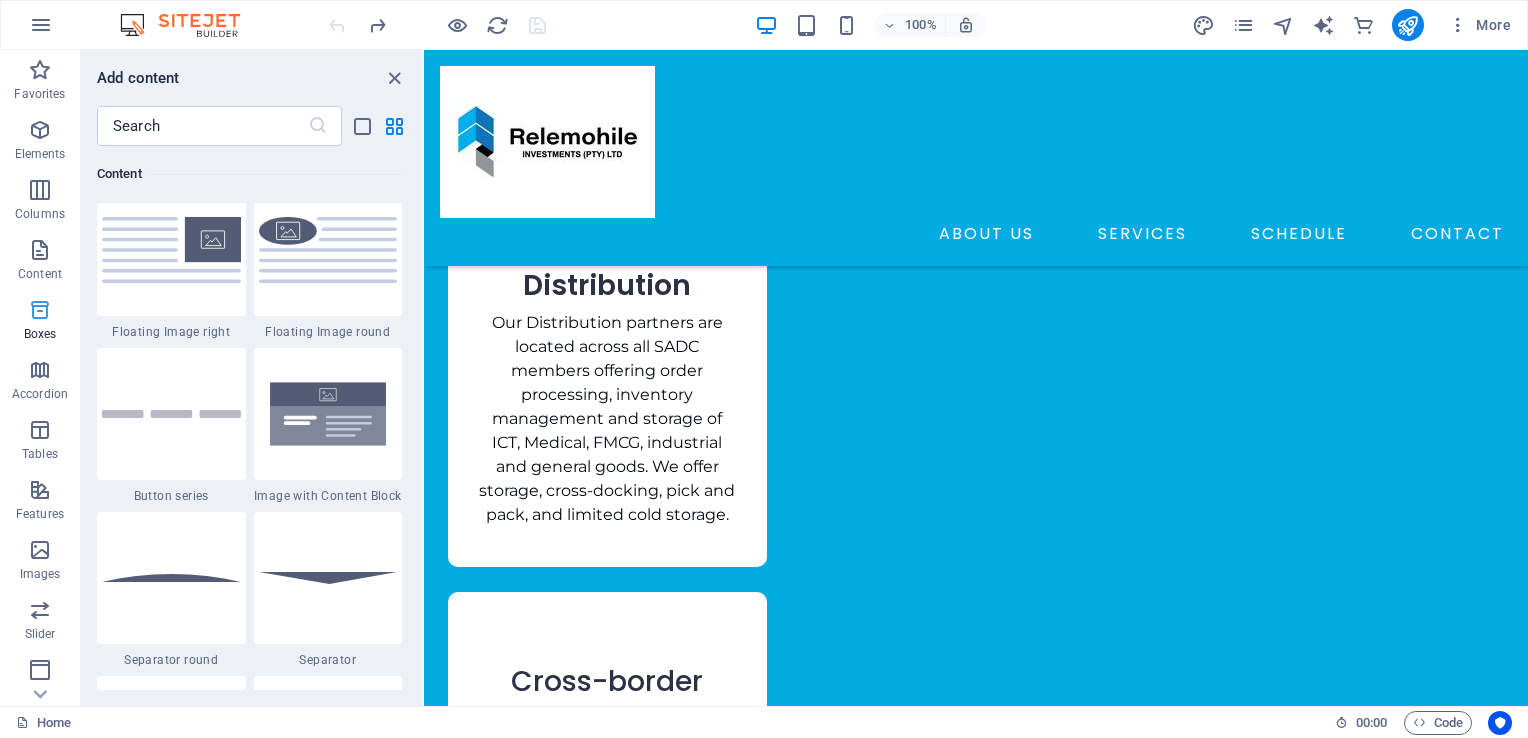 scroll, scrollTop: 5516, scrollLeft: 0, axis: vertical 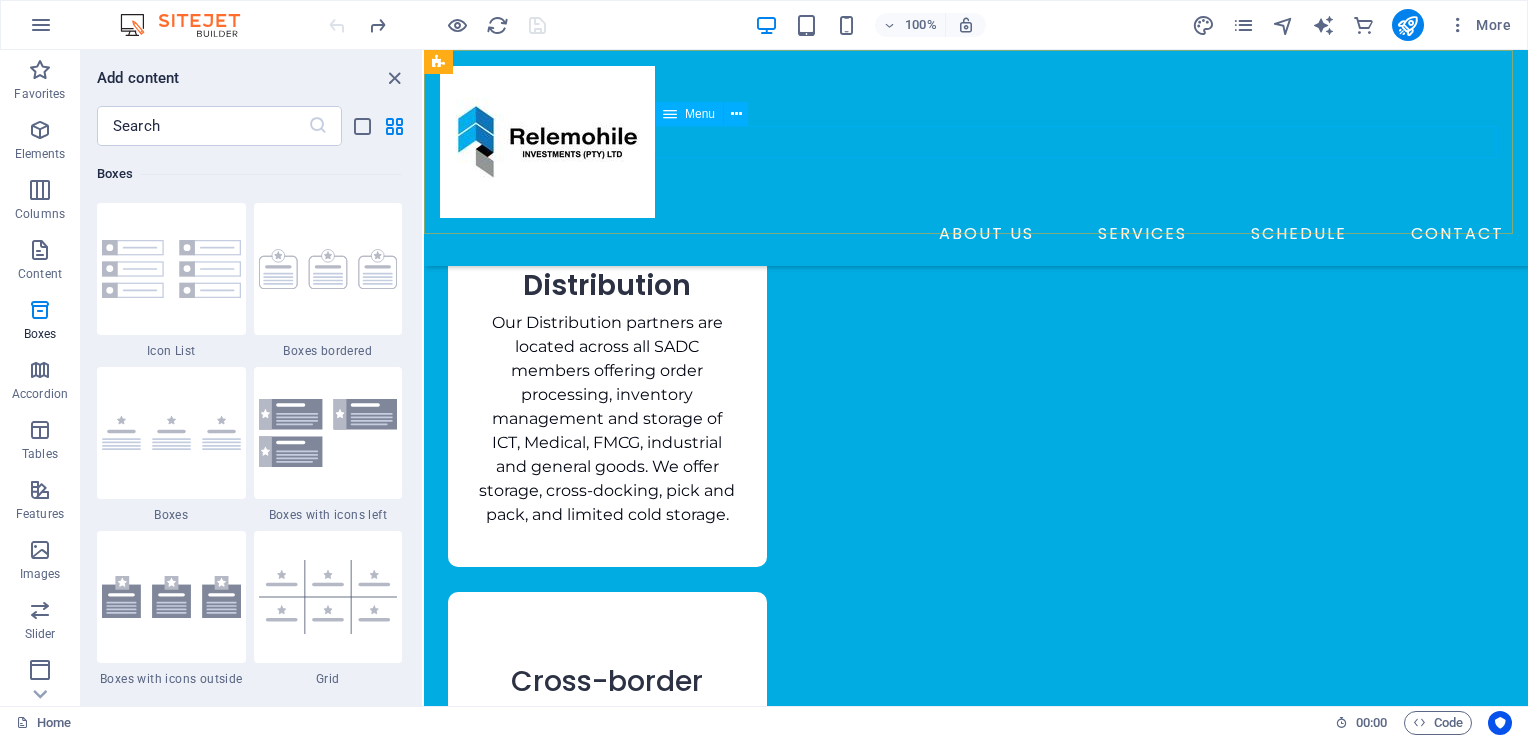 click on "ABOUT US SERVICES SCHEDULE CONTACT" at bounding box center (976, 234) 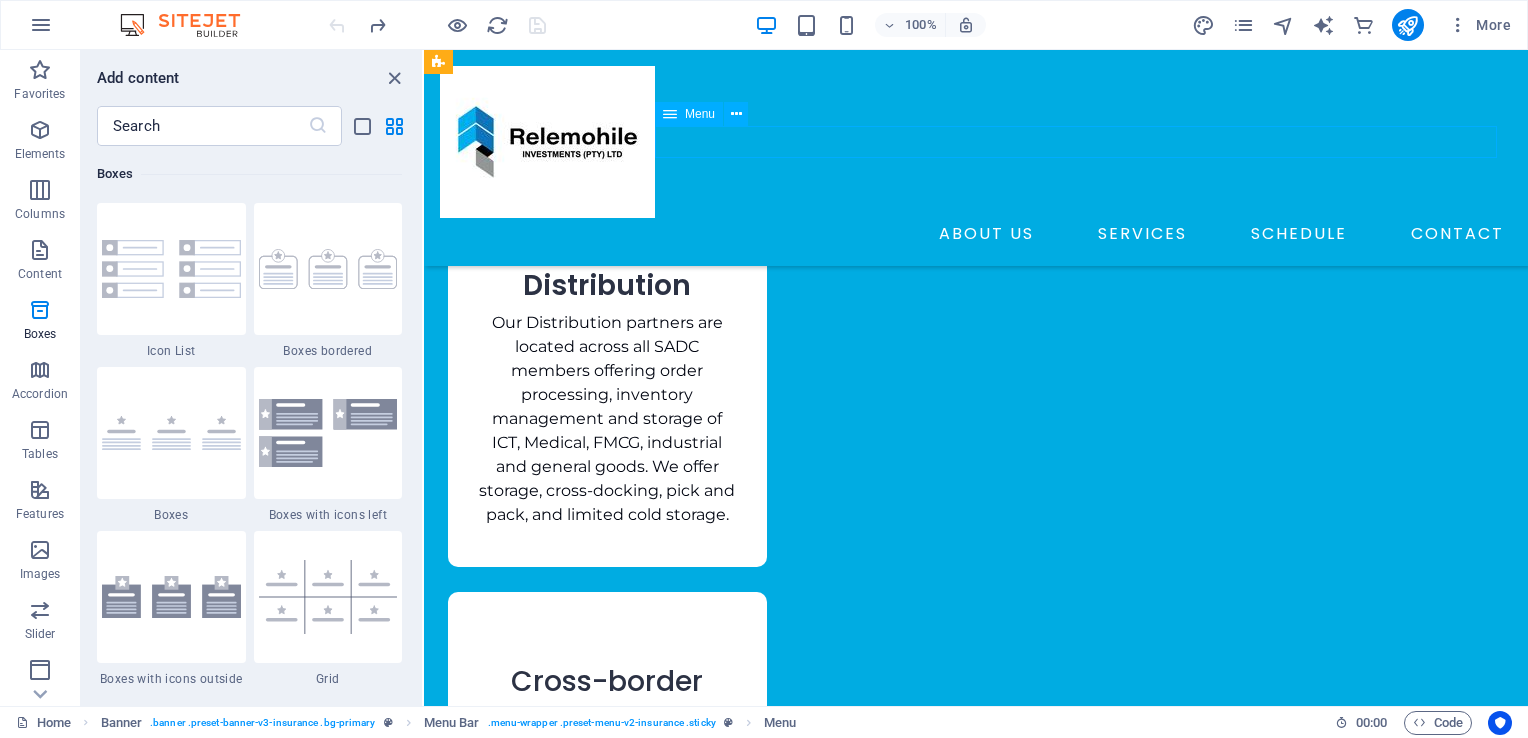 click on "ABOUT US SERVICES SCHEDULE CONTACT" at bounding box center [976, 234] 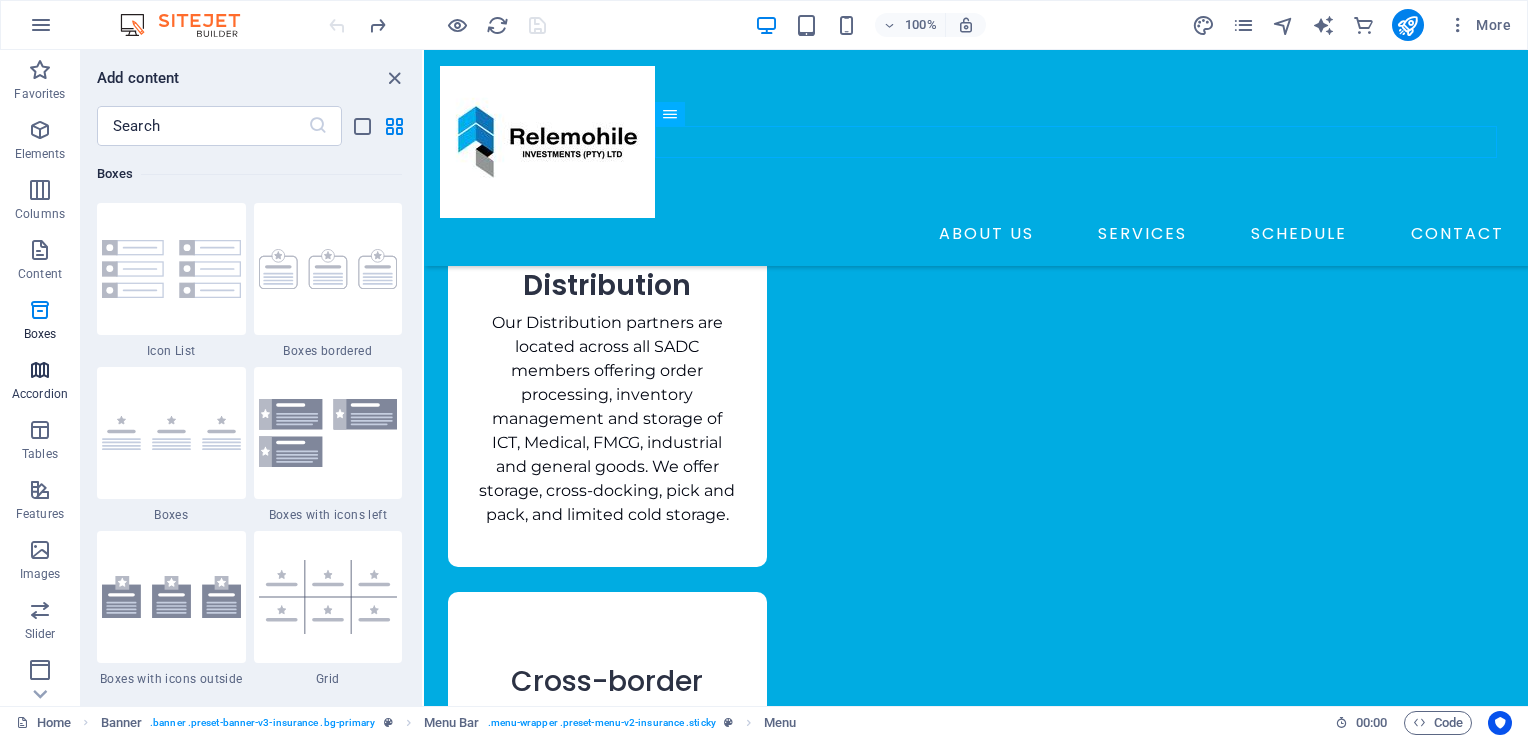 click at bounding box center [40, 370] 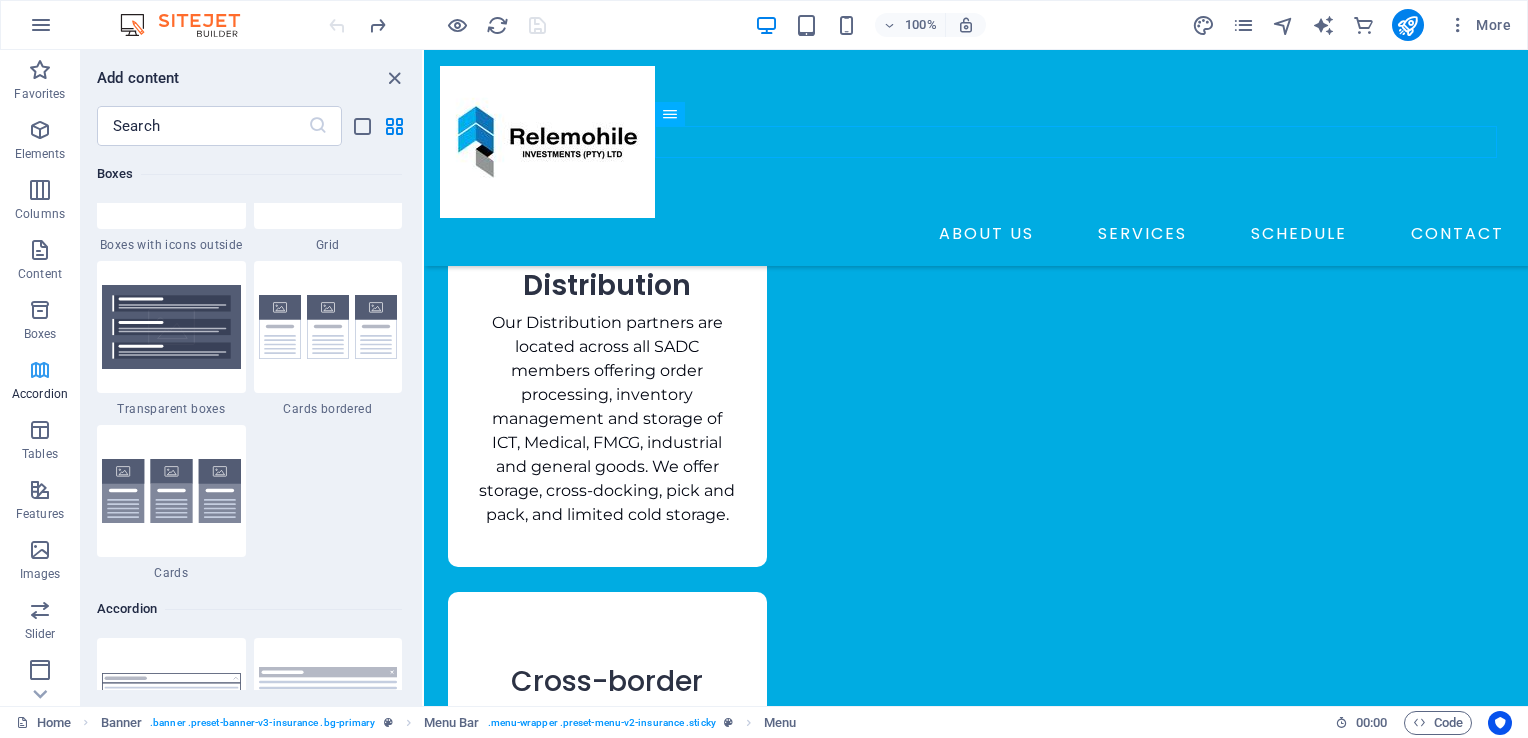 scroll, scrollTop: 6384, scrollLeft: 0, axis: vertical 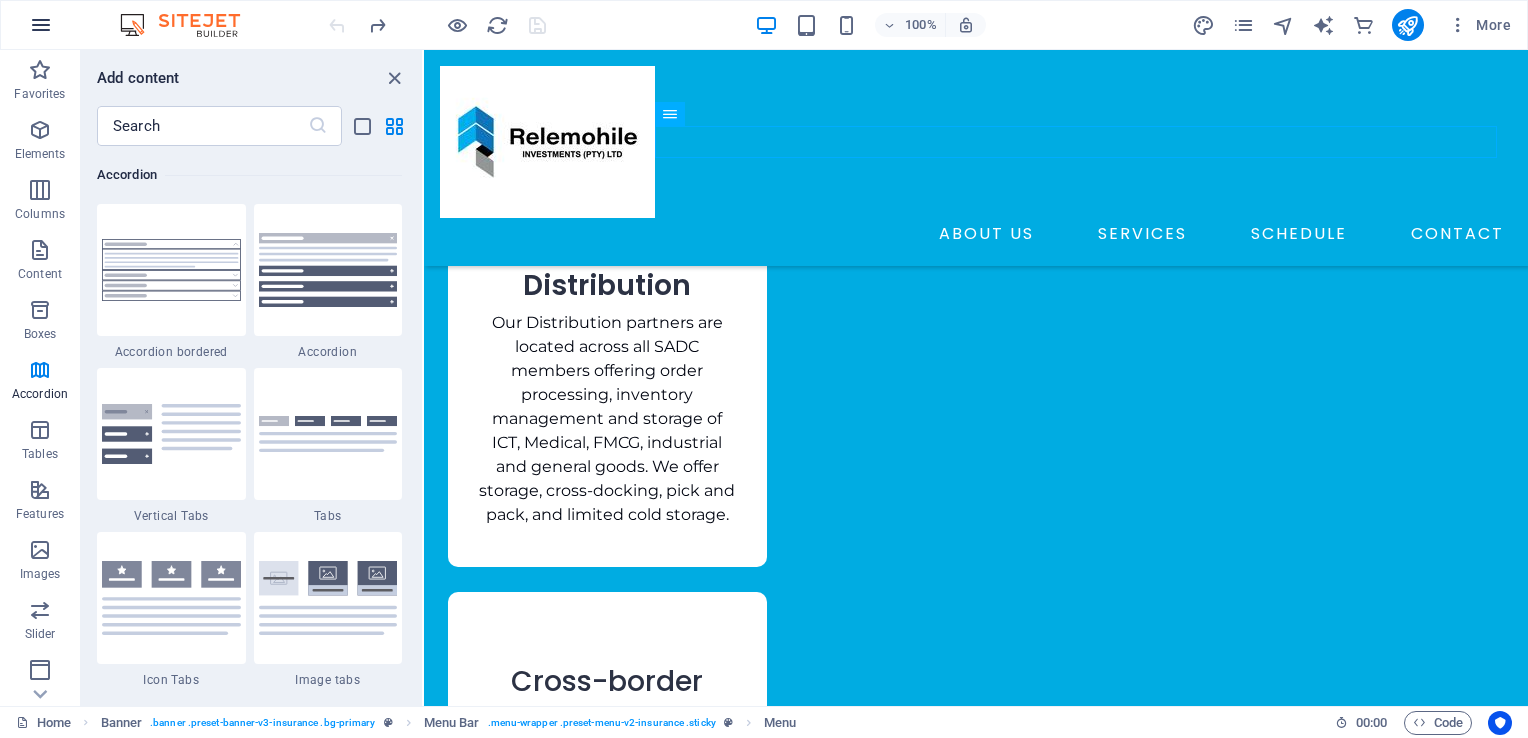 click at bounding box center (41, 25) 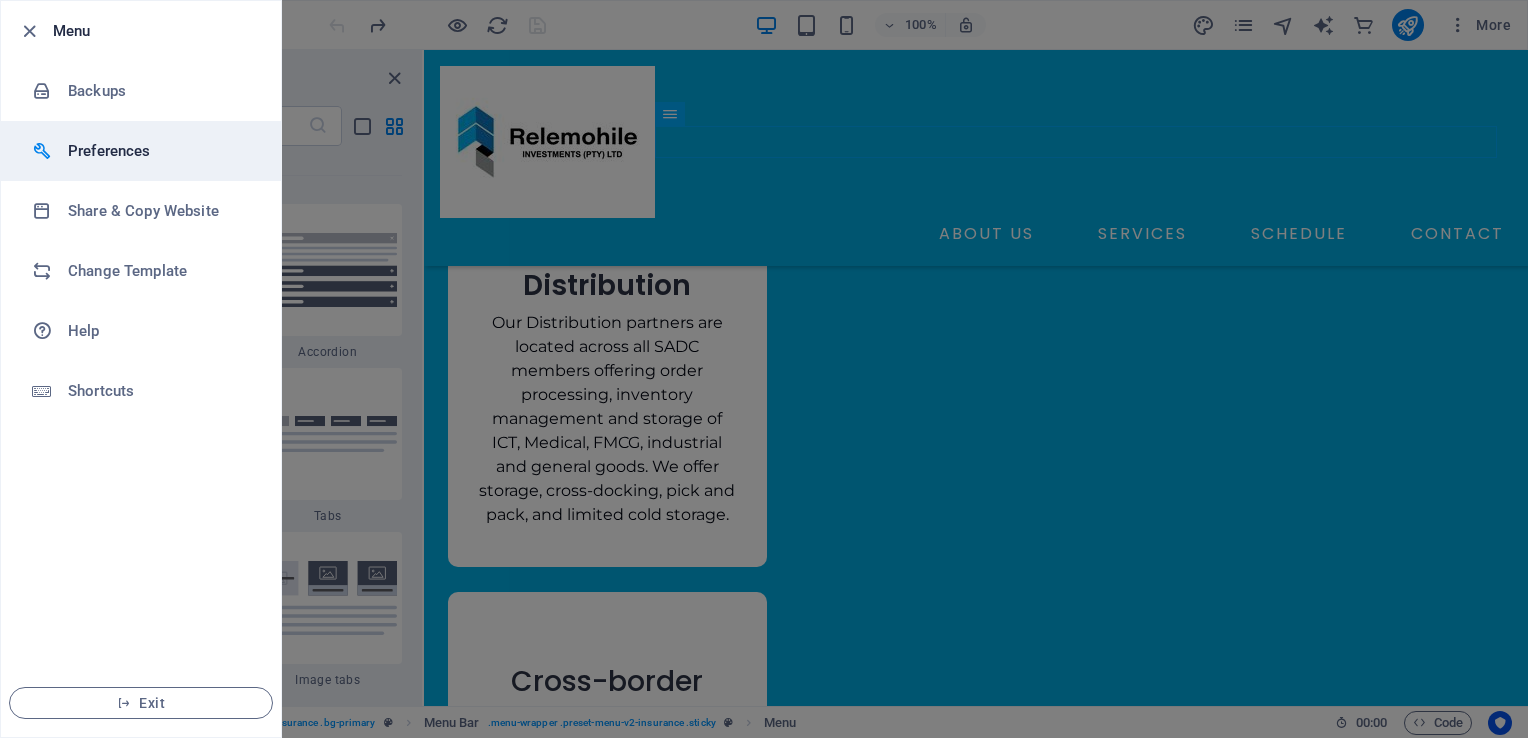 click on "Preferences" at bounding box center (160, 151) 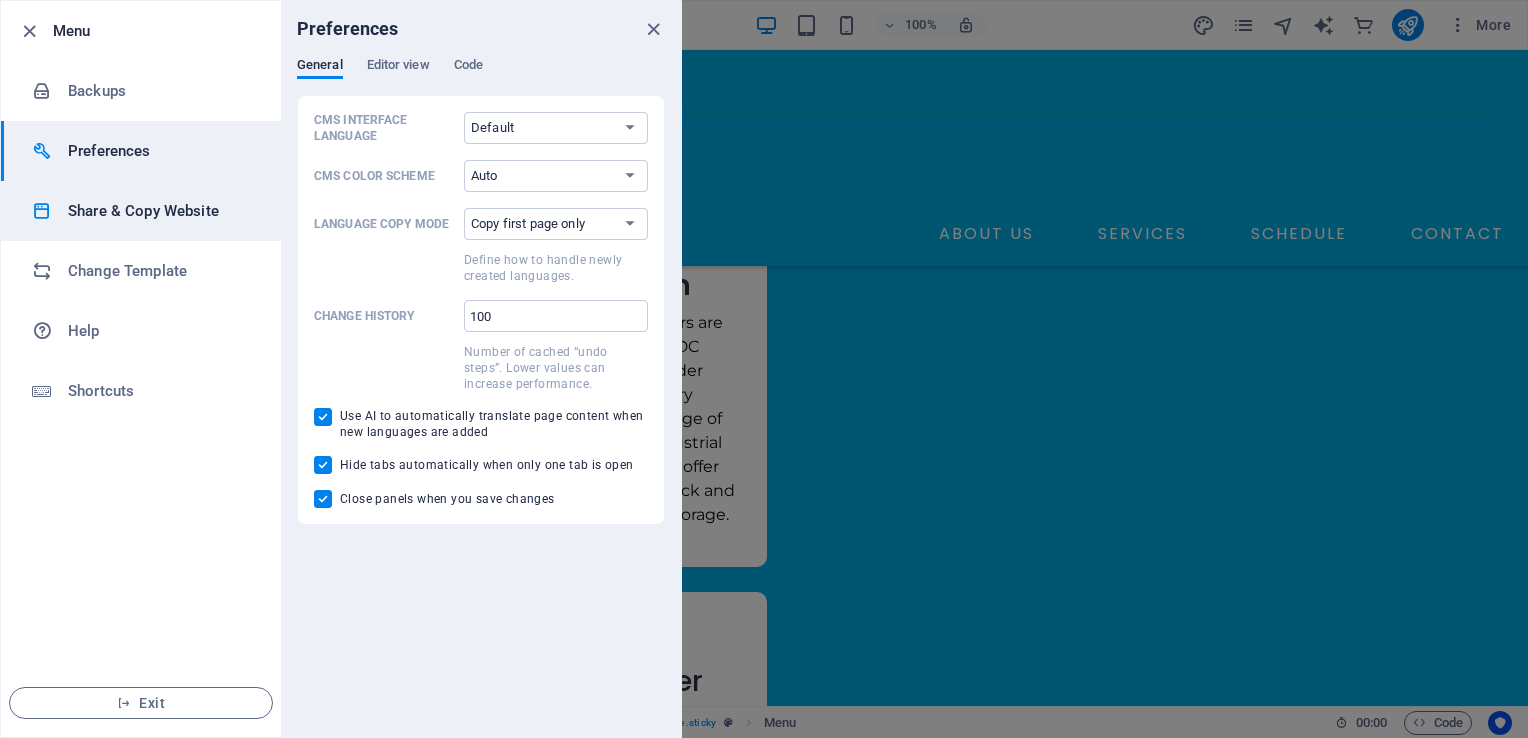 click on "Share & Copy Website" at bounding box center (160, 211) 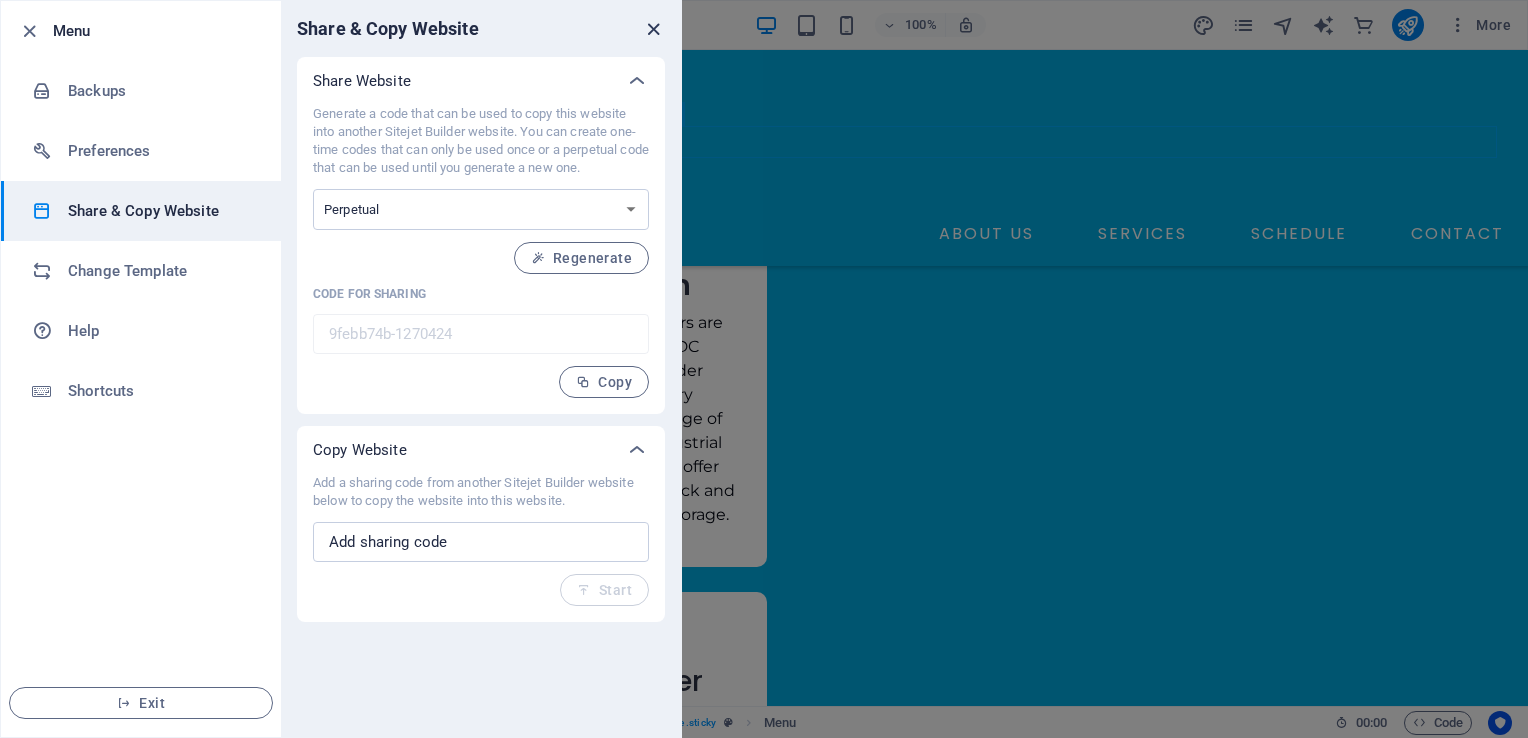 click at bounding box center [653, 29] 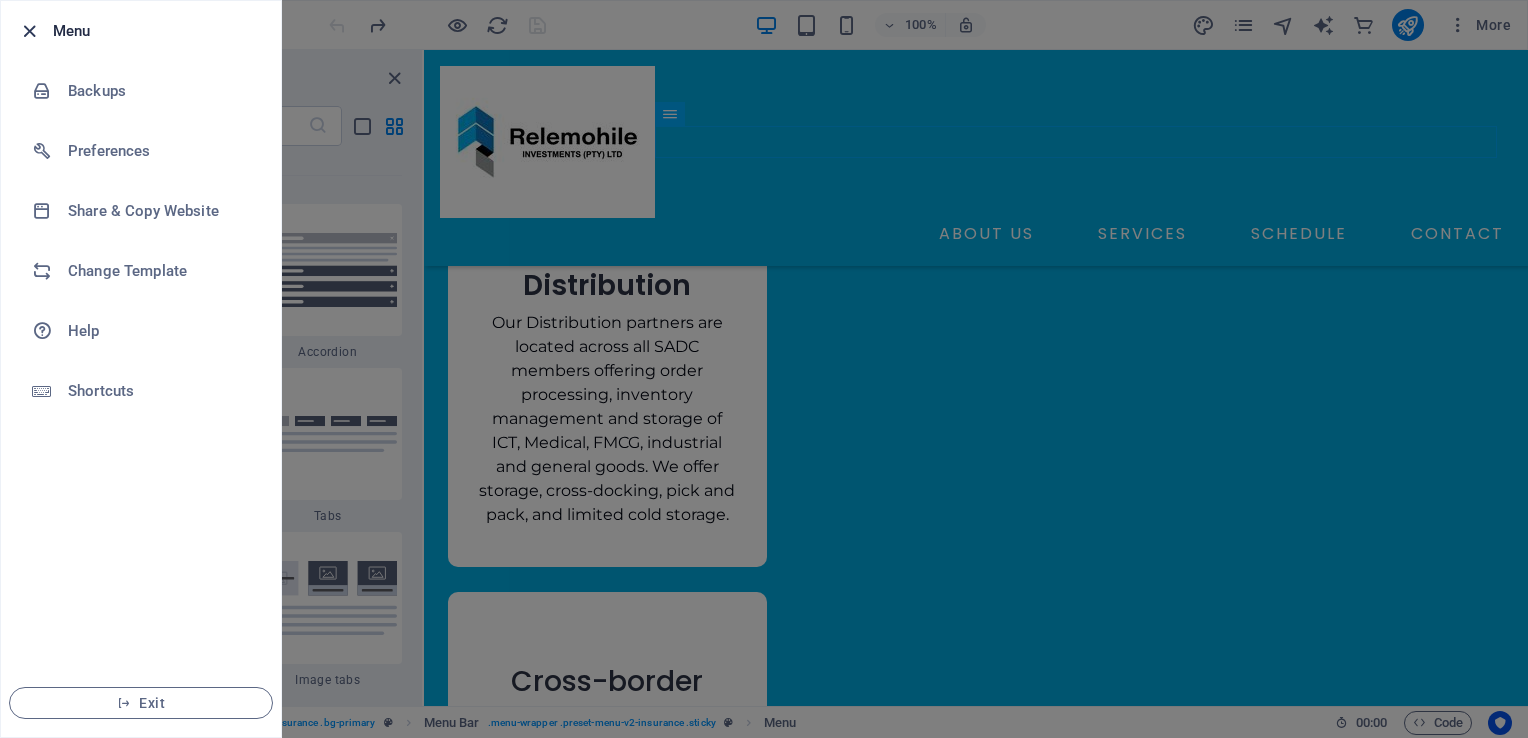 click at bounding box center (29, 31) 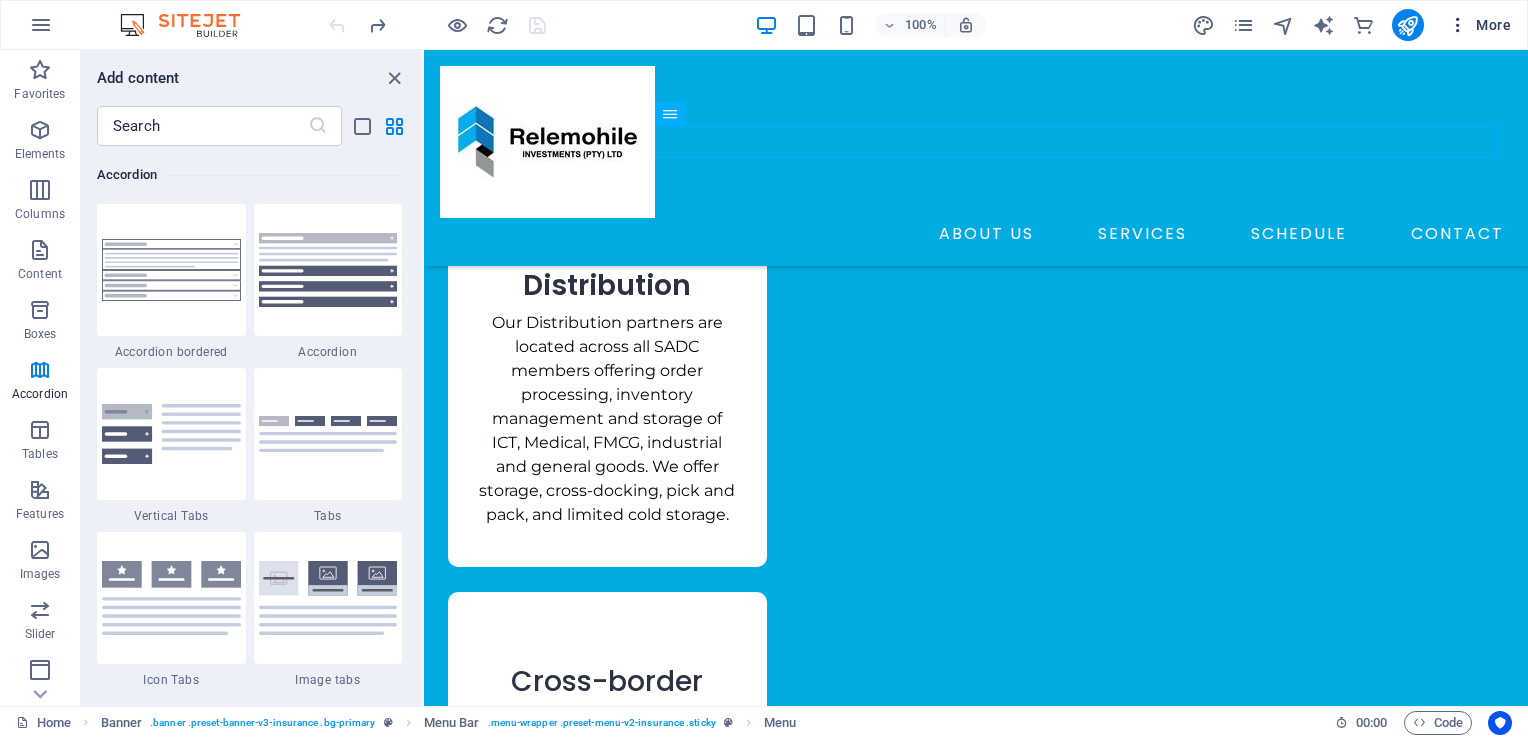 click at bounding box center [1458, 25] 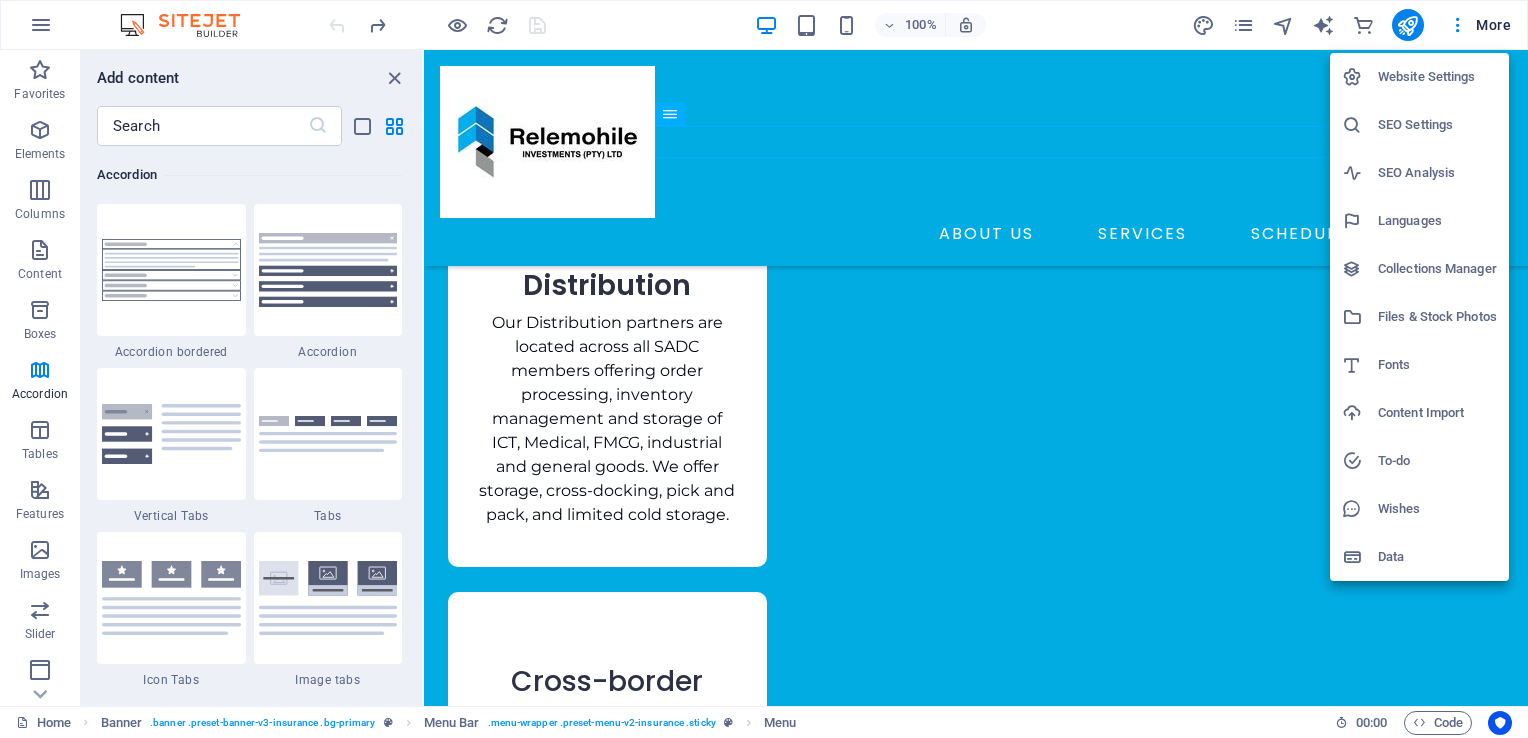 click on "SEO Settings" at bounding box center (1437, 125) 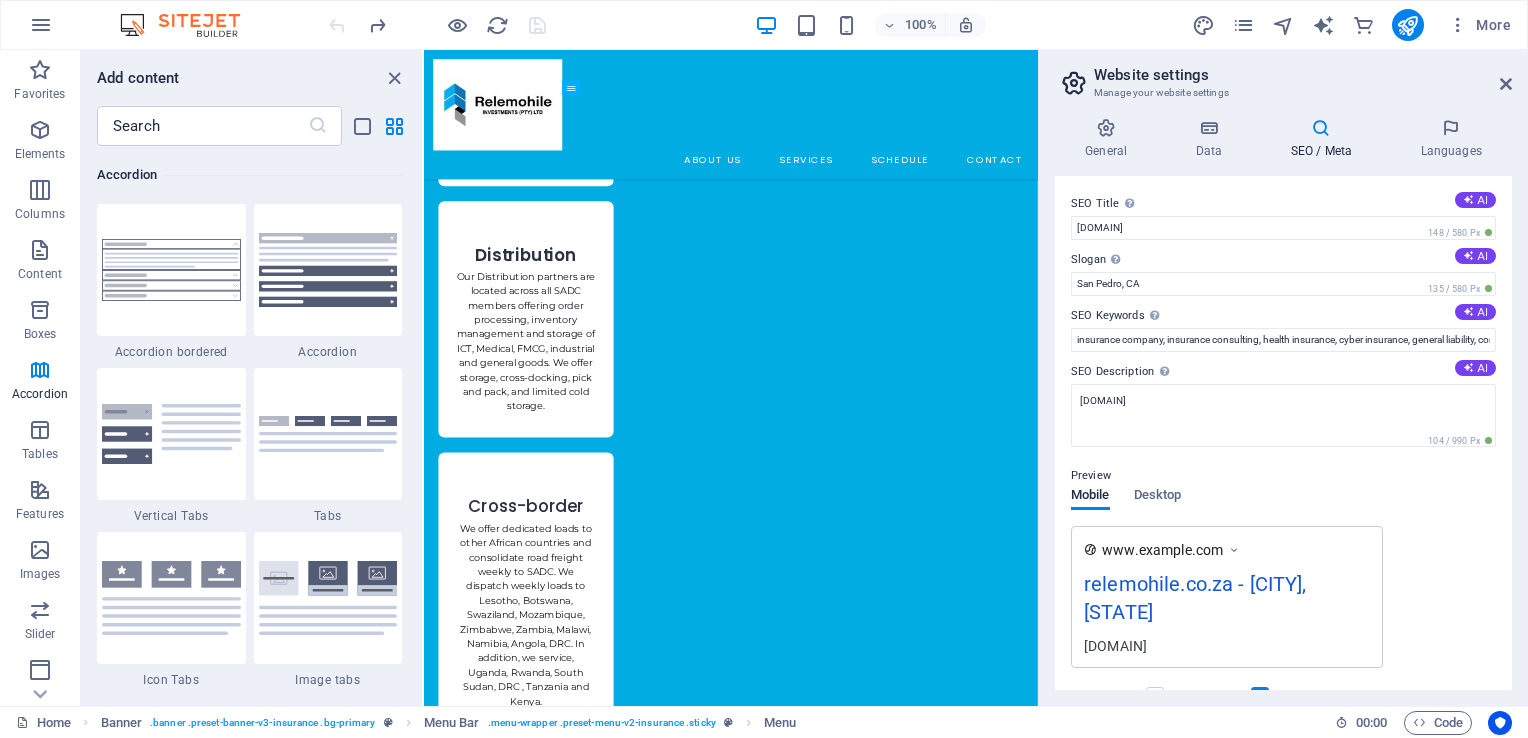scroll, scrollTop: 3654, scrollLeft: 0, axis: vertical 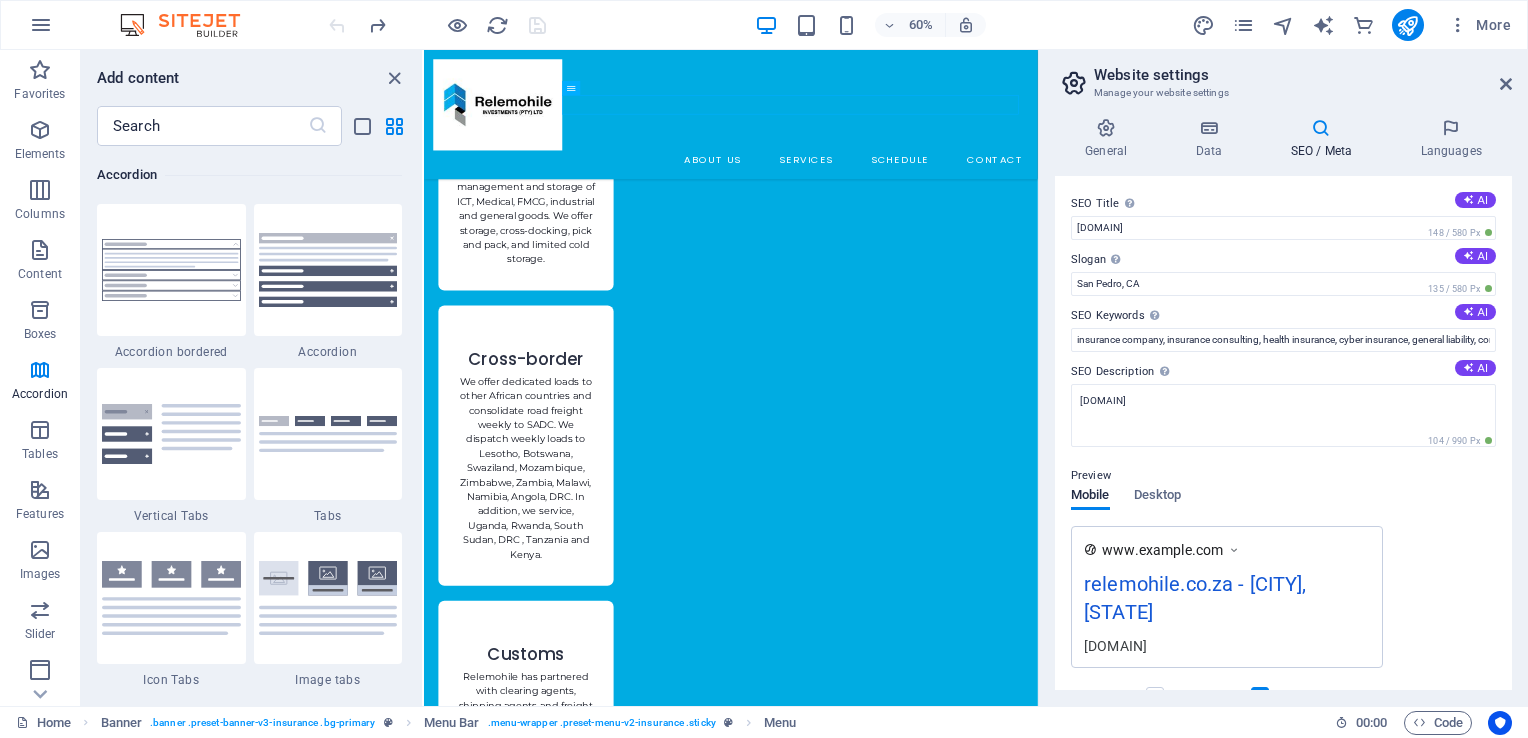 drag, startPoint x: 1189, startPoint y: 600, endPoint x: 1149, endPoint y: 594, distance: 40.4475 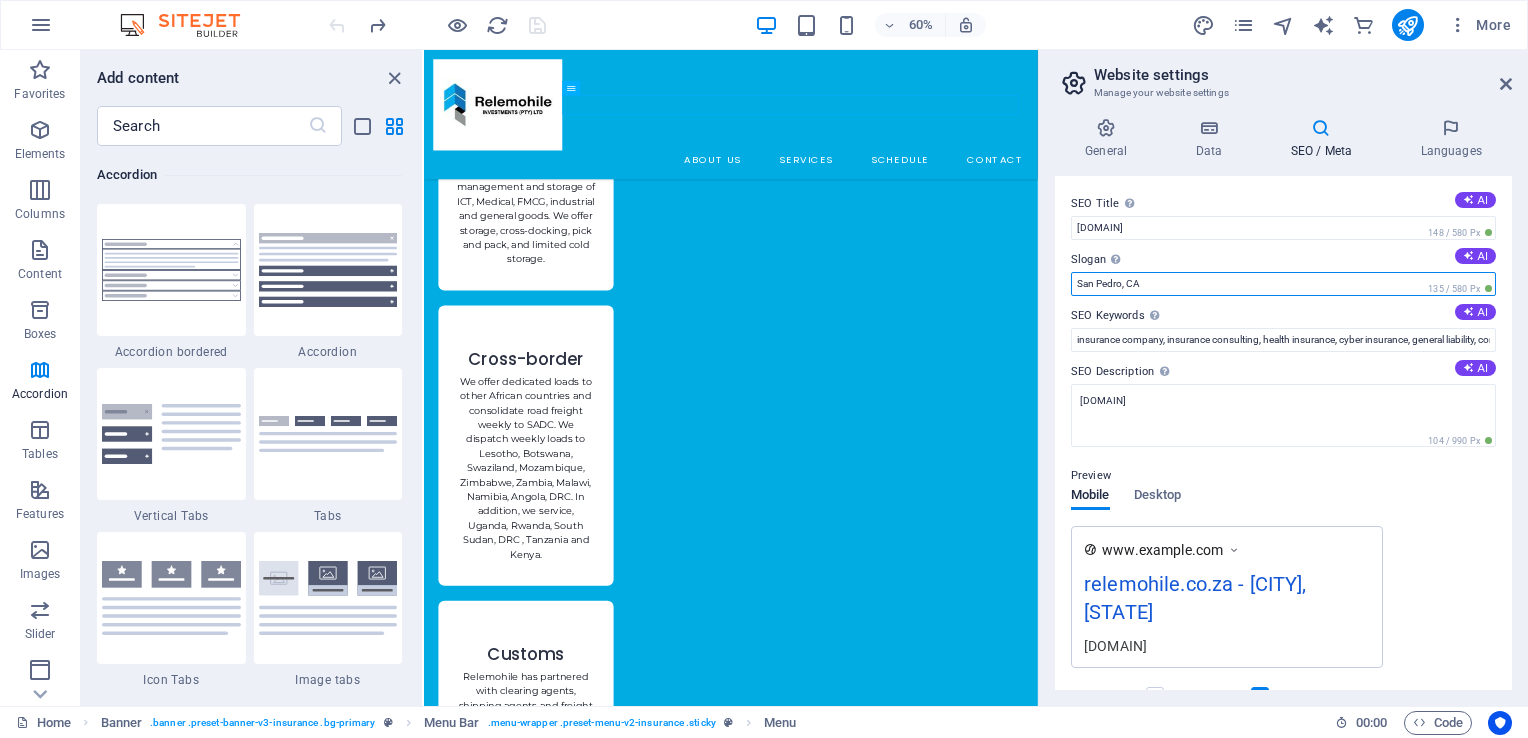 click on "San Pedro, CA" at bounding box center [1283, 284] 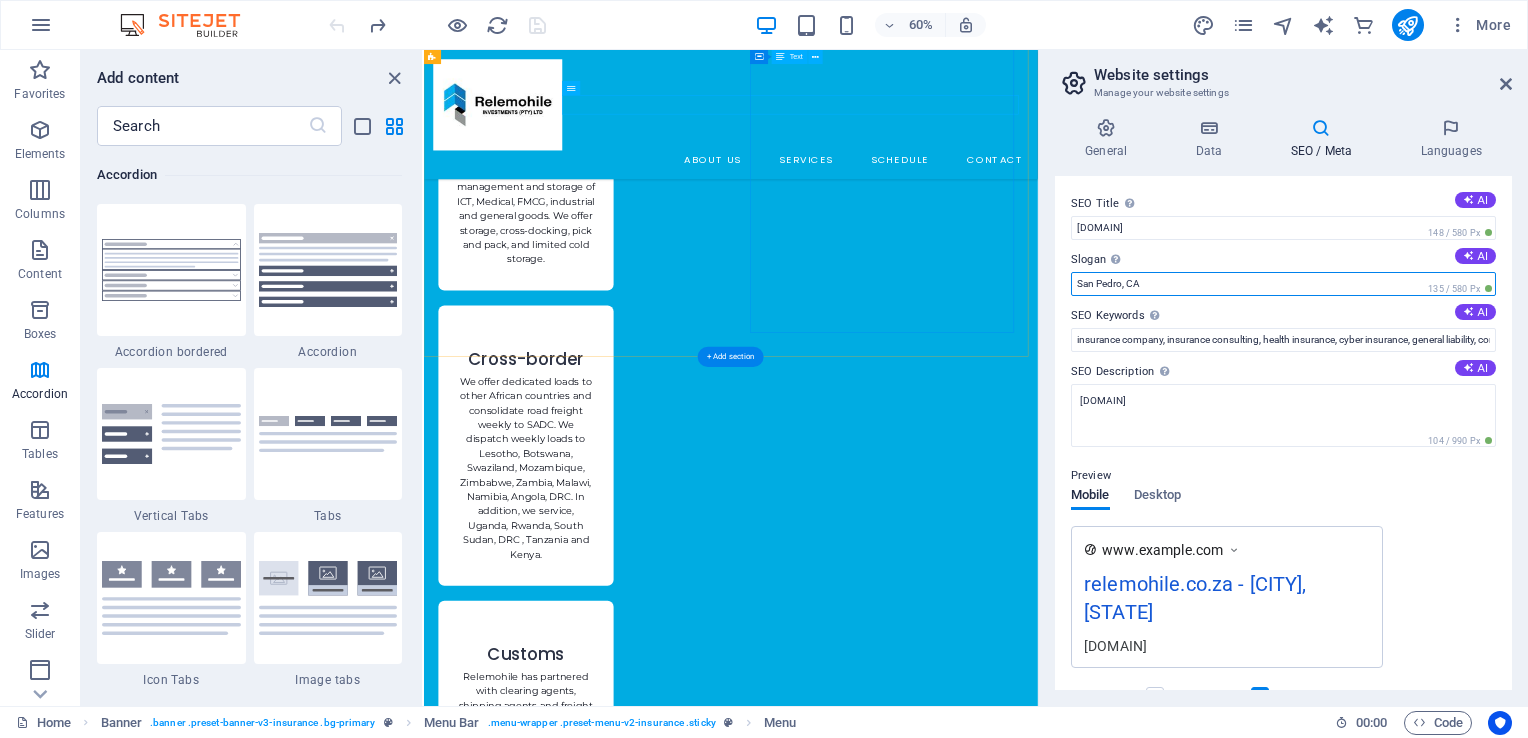 drag, startPoint x: 1597, startPoint y: 336, endPoint x: 1223, endPoint y: 407, distance: 380.67966 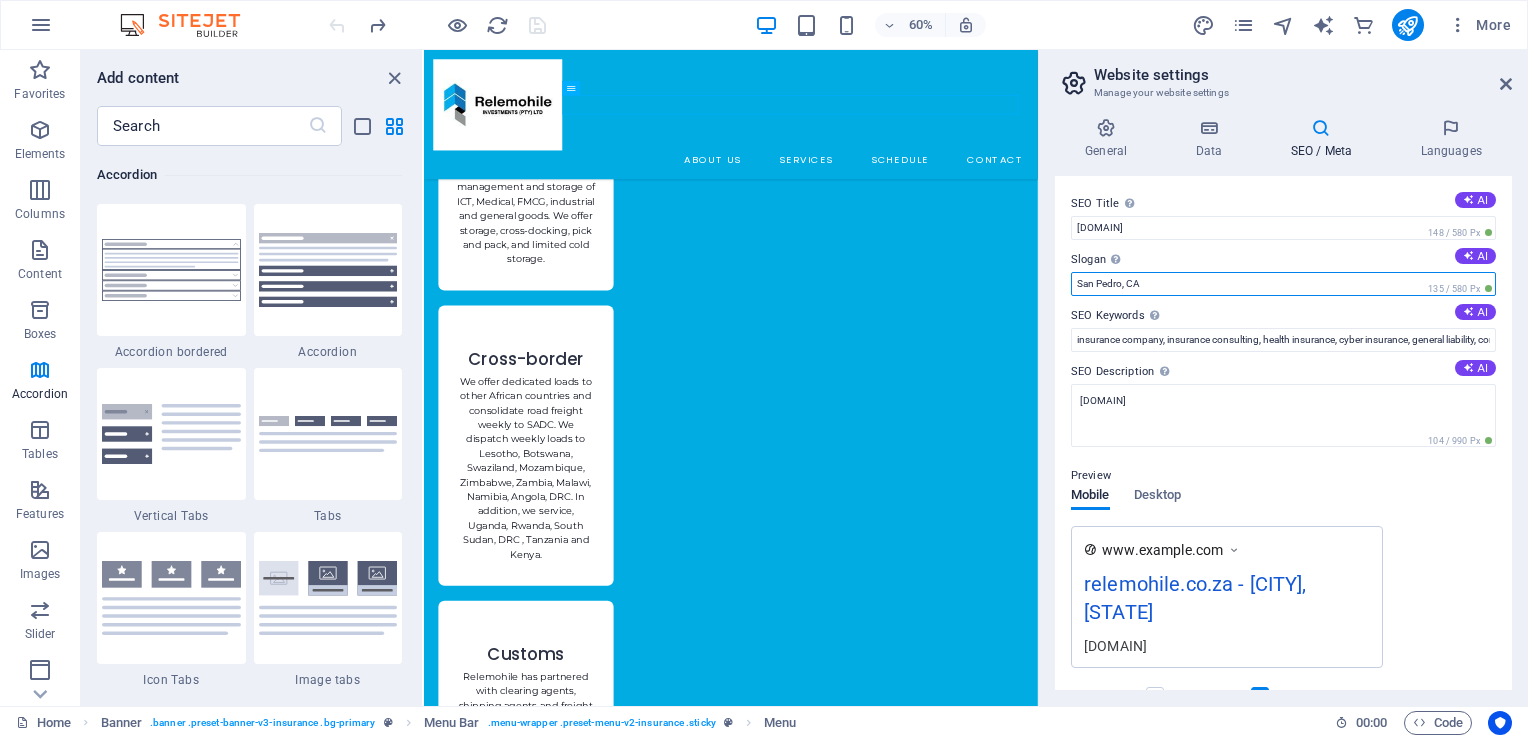 drag, startPoint x: 1174, startPoint y: 282, endPoint x: 1089, endPoint y: 279, distance: 85.052925 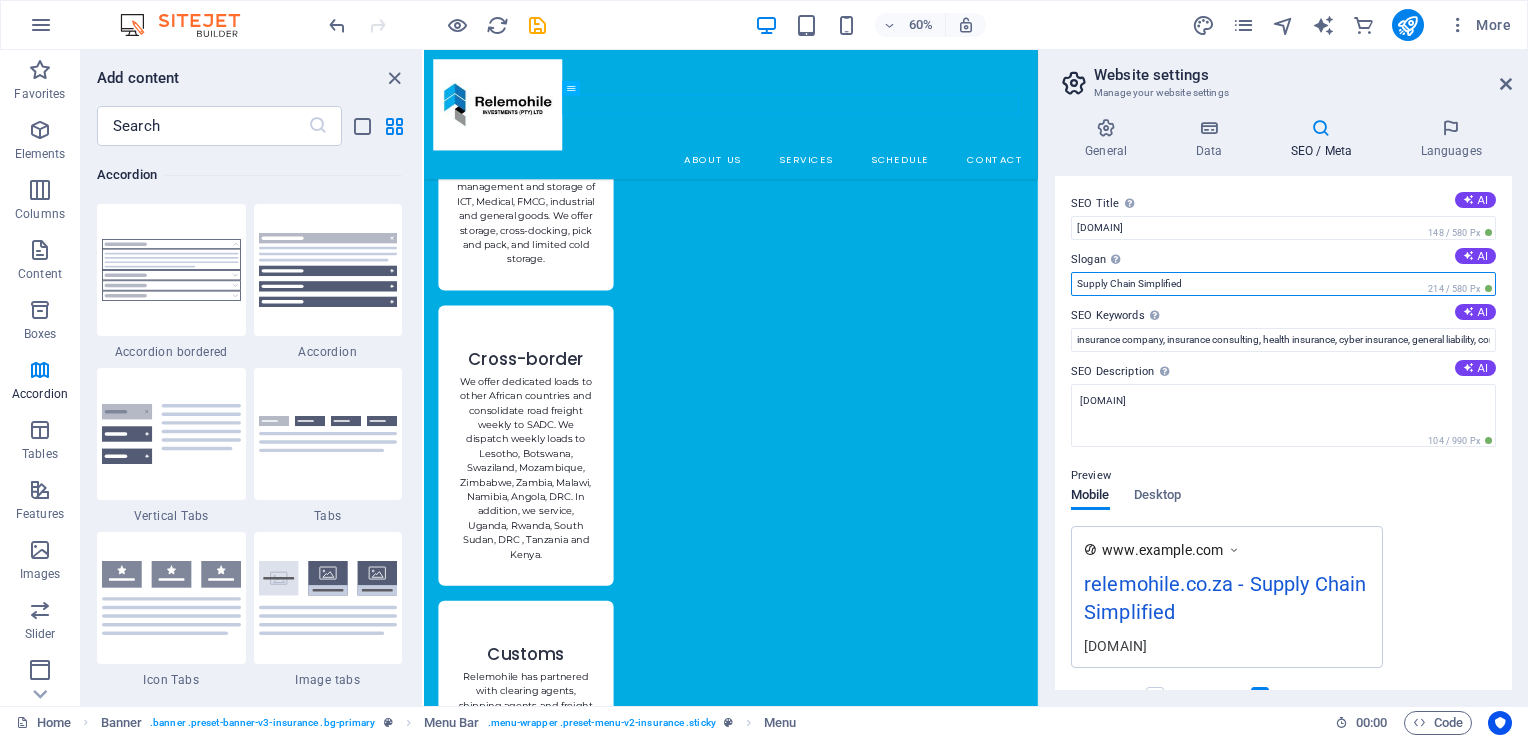 type on "Supply Chain Simplified" 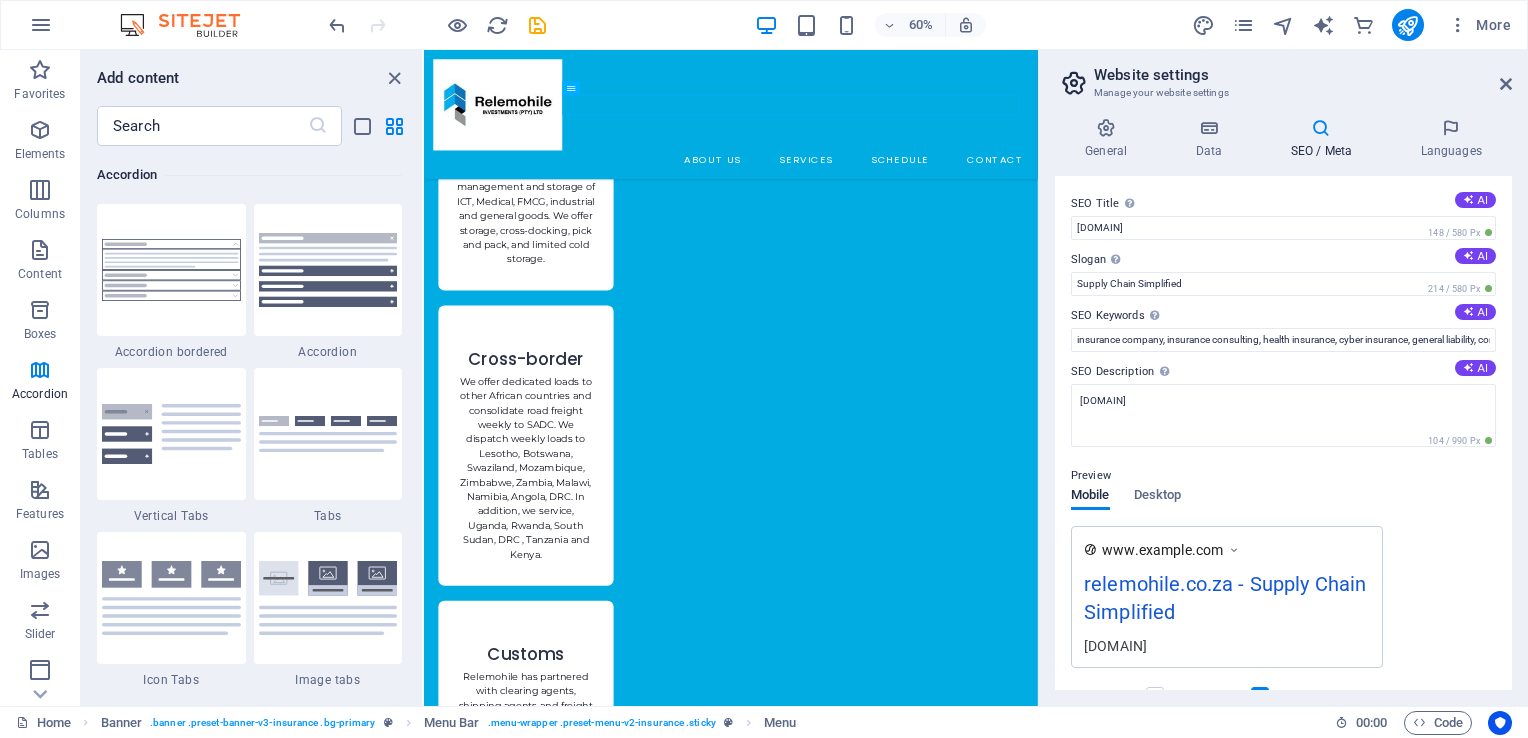 drag, startPoint x: 1069, startPoint y: 313, endPoint x: 1124, endPoint y: 322, distance: 55.7315 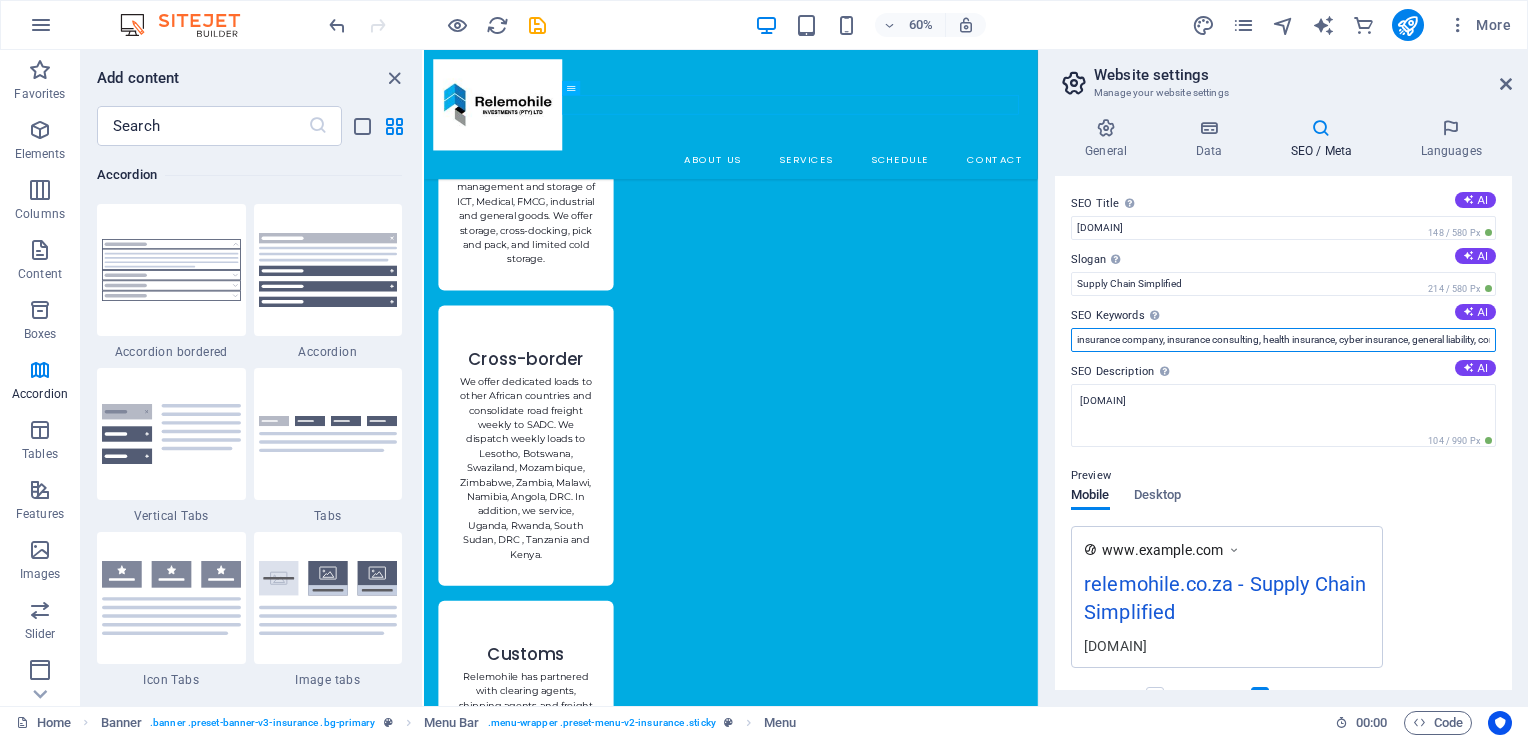 scroll, scrollTop: 0, scrollLeft: 5, axis: horizontal 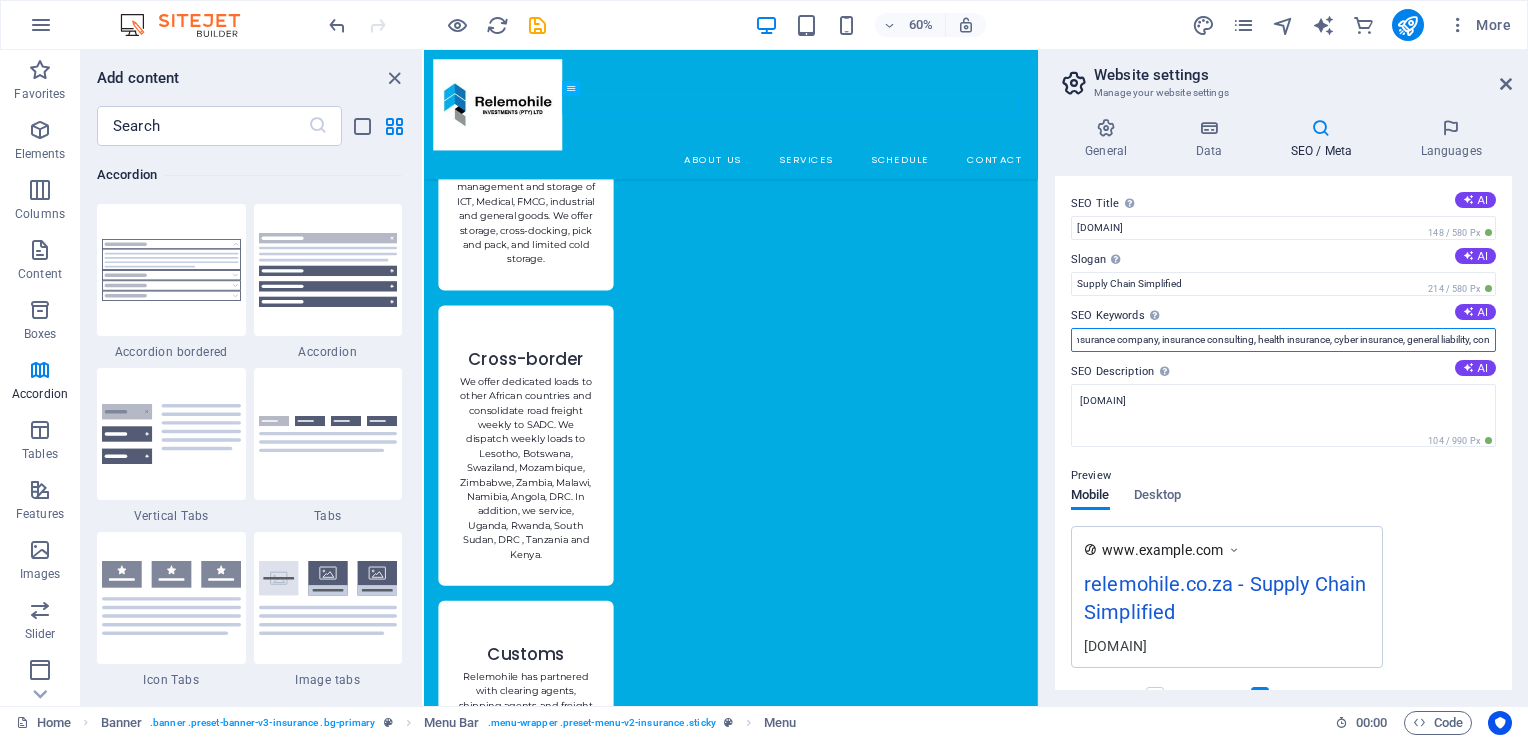 drag, startPoint x: 1473, startPoint y: 342, endPoint x: 1181, endPoint y: 310, distance: 293.7482 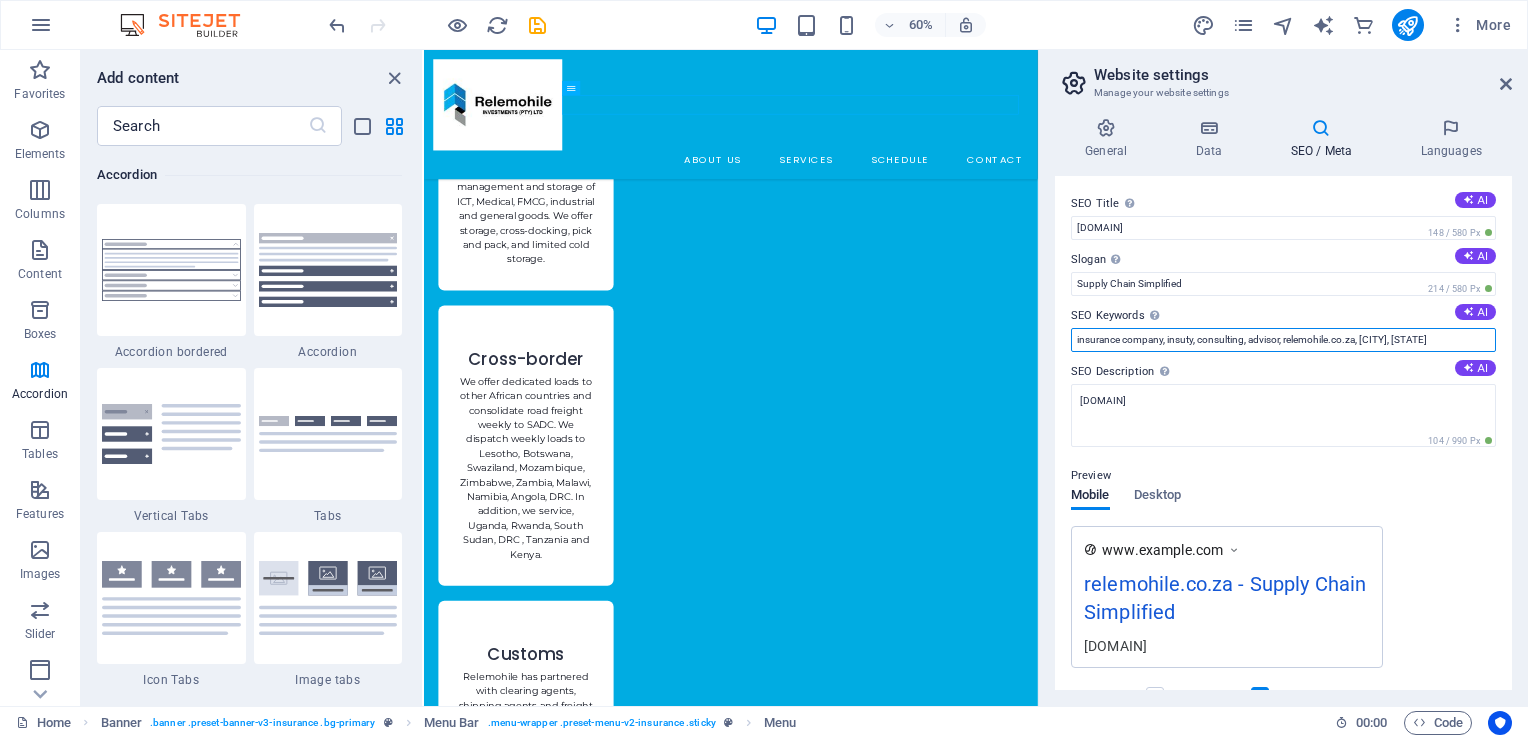 scroll, scrollTop: 0, scrollLeft: 0, axis: both 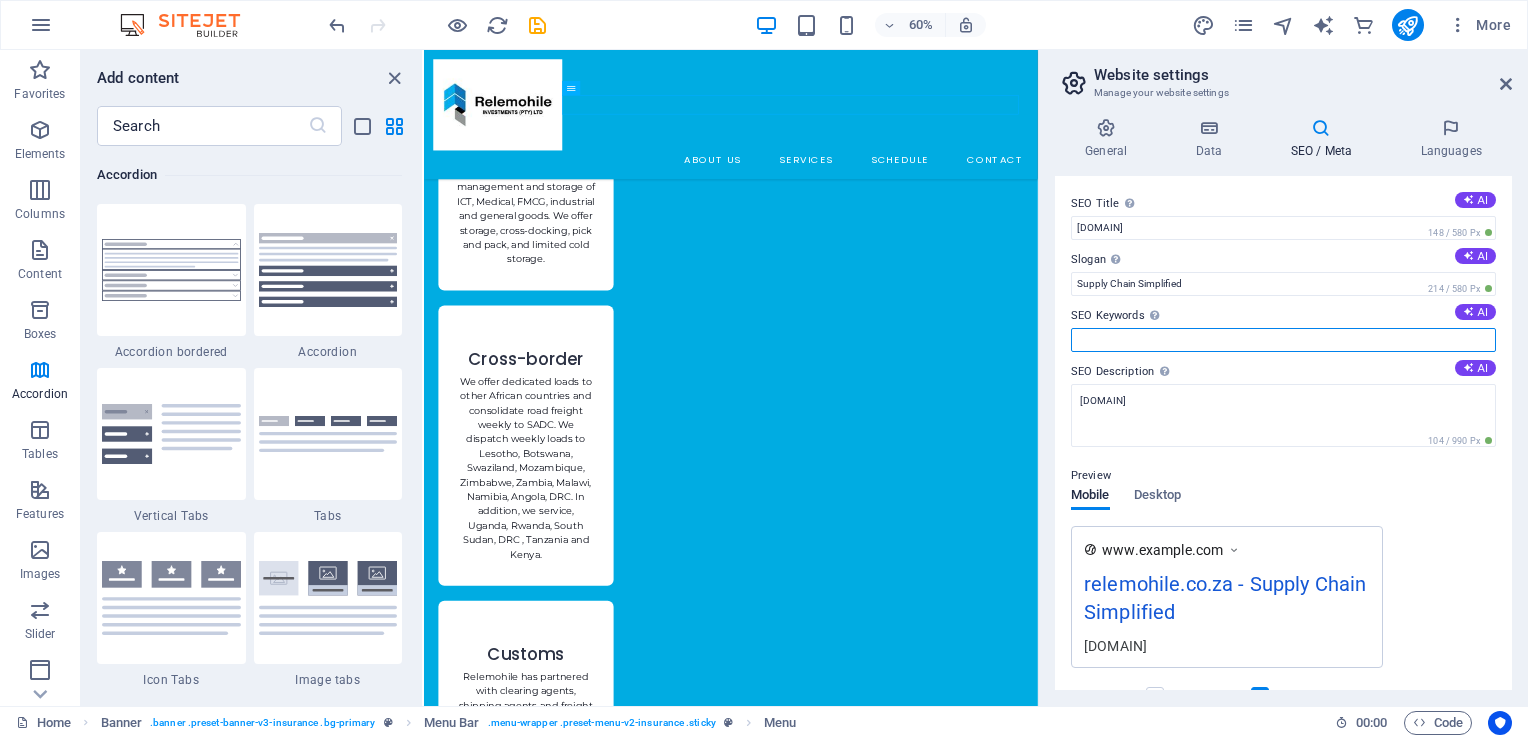 paste on "end-to-end logistics South Africa digital logistics company SA bonded warehouse [AREA], [STATE] cold chain logistics South Africa customs clearance services SA courier services [AREA] last mile delivery [AREA] township delivery solutions import export logistics partner 4PL logistics partner South Africa" 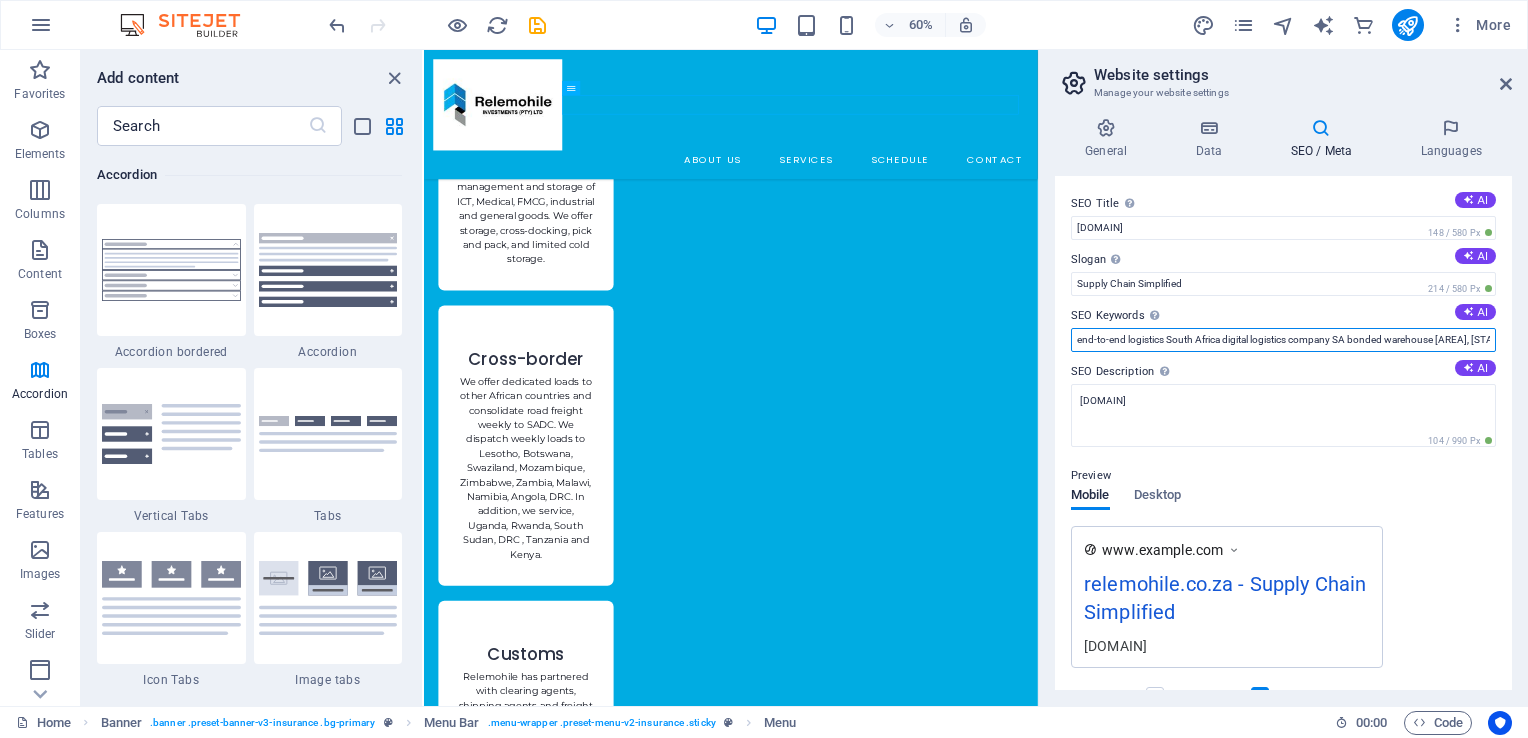 scroll, scrollTop: 0, scrollLeft: 936, axis: horizontal 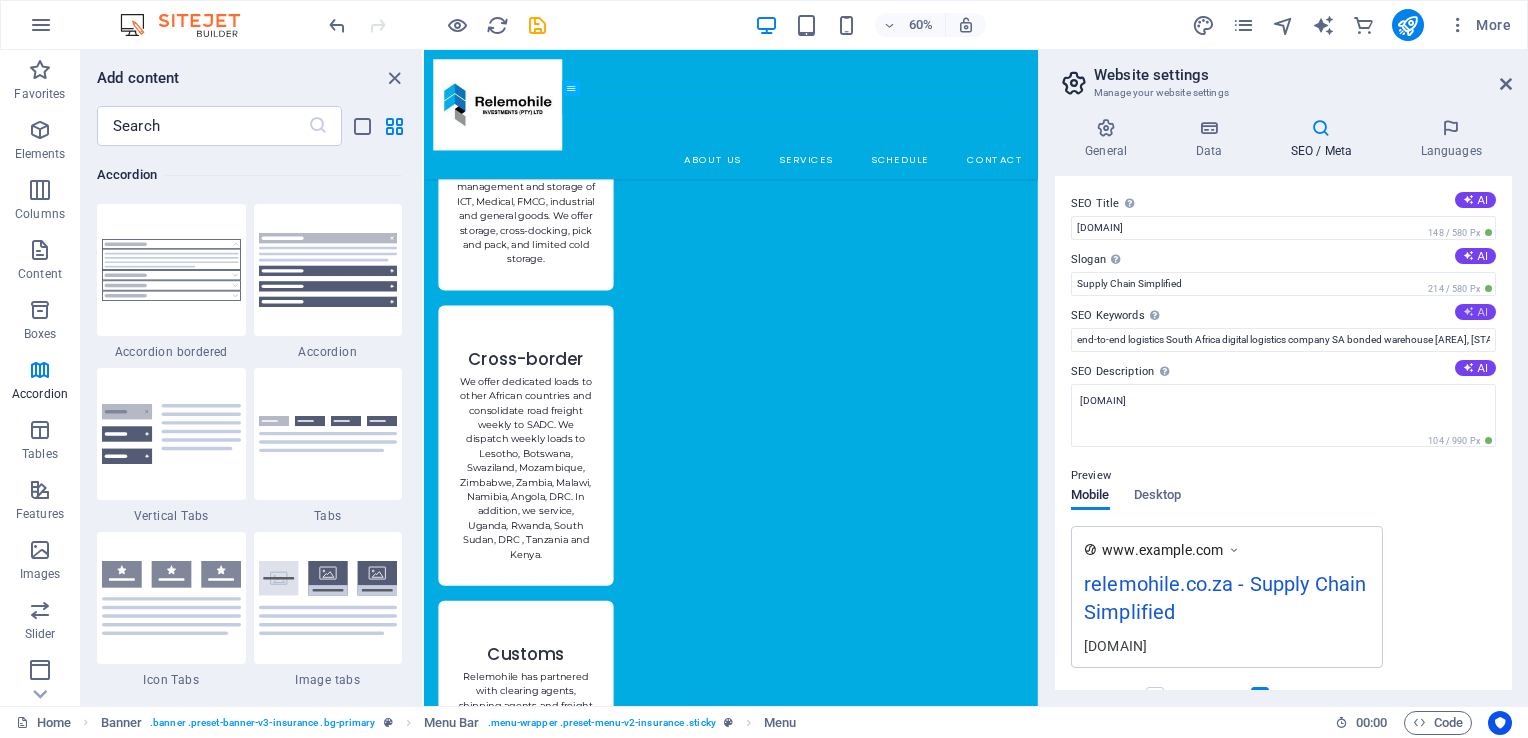 click on "AI" at bounding box center [1475, 312] 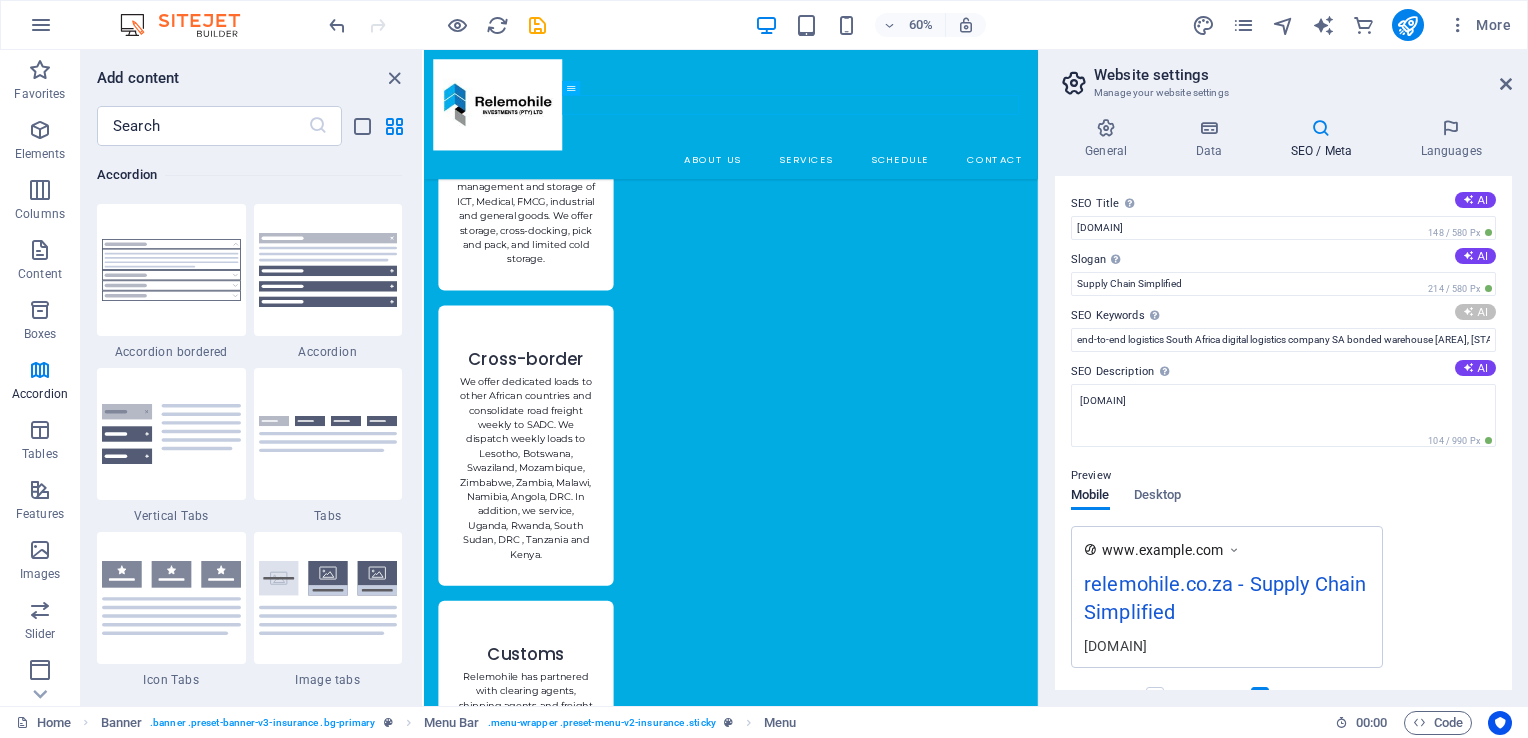 type on "SADC logistics, customs clearance, African courier services, supply chain management, cross-border transportation, air freight services" 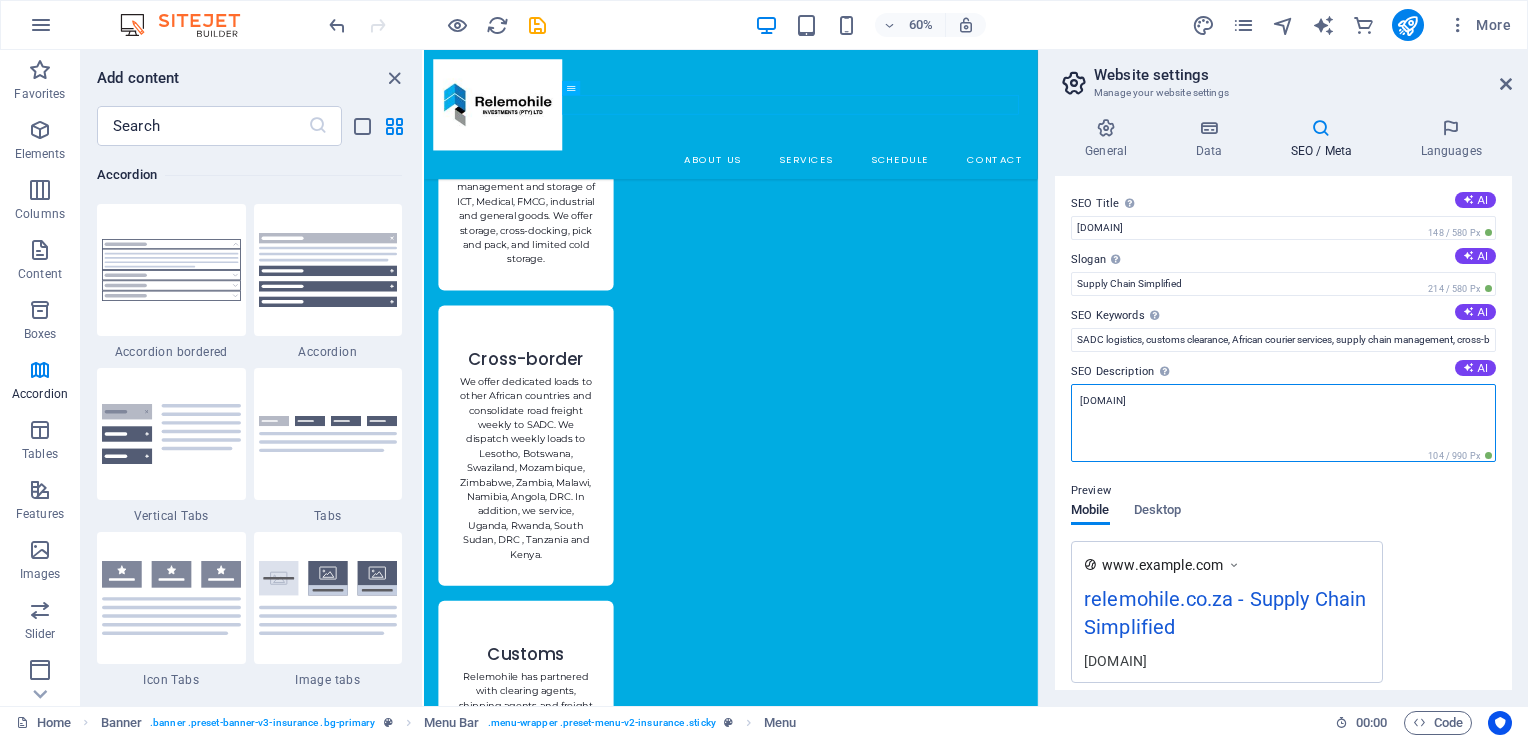 drag, startPoint x: 1162, startPoint y: 402, endPoint x: 1041, endPoint y: 395, distance: 121.20231 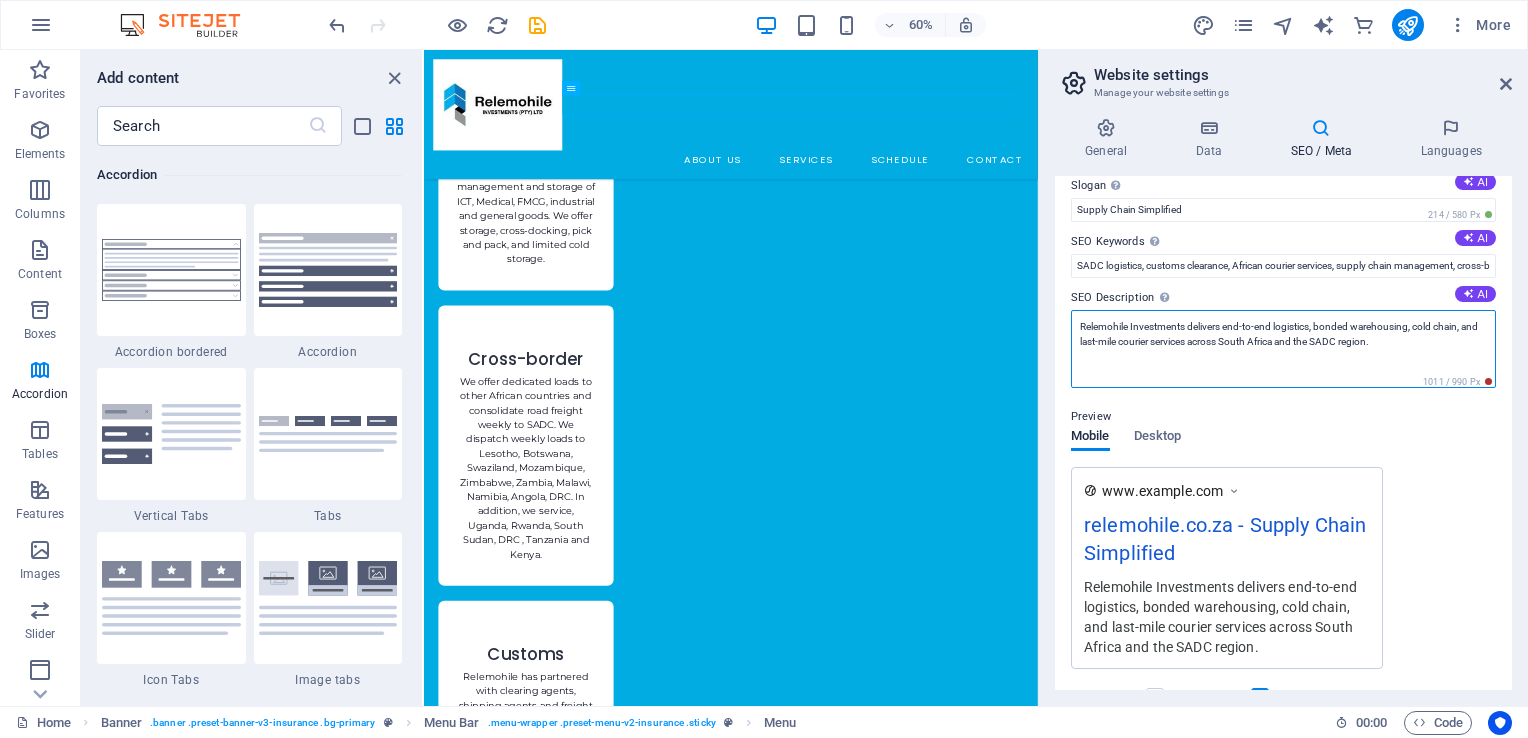 scroll, scrollTop: 100, scrollLeft: 0, axis: vertical 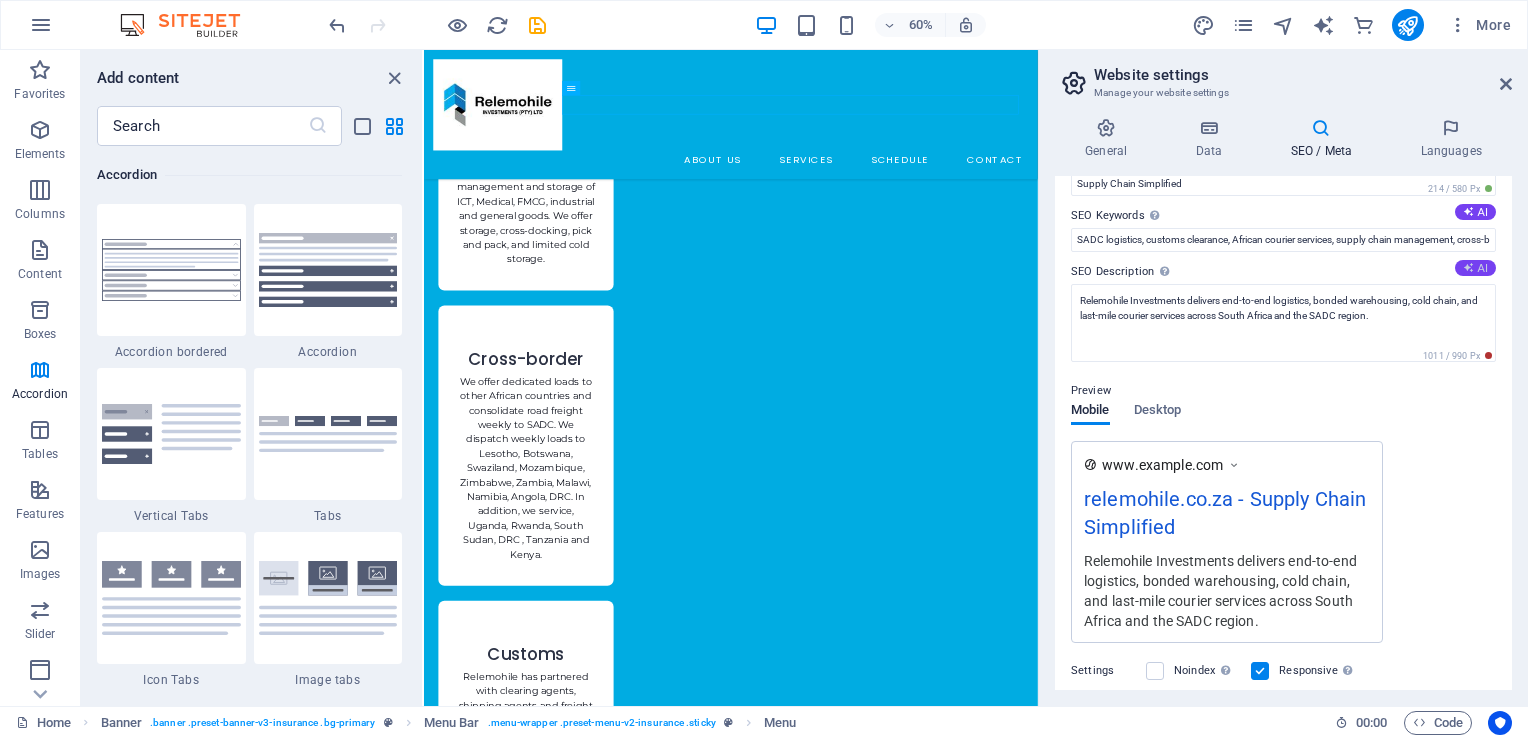 click on "AI" at bounding box center [1475, 268] 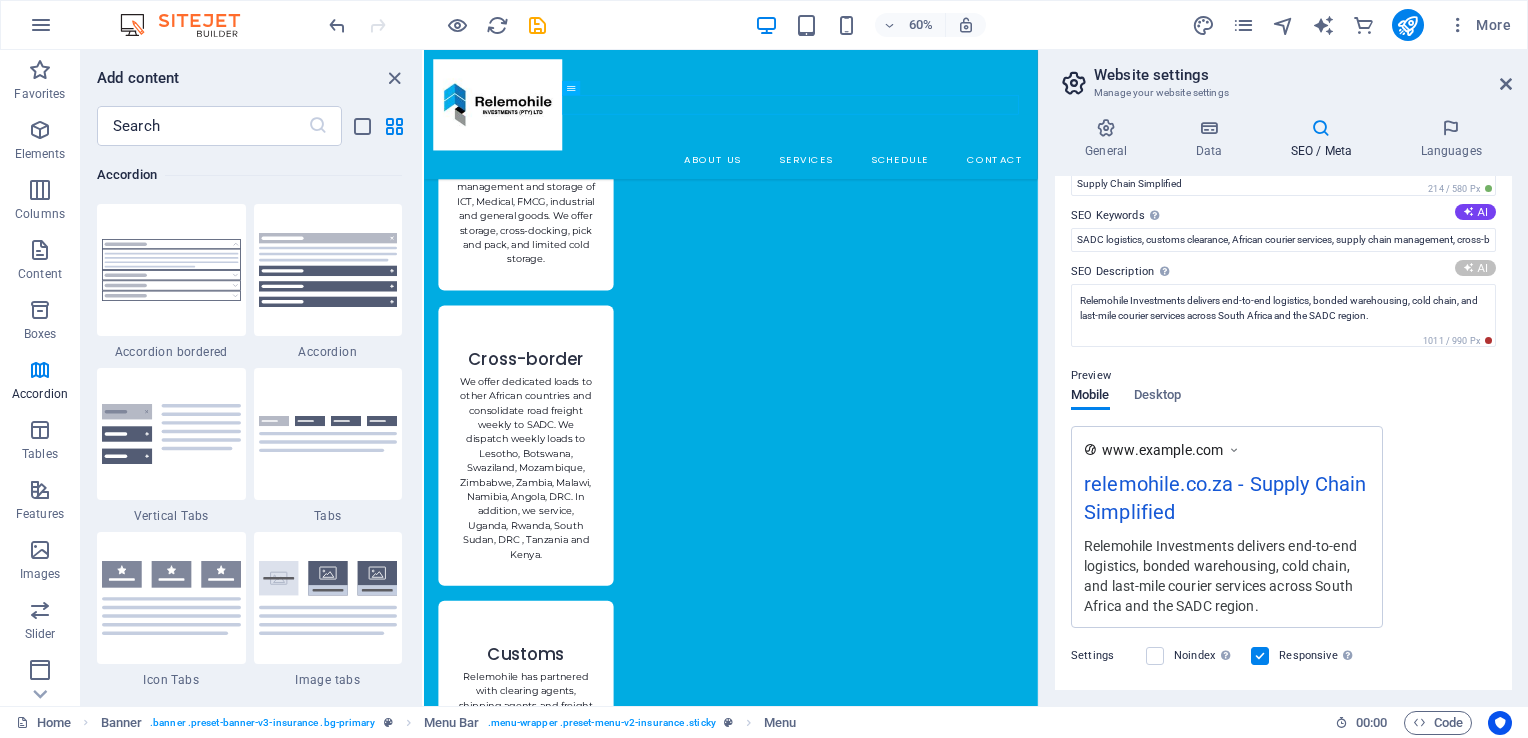 type on "Streamline your logistics with Relemohile Investments—your trusted partner for courier, storage, and customs across SADC." 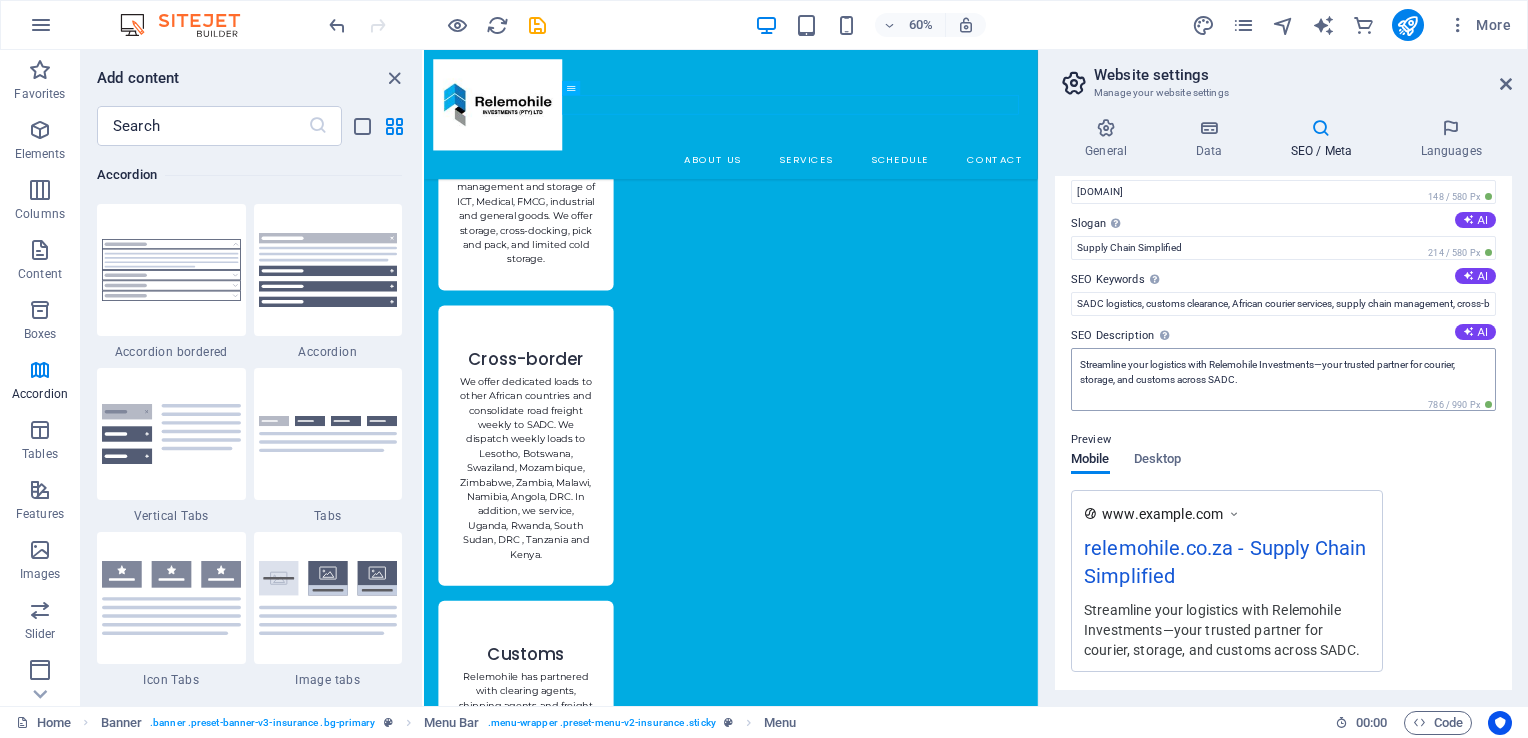 scroll, scrollTop: 0, scrollLeft: 0, axis: both 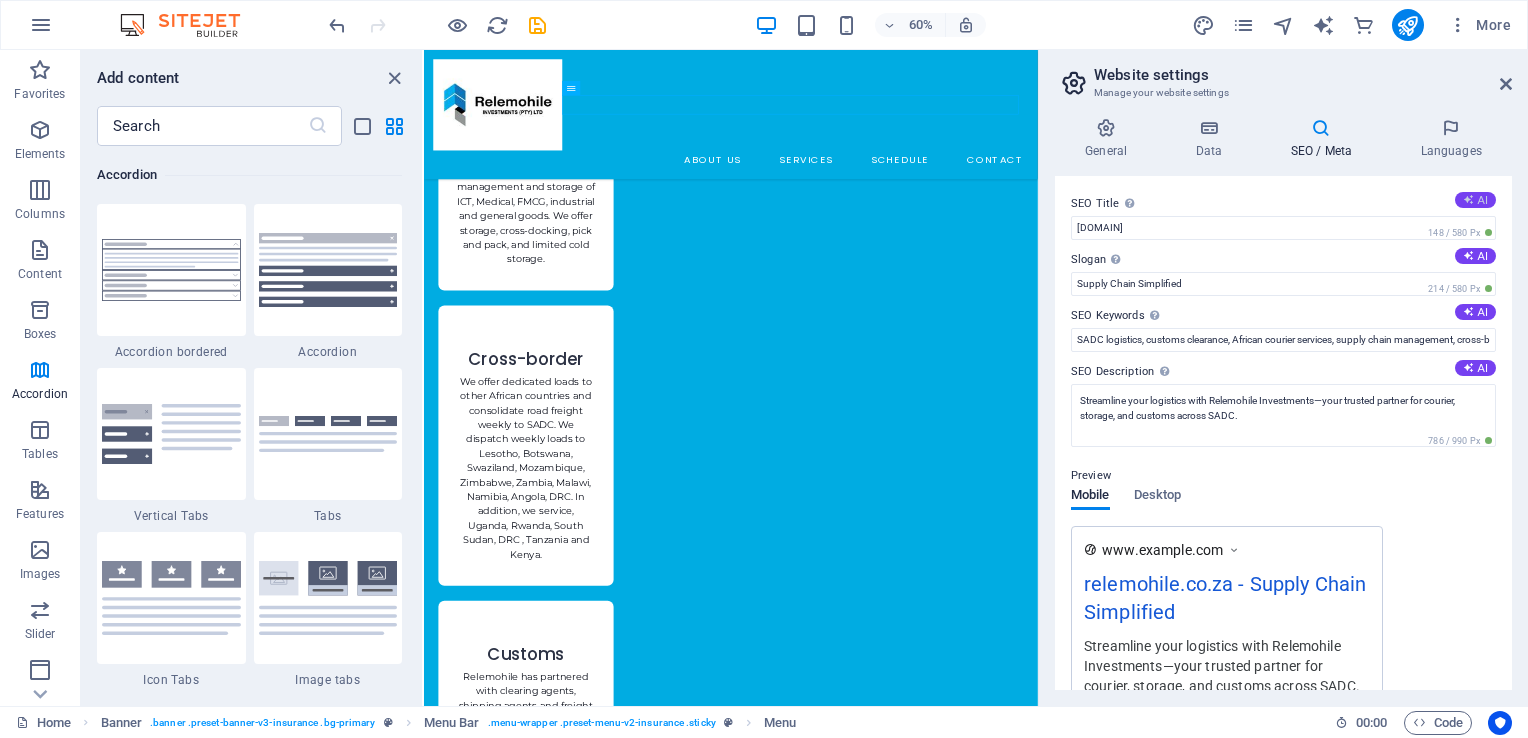 click on "AI" at bounding box center (1475, 200) 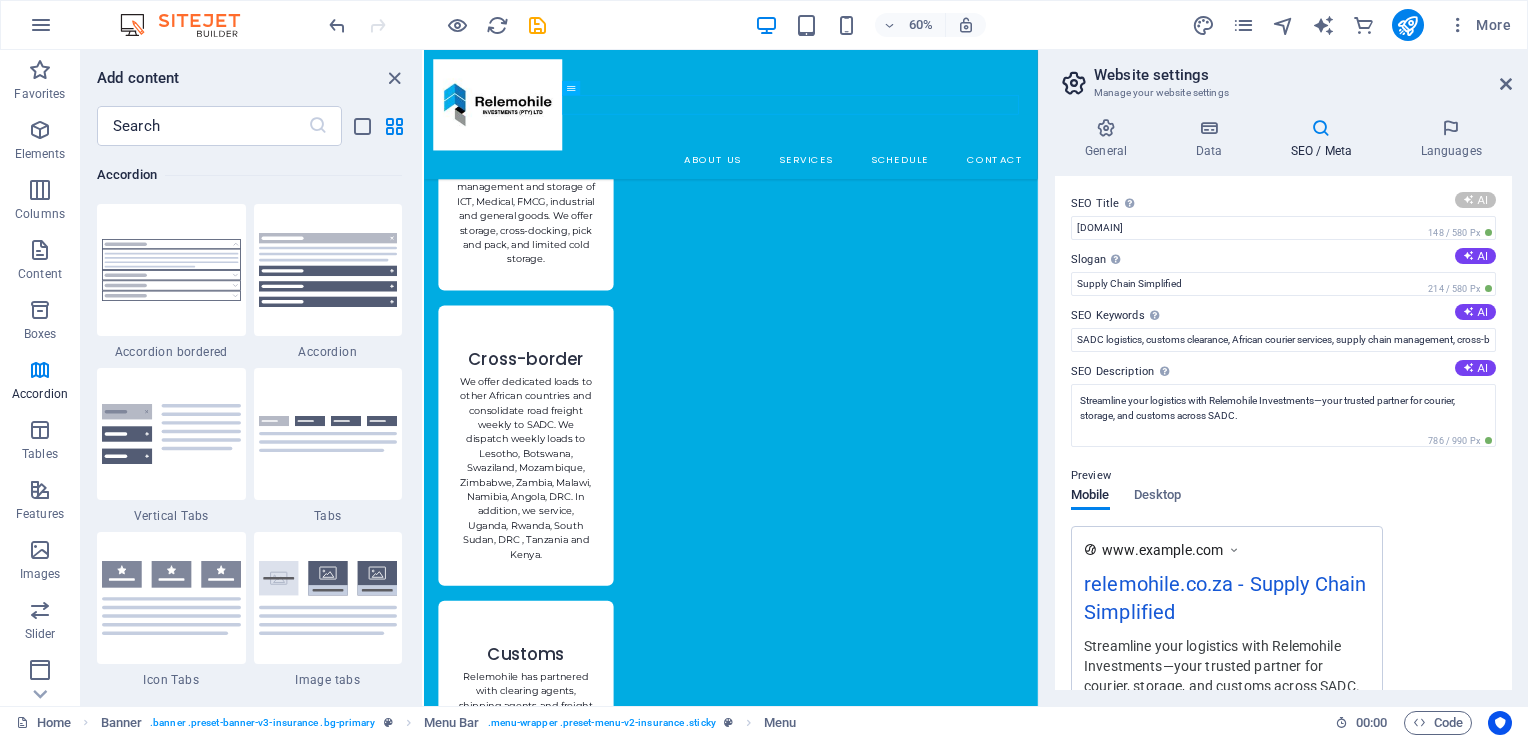 type on "Streamlined SADC Logistics Solutions" 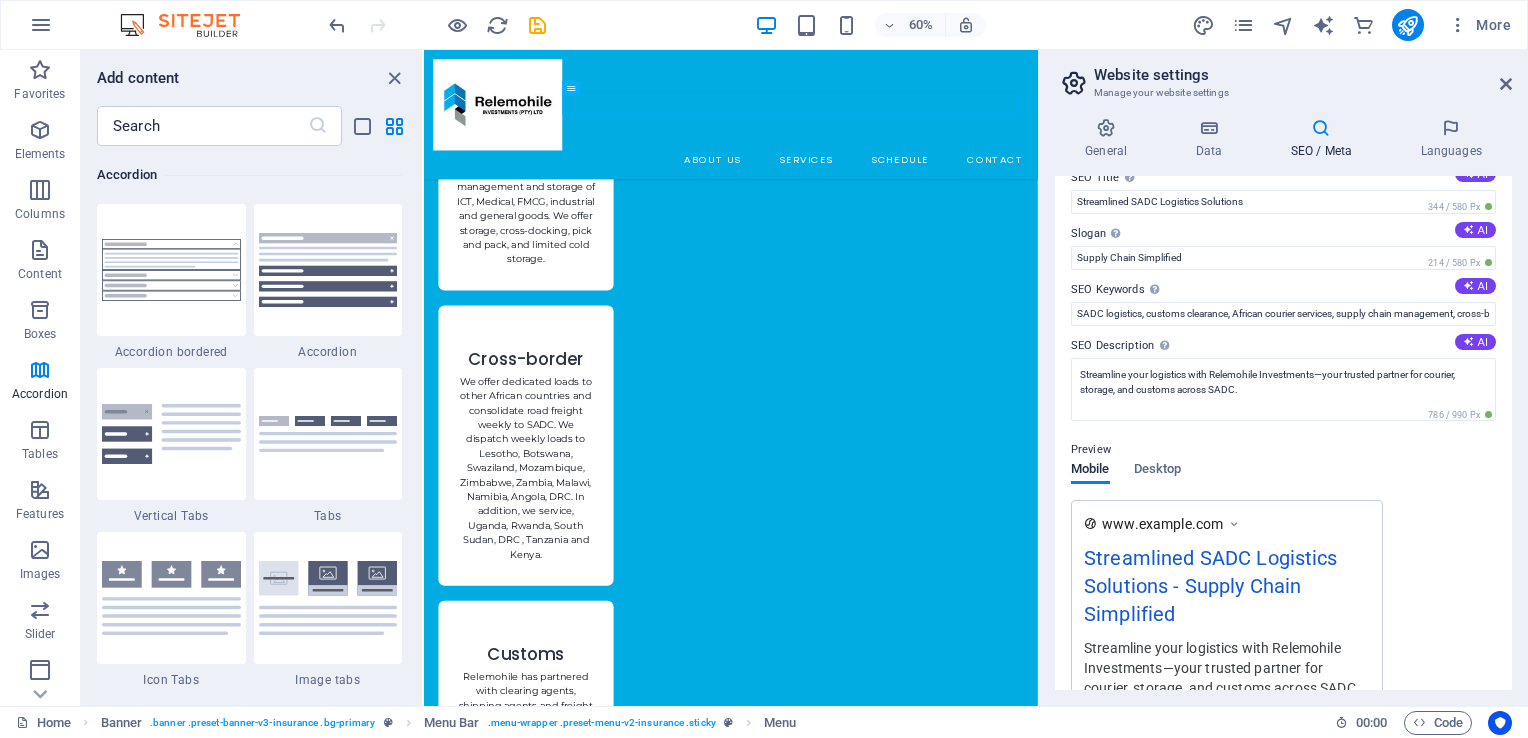 scroll, scrollTop: 16, scrollLeft: 0, axis: vertical 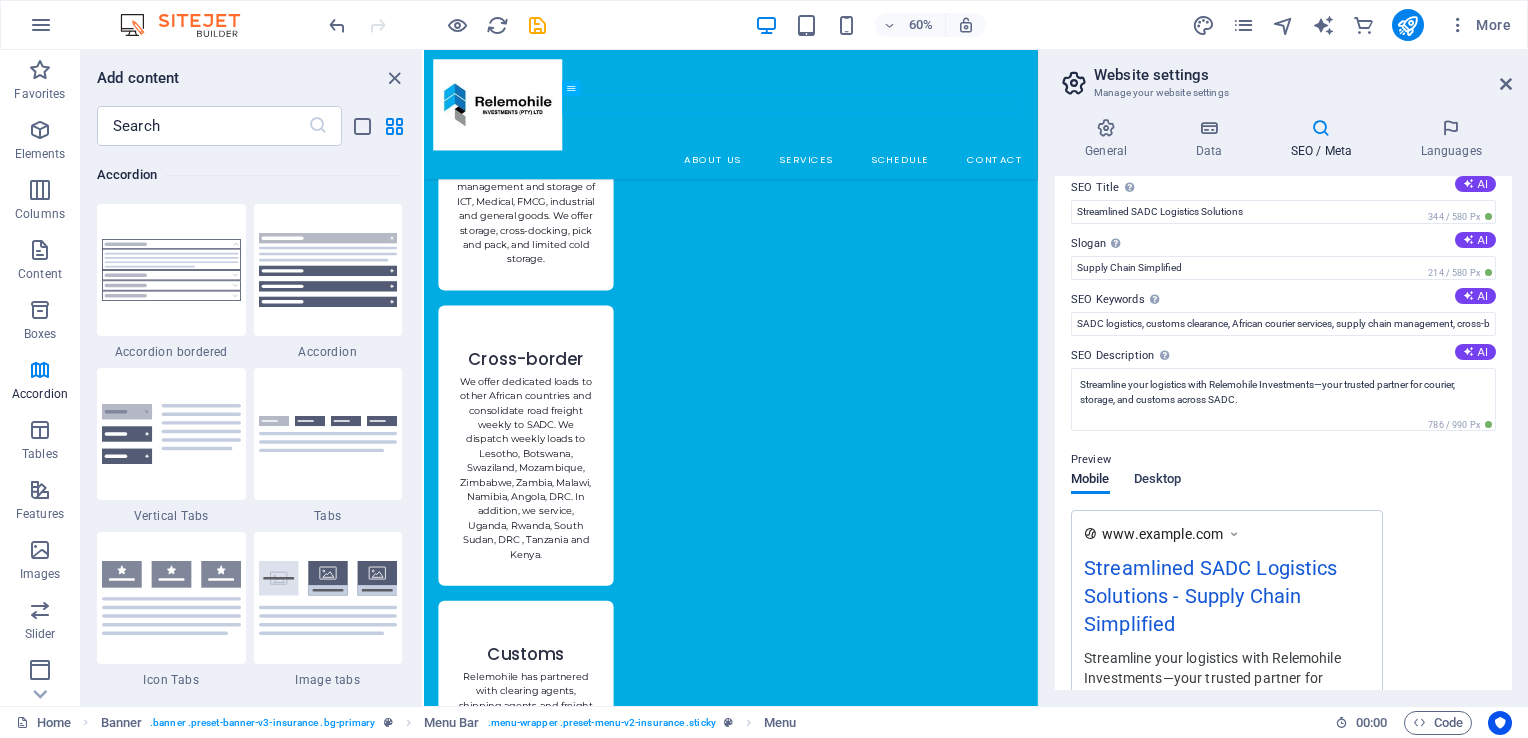 drag, startPoint x: 1131, startPoint y: 479, endPoint x: 1150, endPoint y: 480, distance: 19.026299 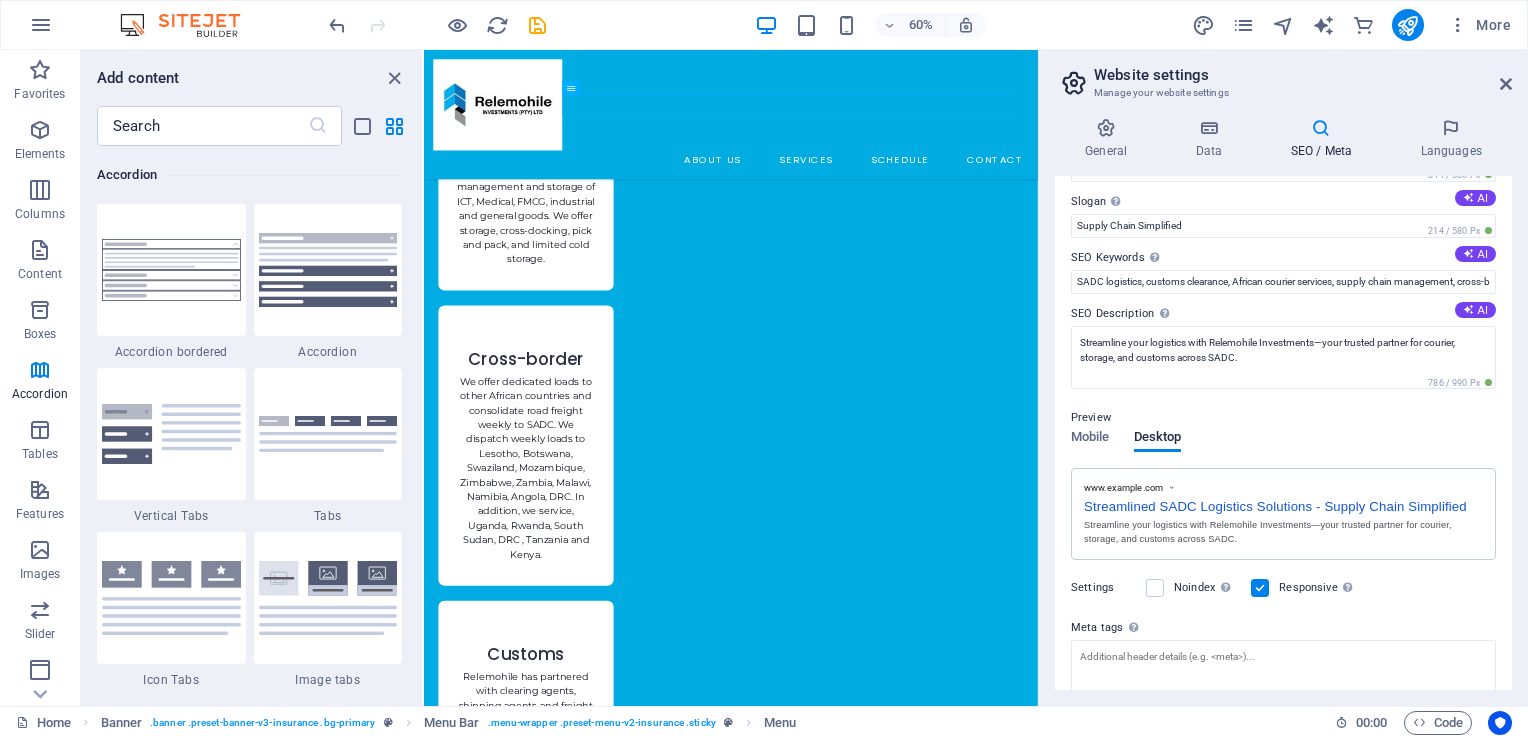 scroll, scrollTop: 0, scrollLeft: 0, axis: both 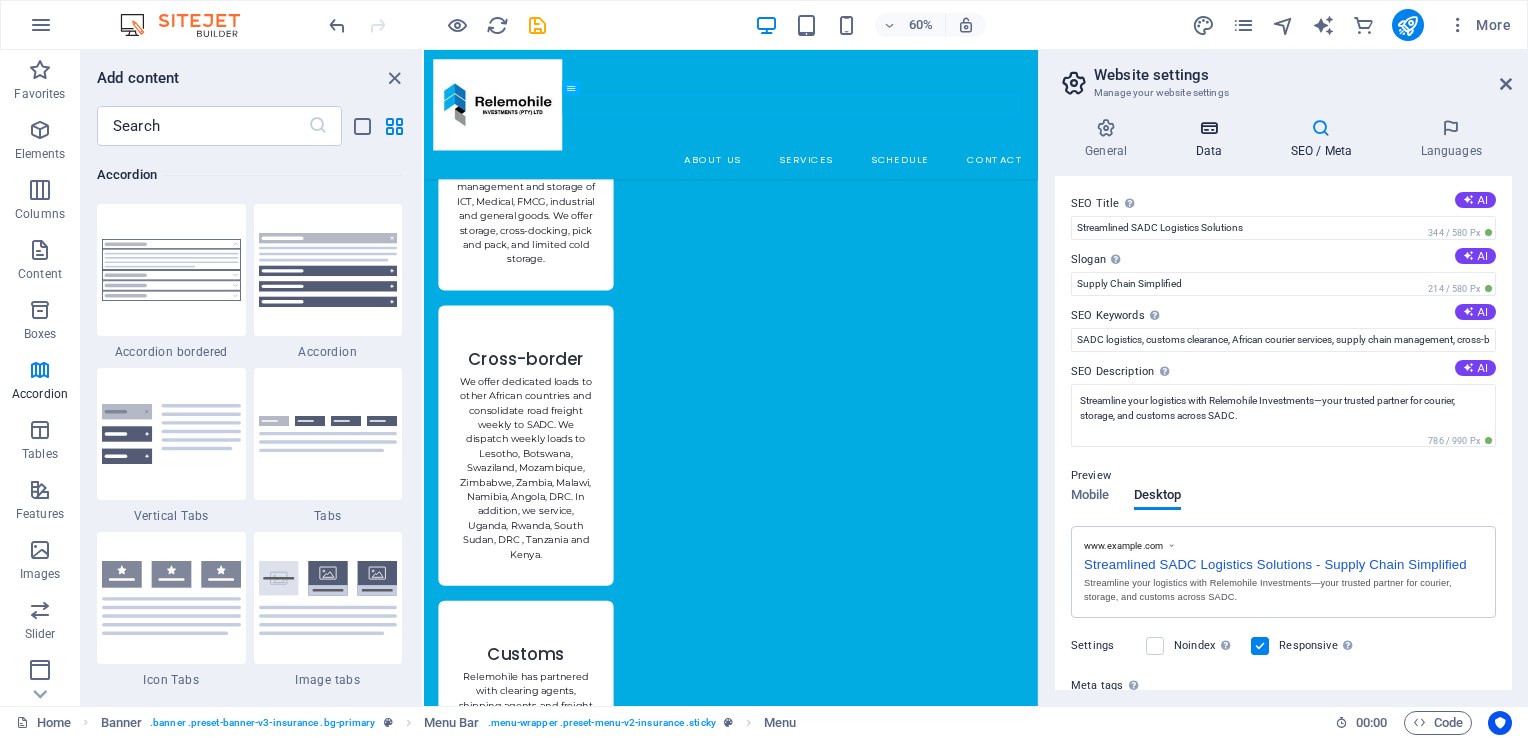click on "Data" at bounding box center [1212, 139] 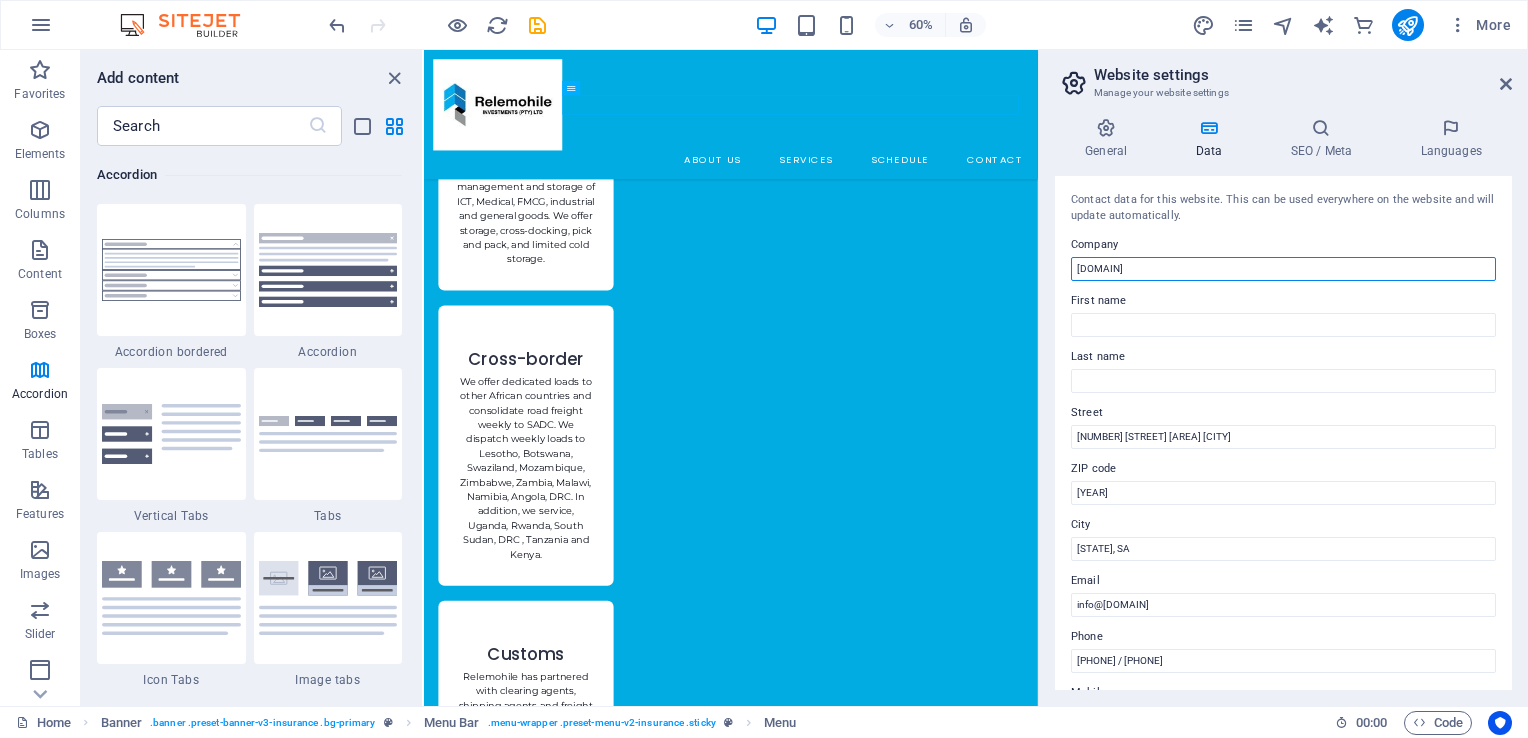 click on "[DOMAIN]" at bounding box center (1283, 269) 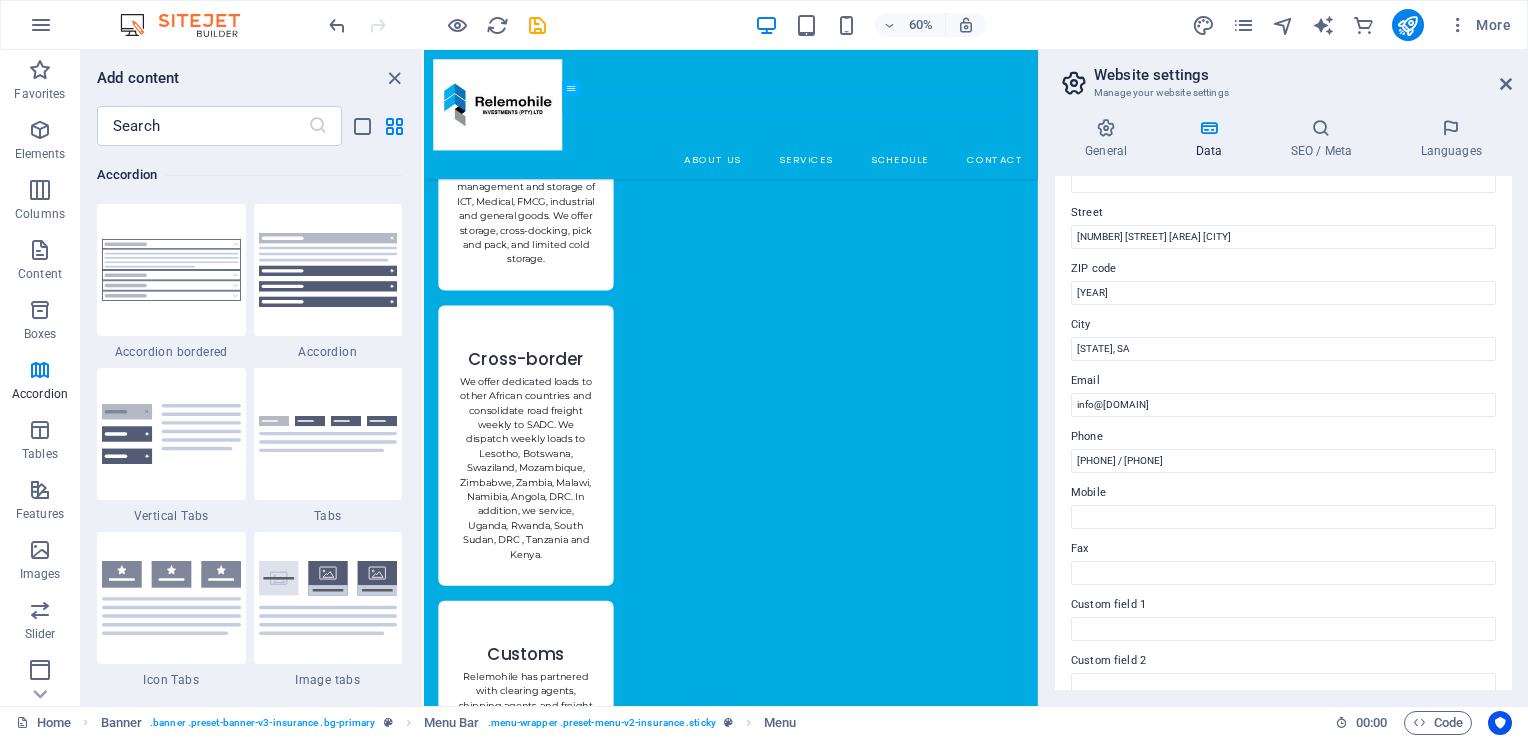 scroll, scrollTop: 300, scrollLeft: 0, axis: vertical 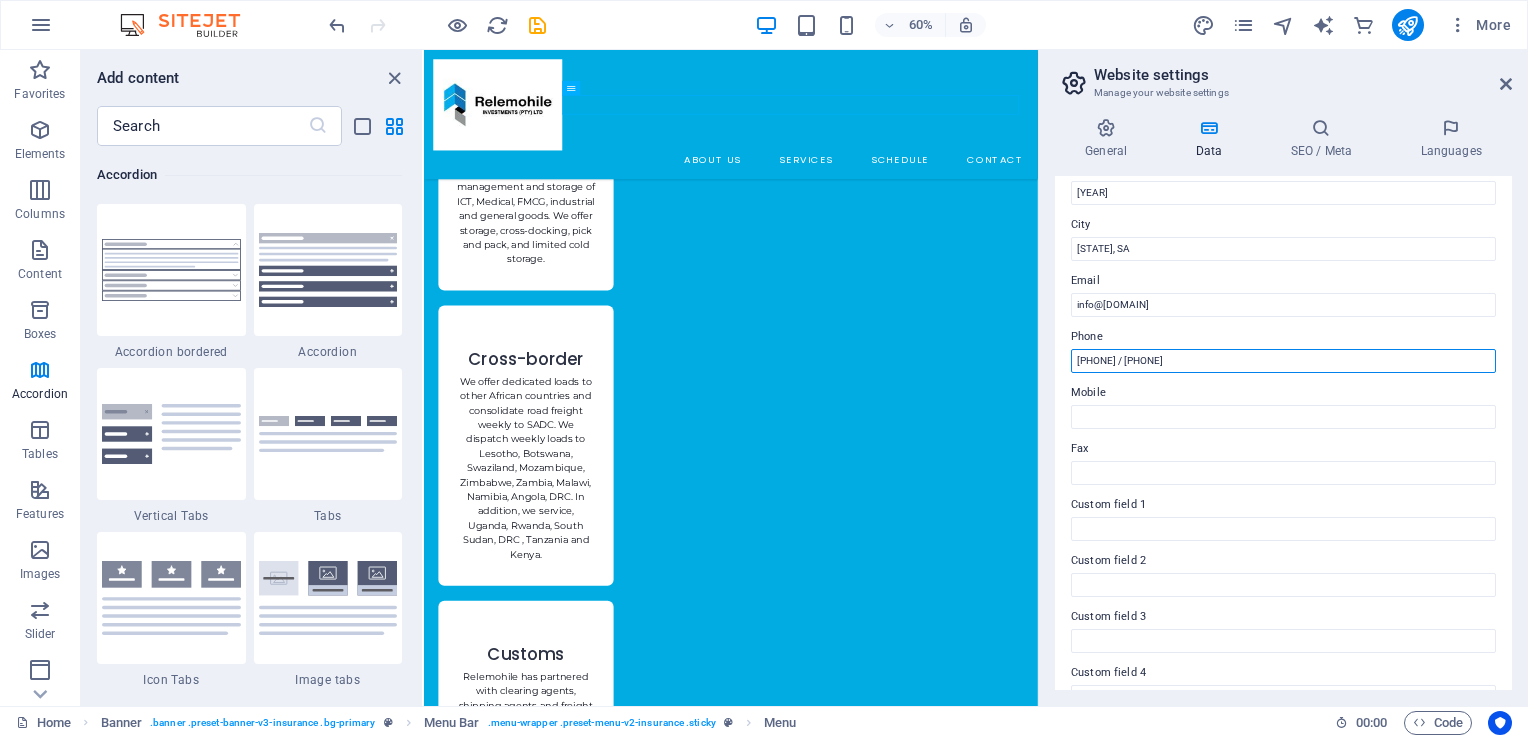 drag, startPoint x: 1208, startPoint y: 362, endPoint x: 1143, endPoint y: 353, distance: 65.62012 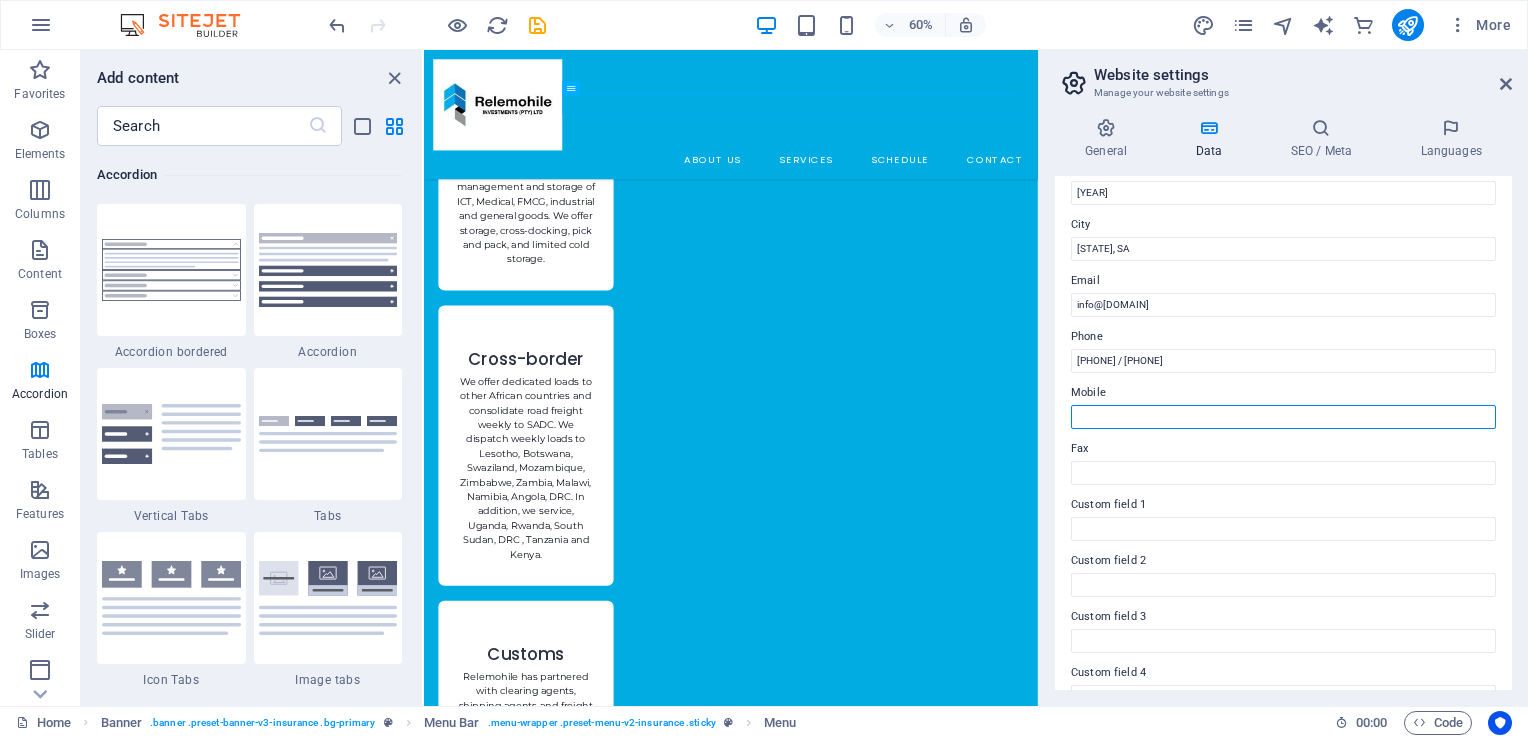 click on "Mobile" at bounding box center [1283, 417] 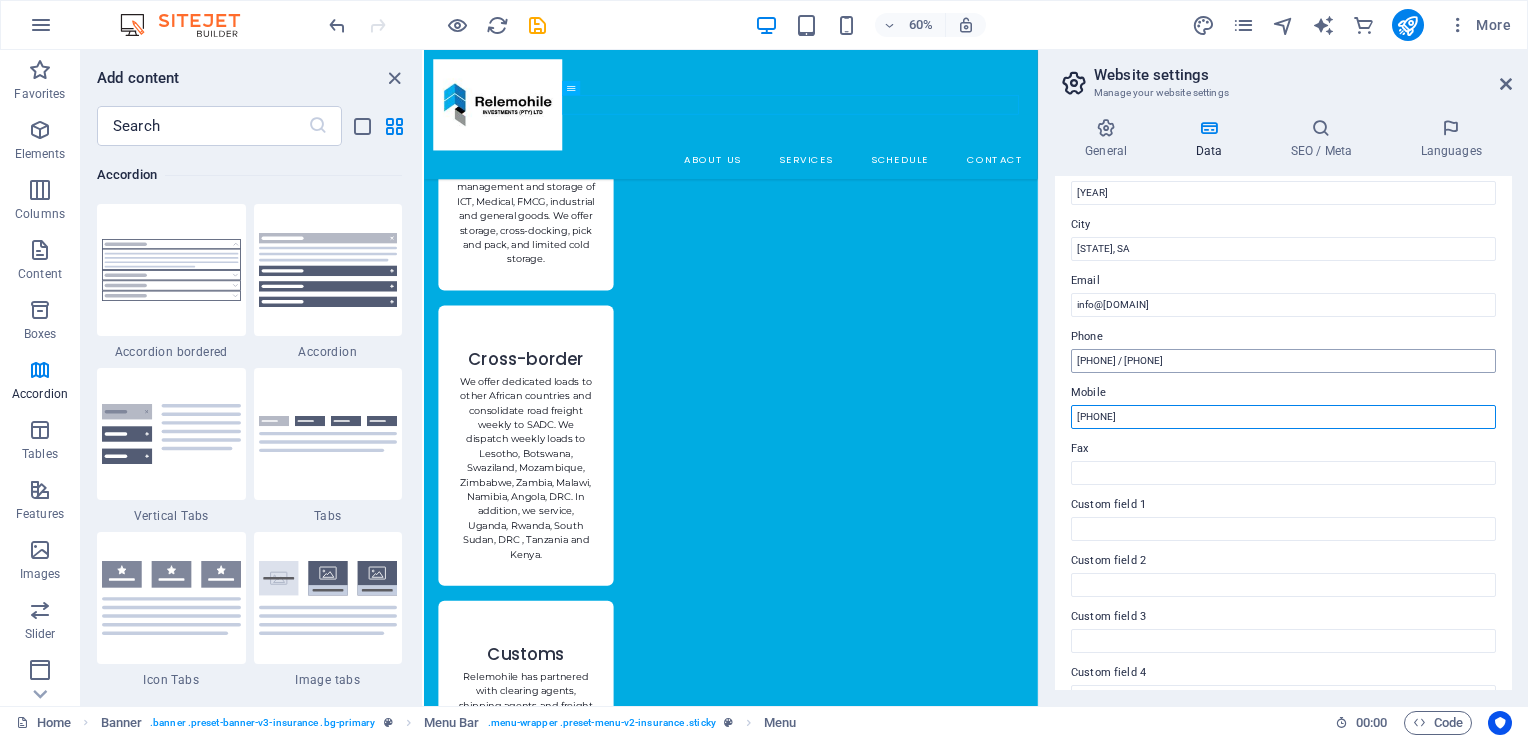 type on "[PHONE]" 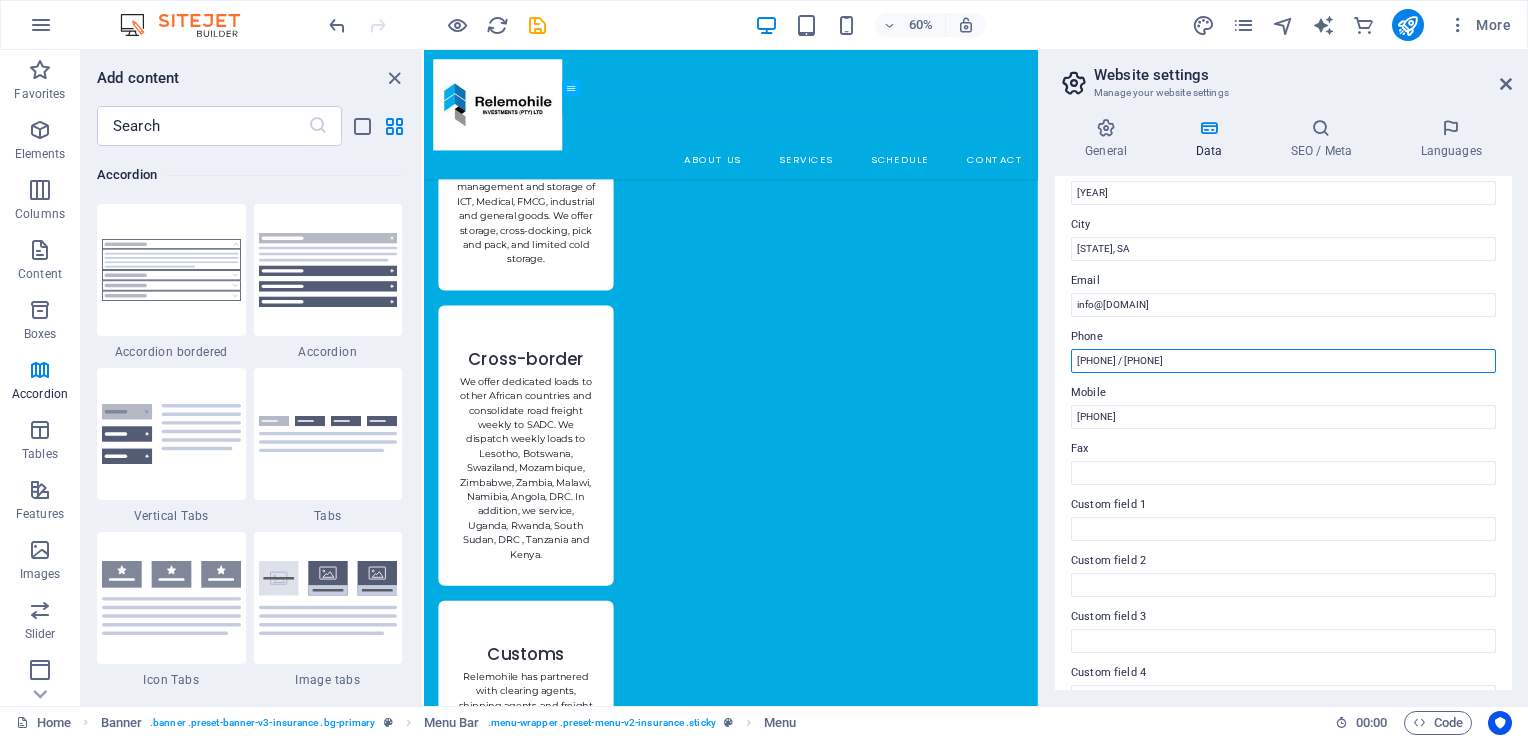 drag, startPoint x: 1216, startPoint y: 358, endPoint x: 1135, endPoint y: 356, distance: 81.02469 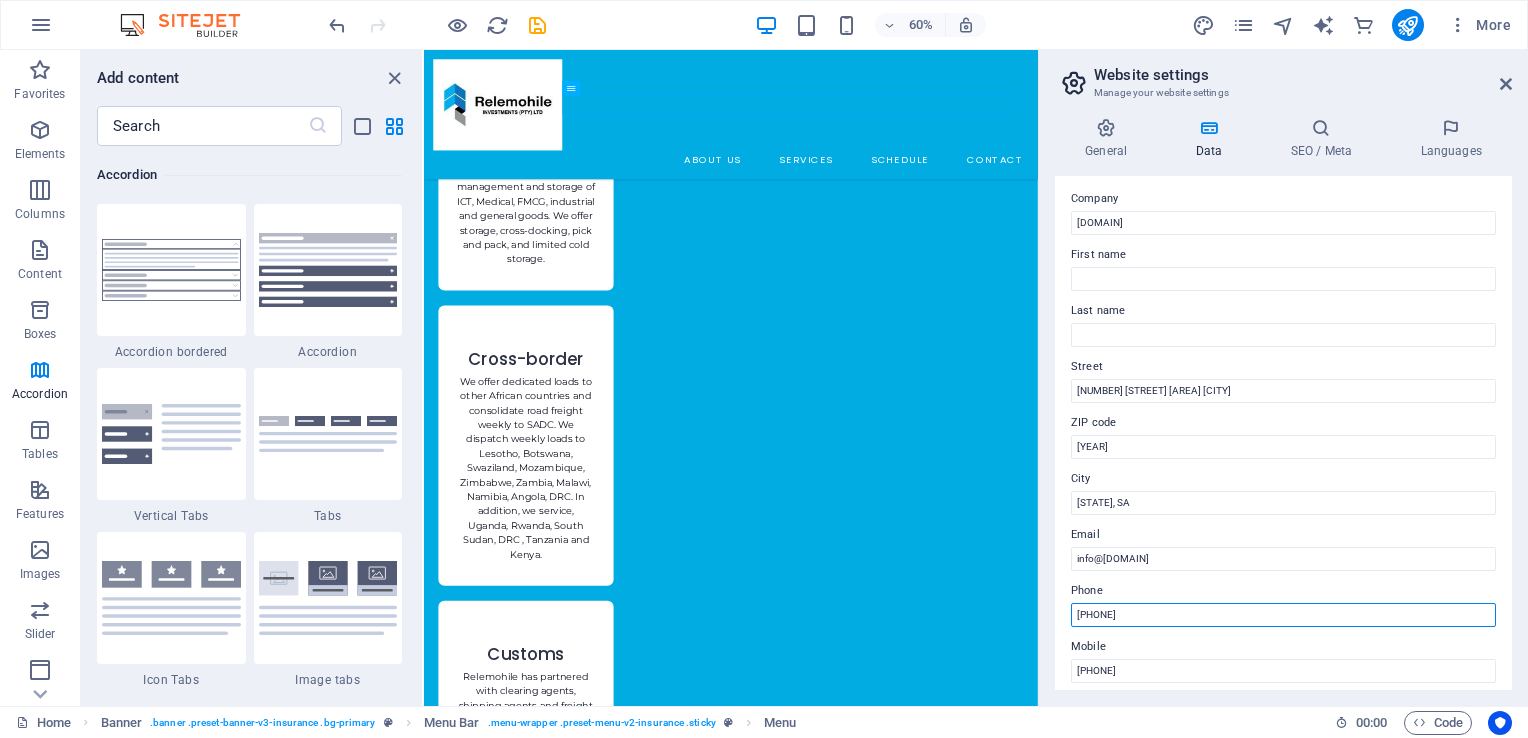 scroll, scrollTop: 0, scrollLeft: 0, axis: both 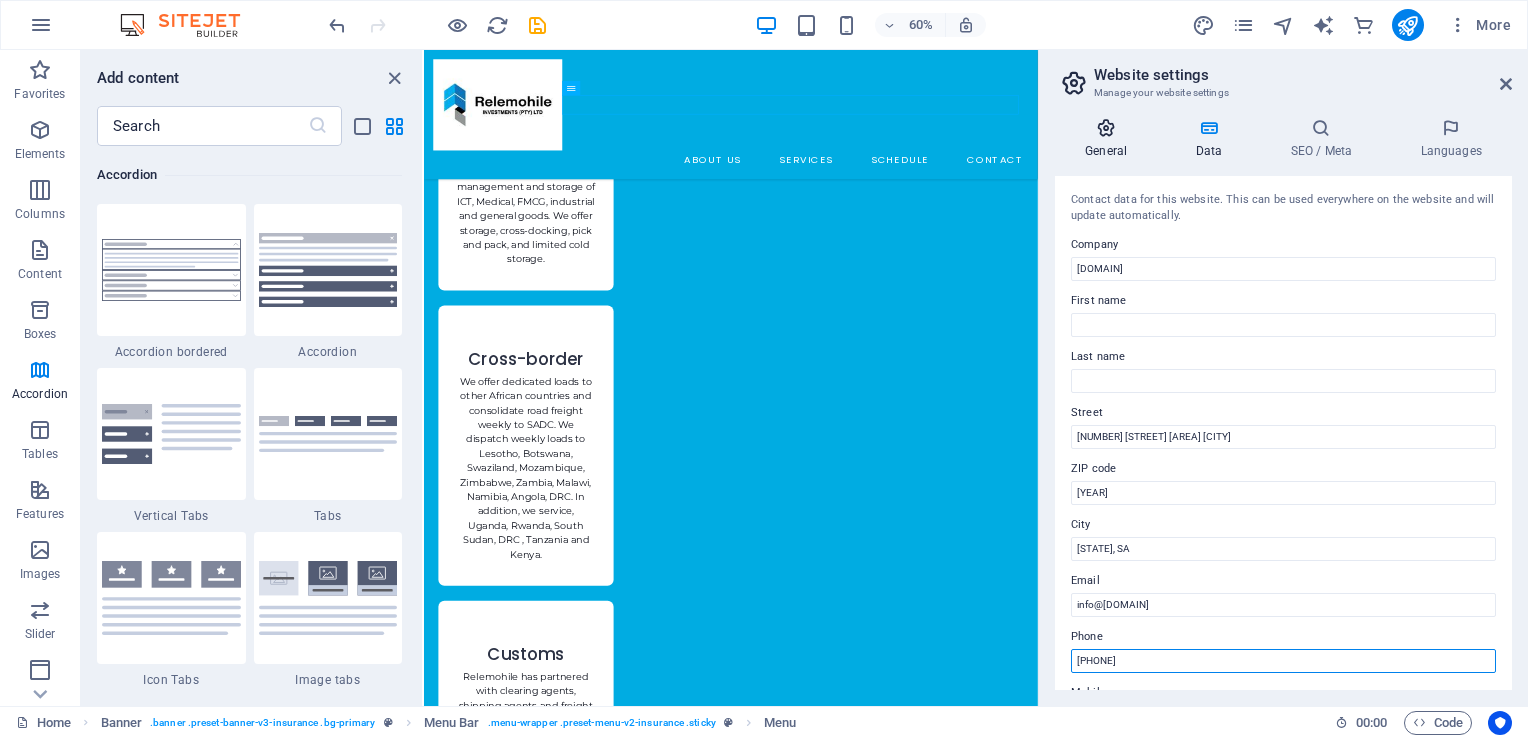 type on "[PHONE]" 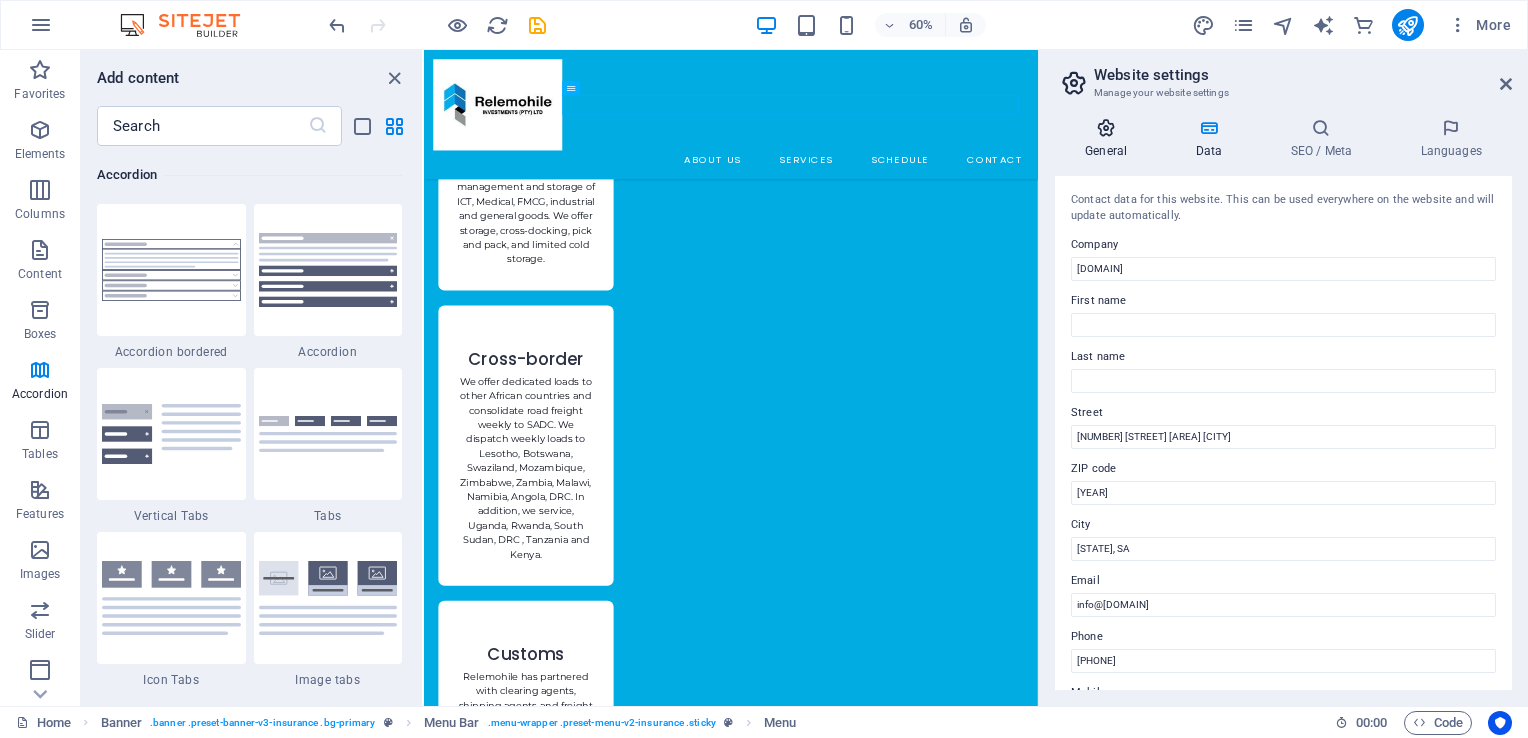 click at bounding box center (1106, 128) 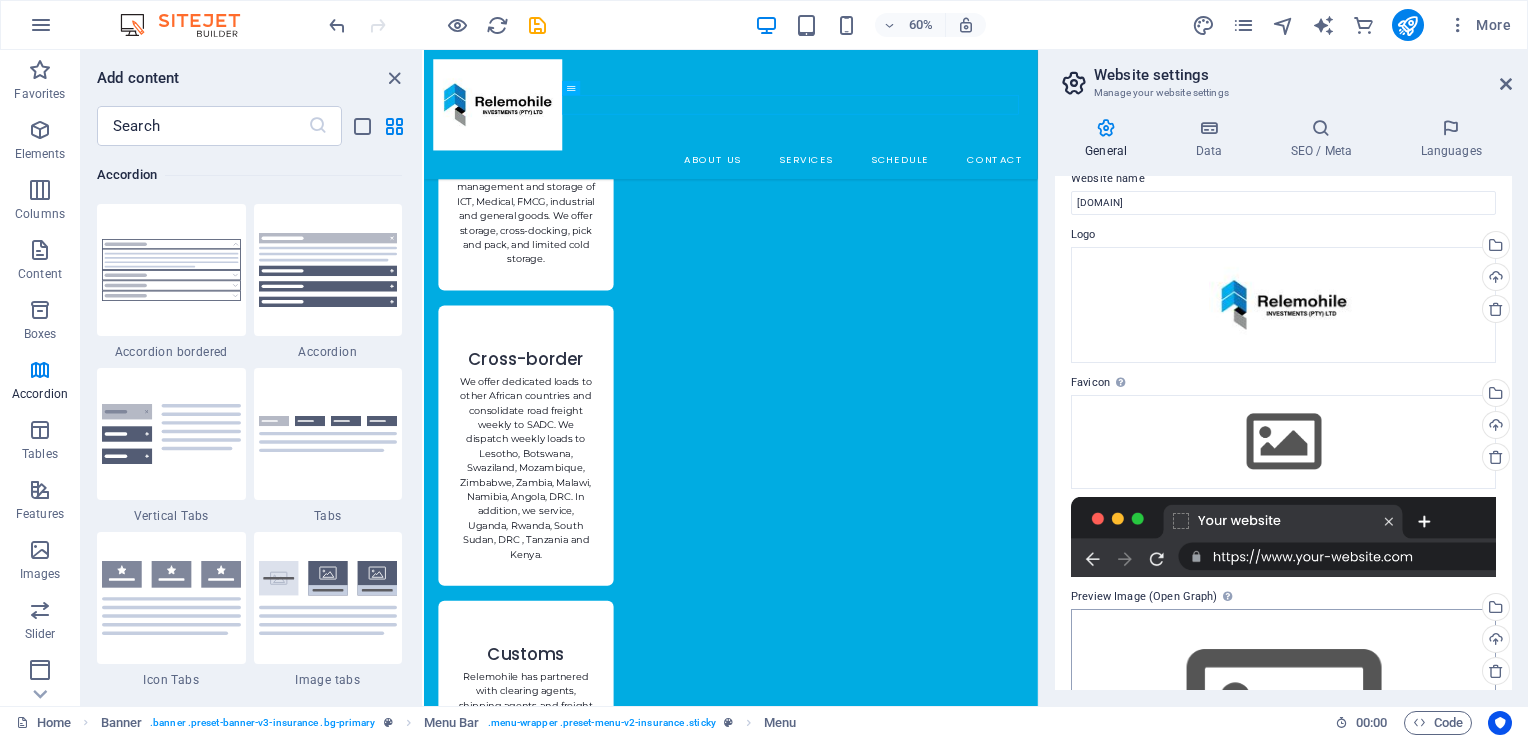 scroll, scrollTop: 0, scrollLeft: 0, axis: both 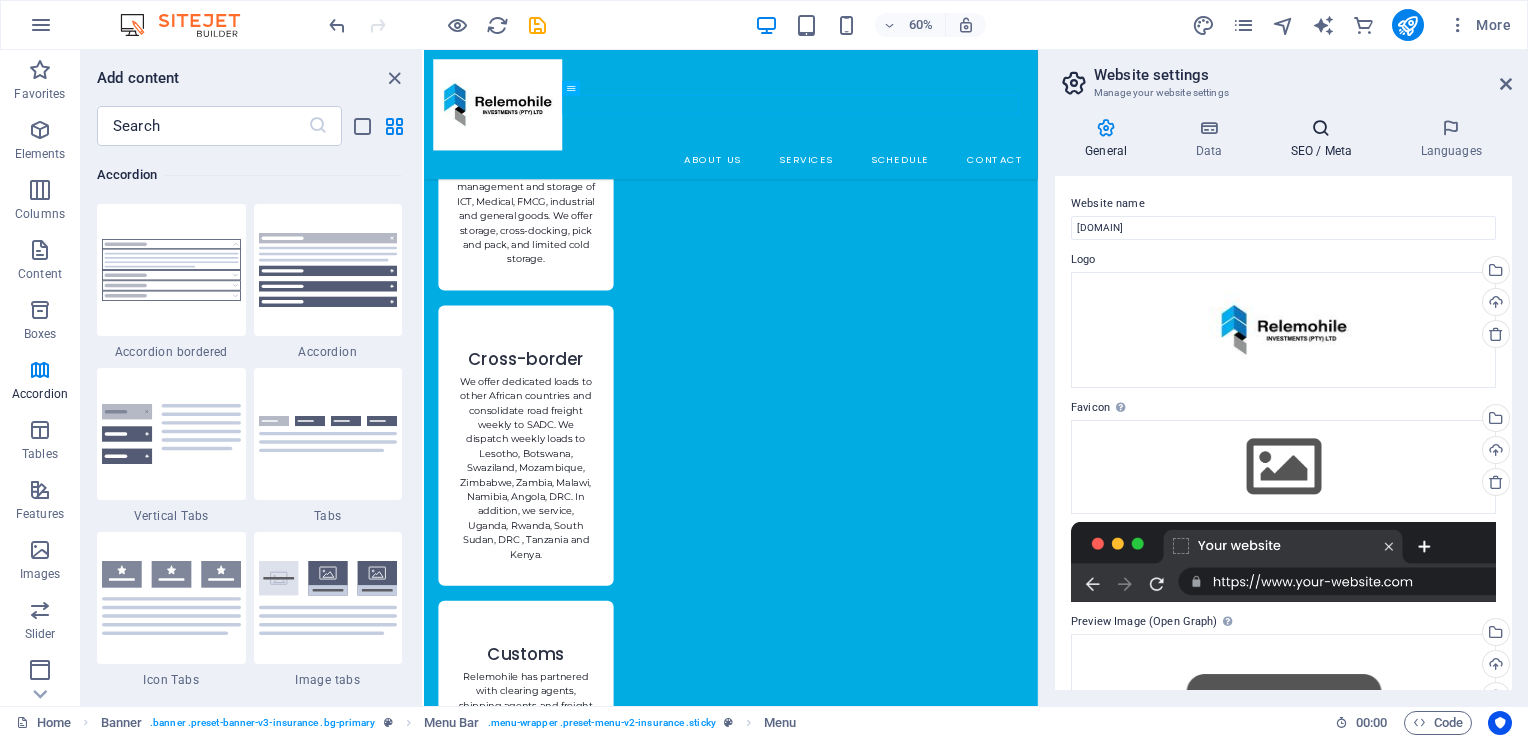 click at bounding box center [1321, 128] 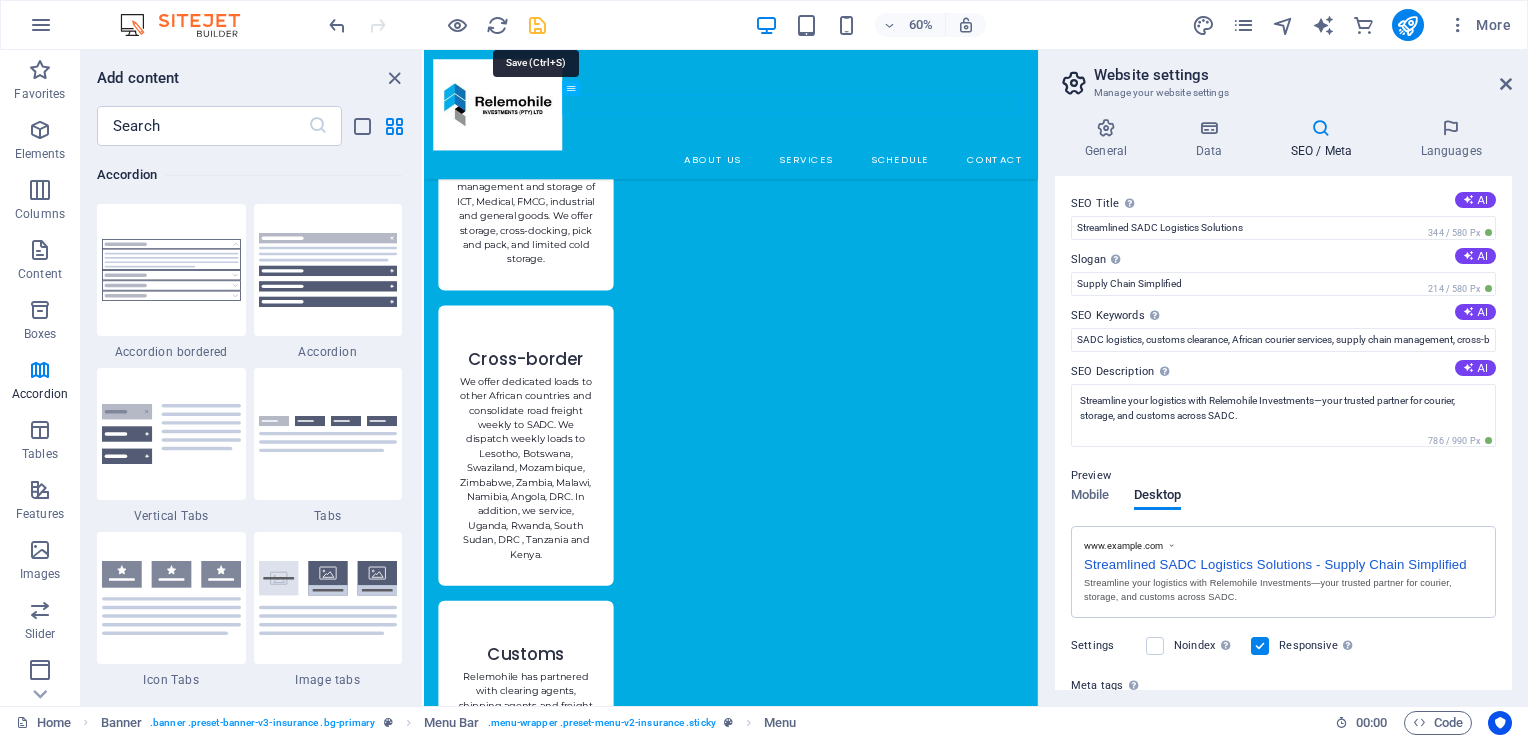 click at bounding box center (537, 25) 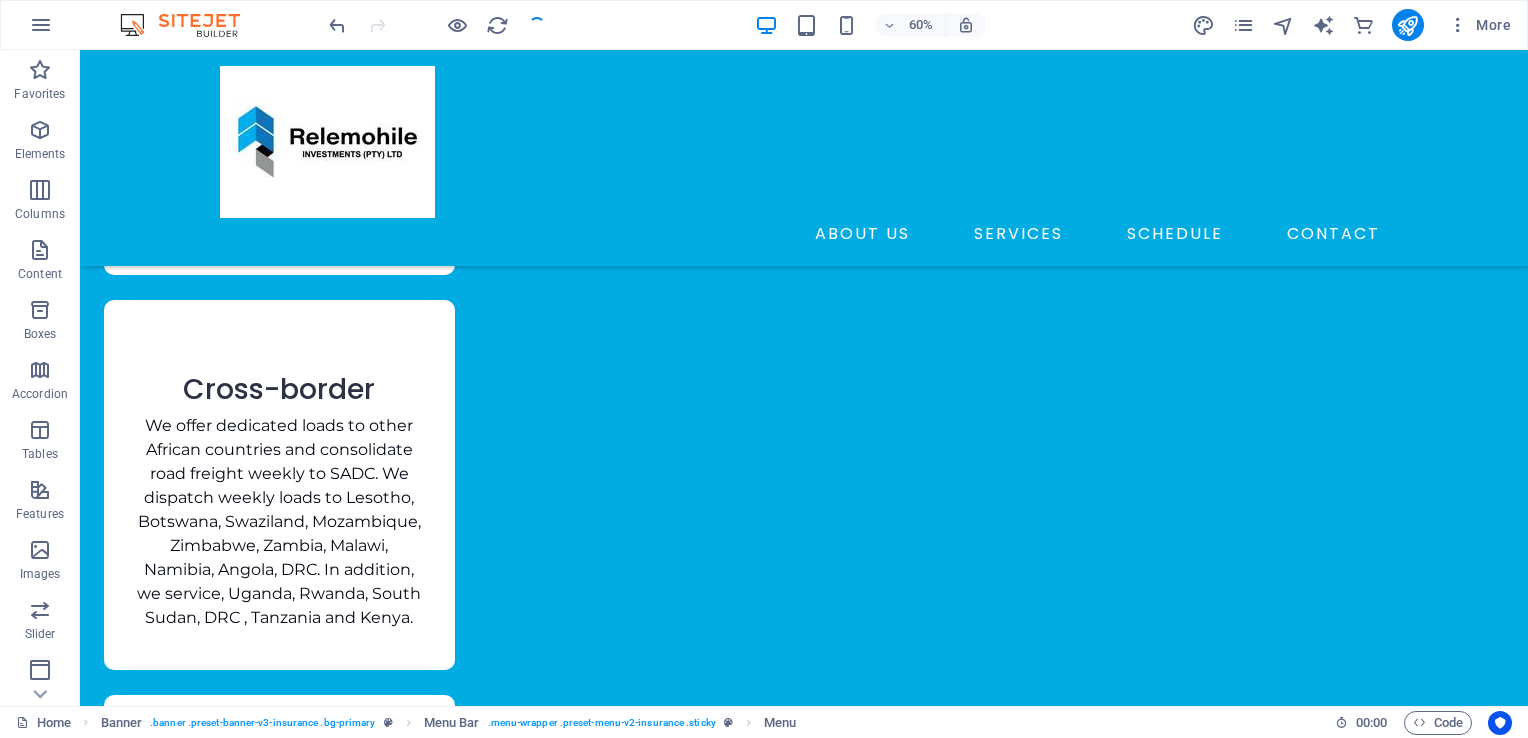 scroll, scrollTop: 3290, scrollLeft: 0, axis: vertical 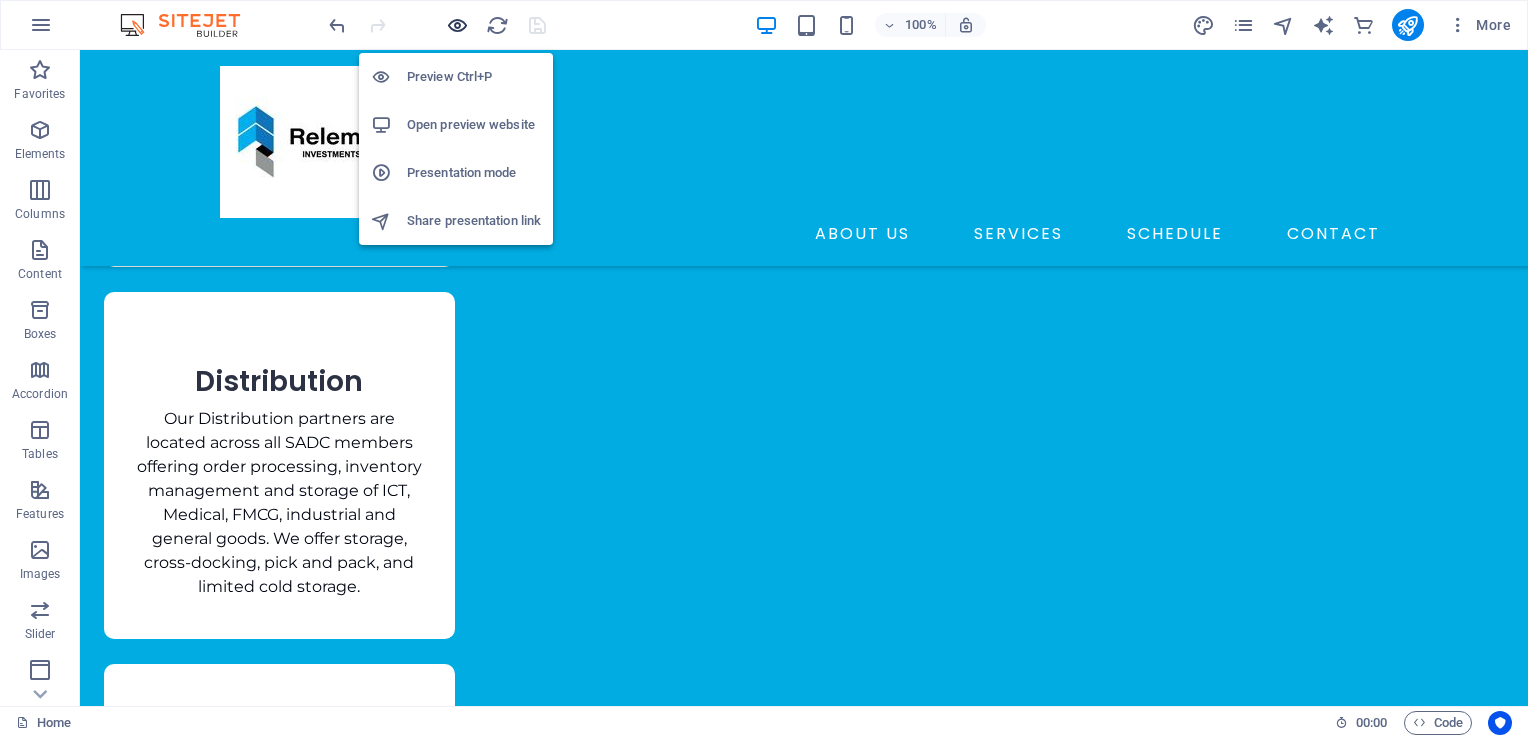 click at bounding box center [457, 25] 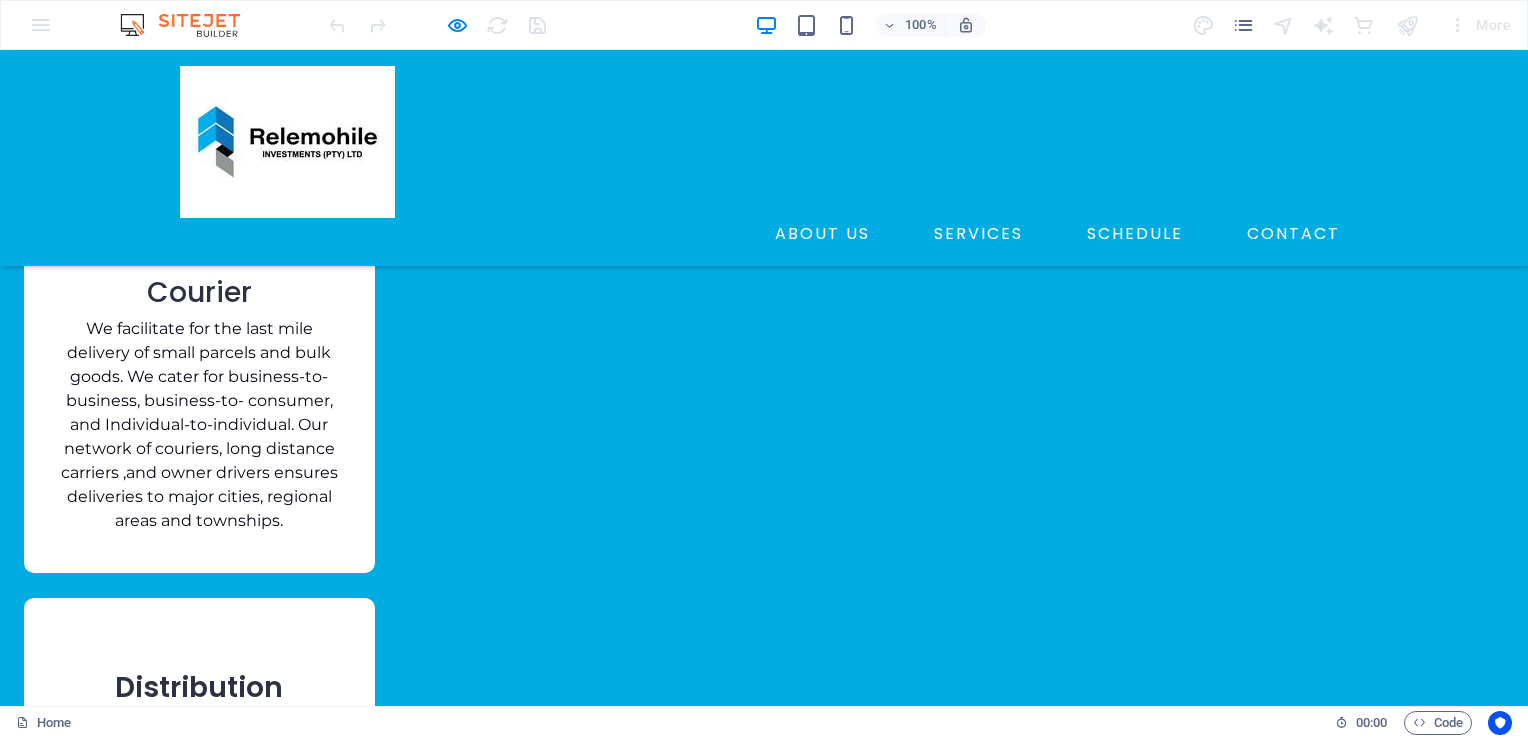 scroll, scrollTop: 2890, scrollLeft: 0, axis: vertical 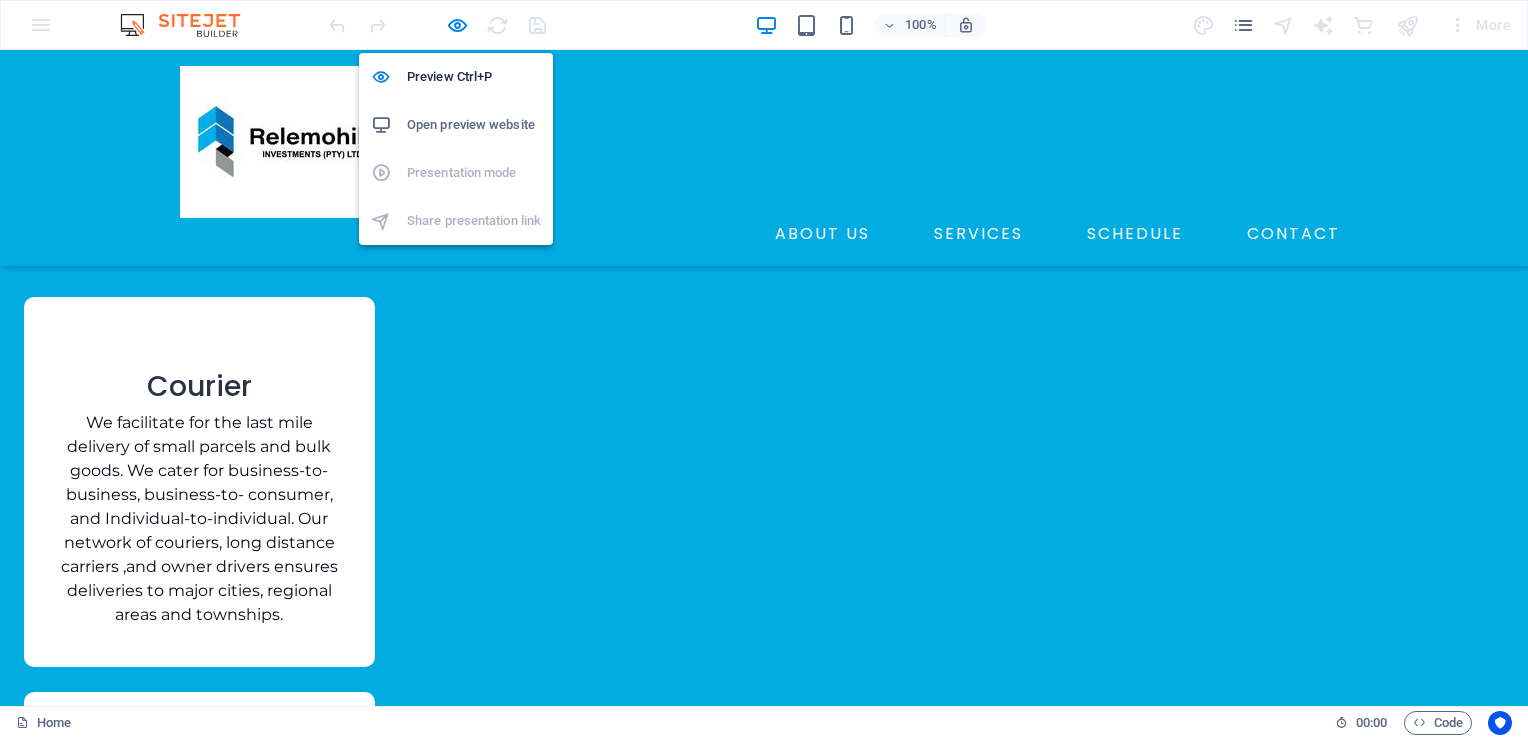 click on "Open preview website" at bounding box center (474, 125) 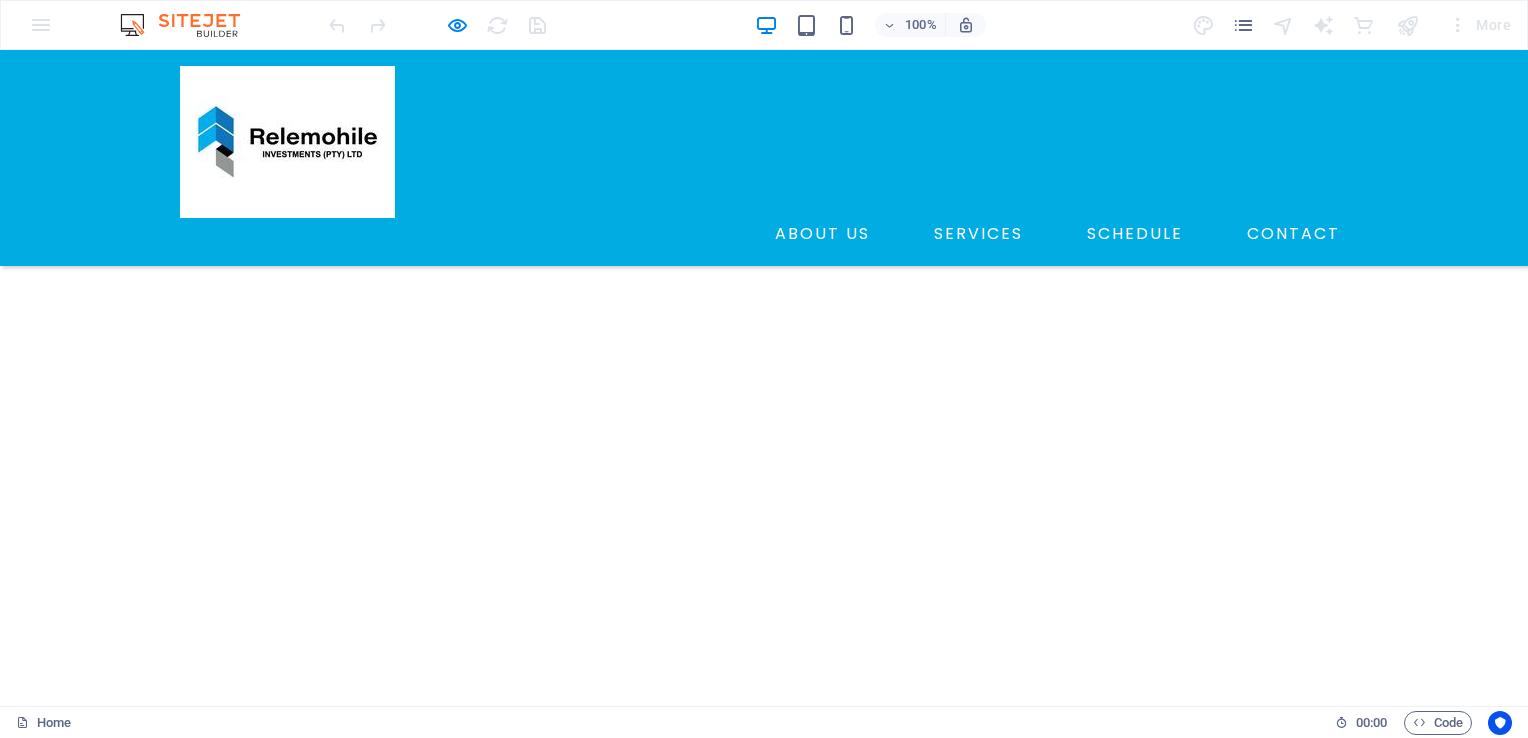 scroll, scrollTop: 5390, scrollLeft: 0, axis: vertical 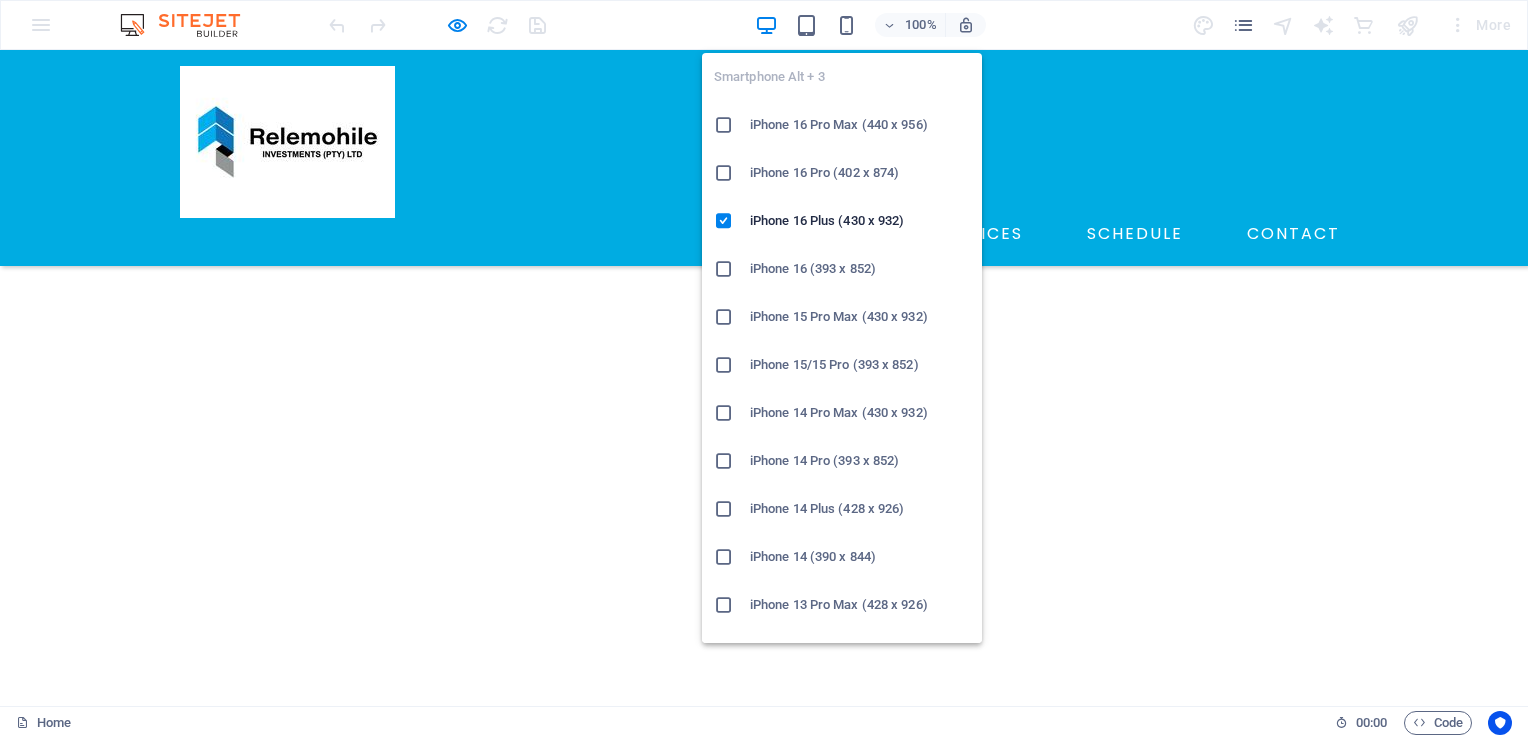 click at bounding box center [724, 605] 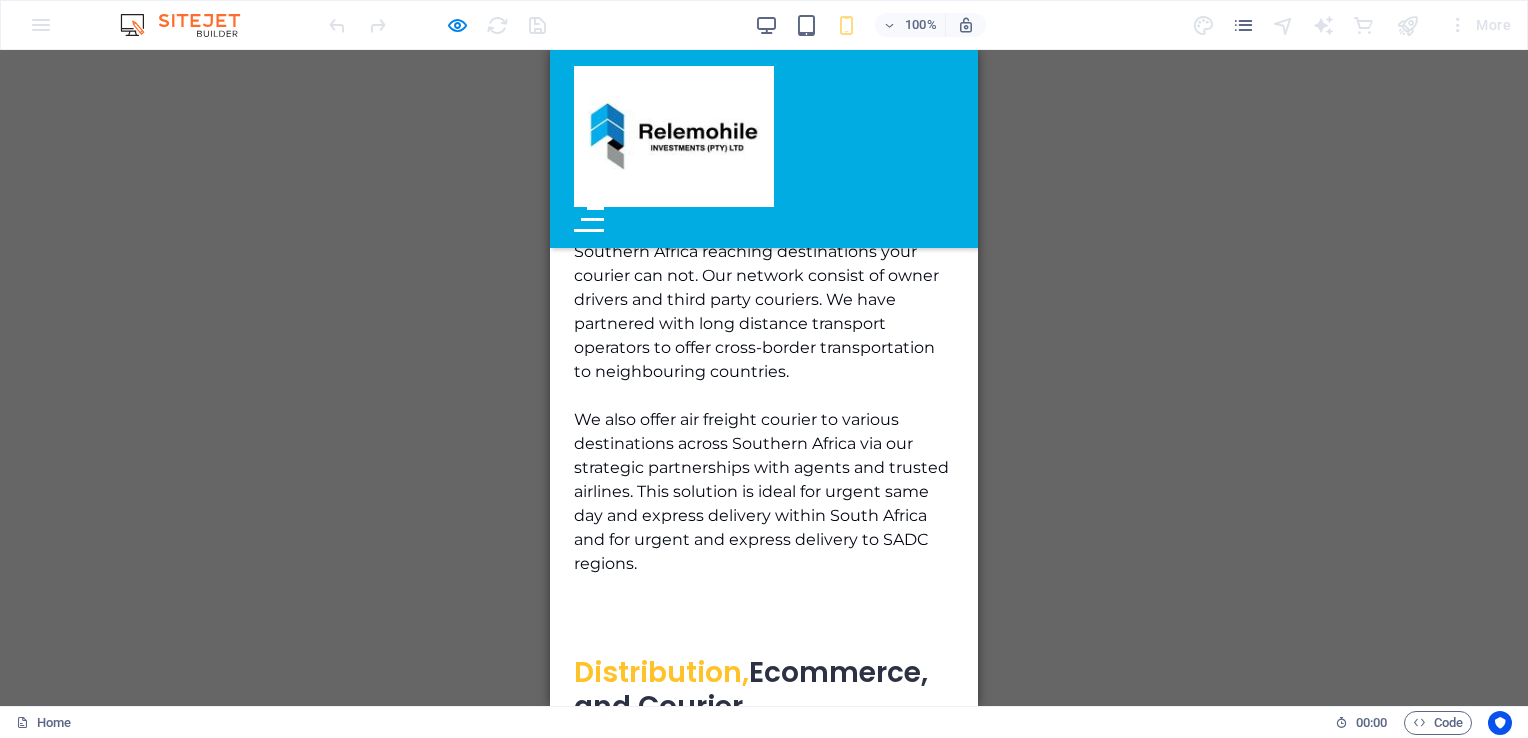 scroll, scrollTop: 5700, scrollLeft: 0, axis: vertical 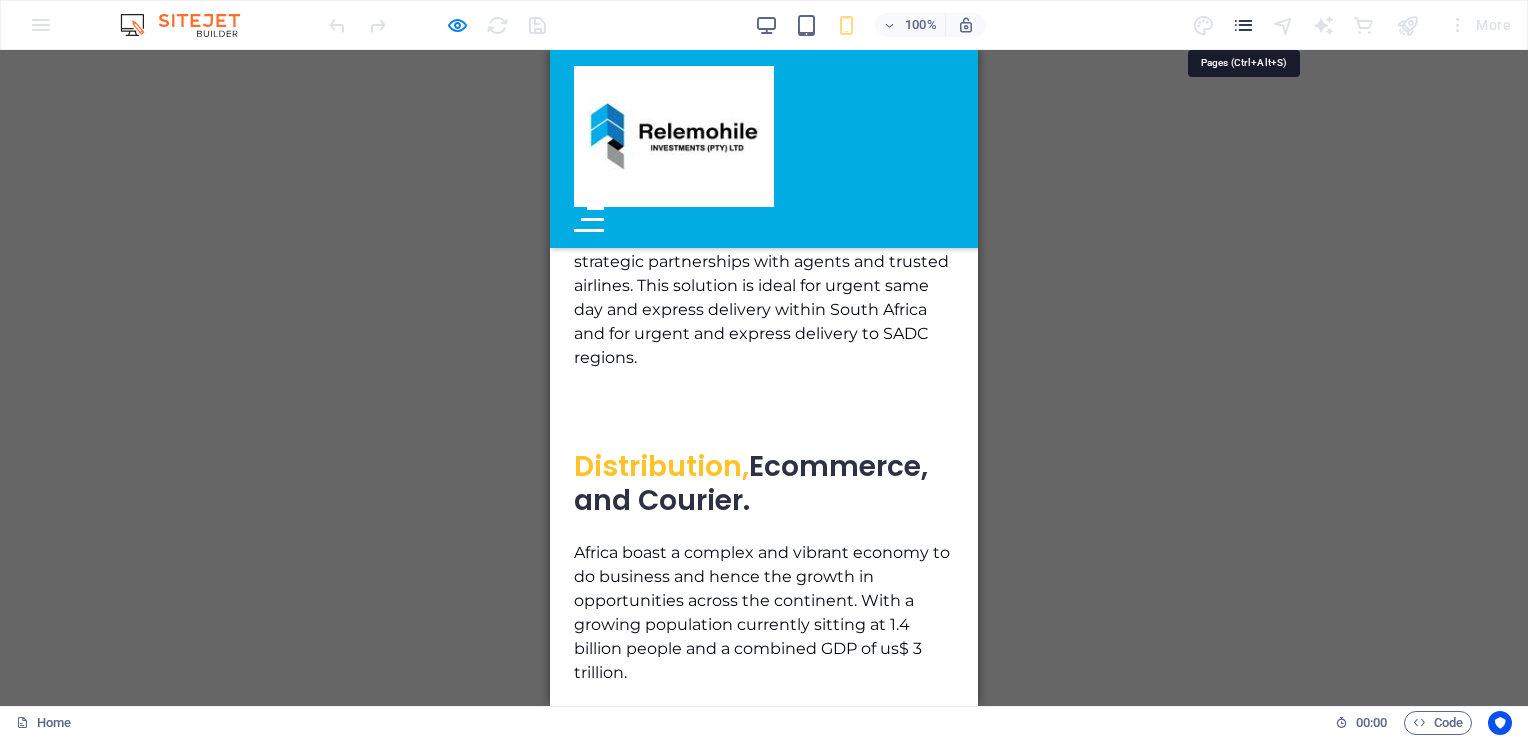 click at bounding box center [1243, 25] 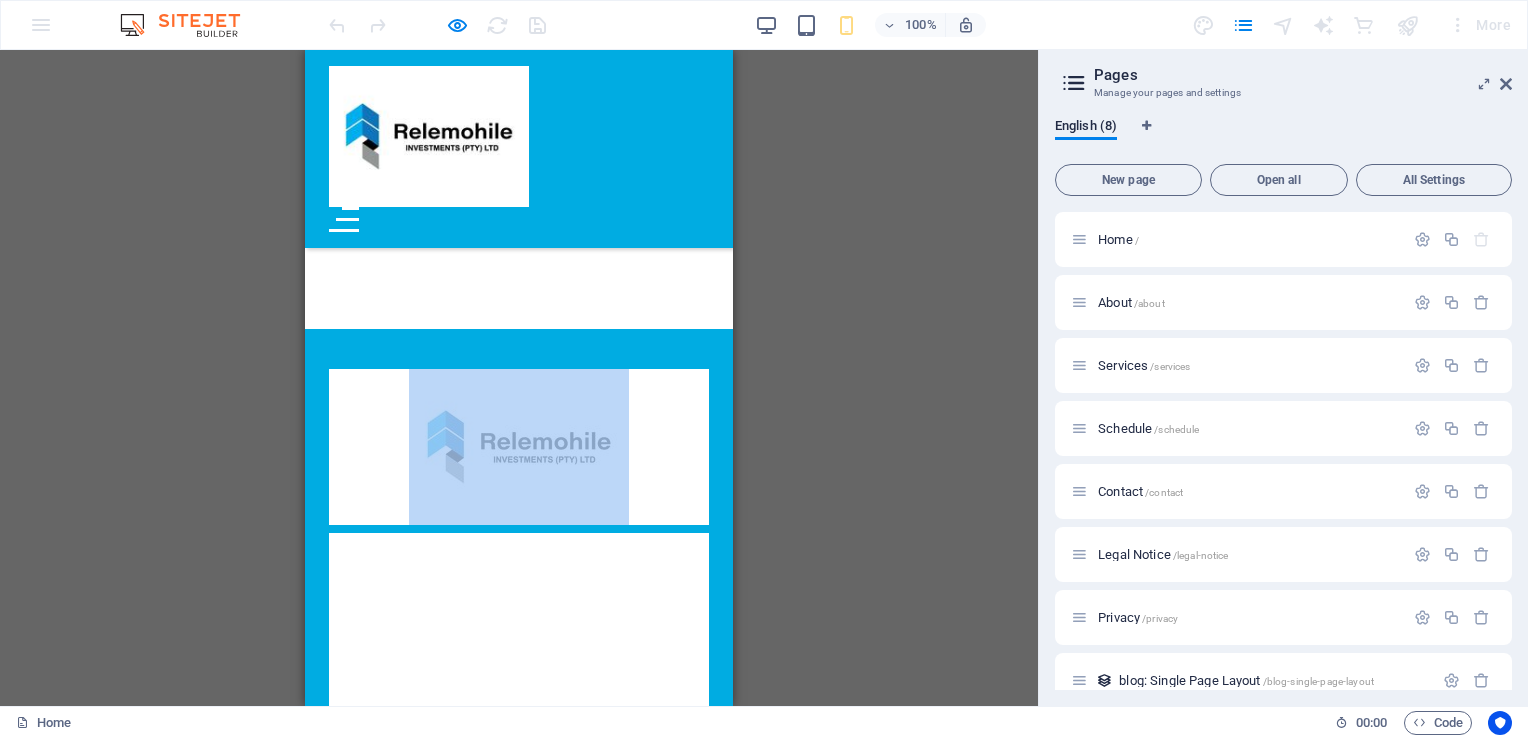 scroll, scrollTop: 10080, scrollLeft: 0, axis: vertical 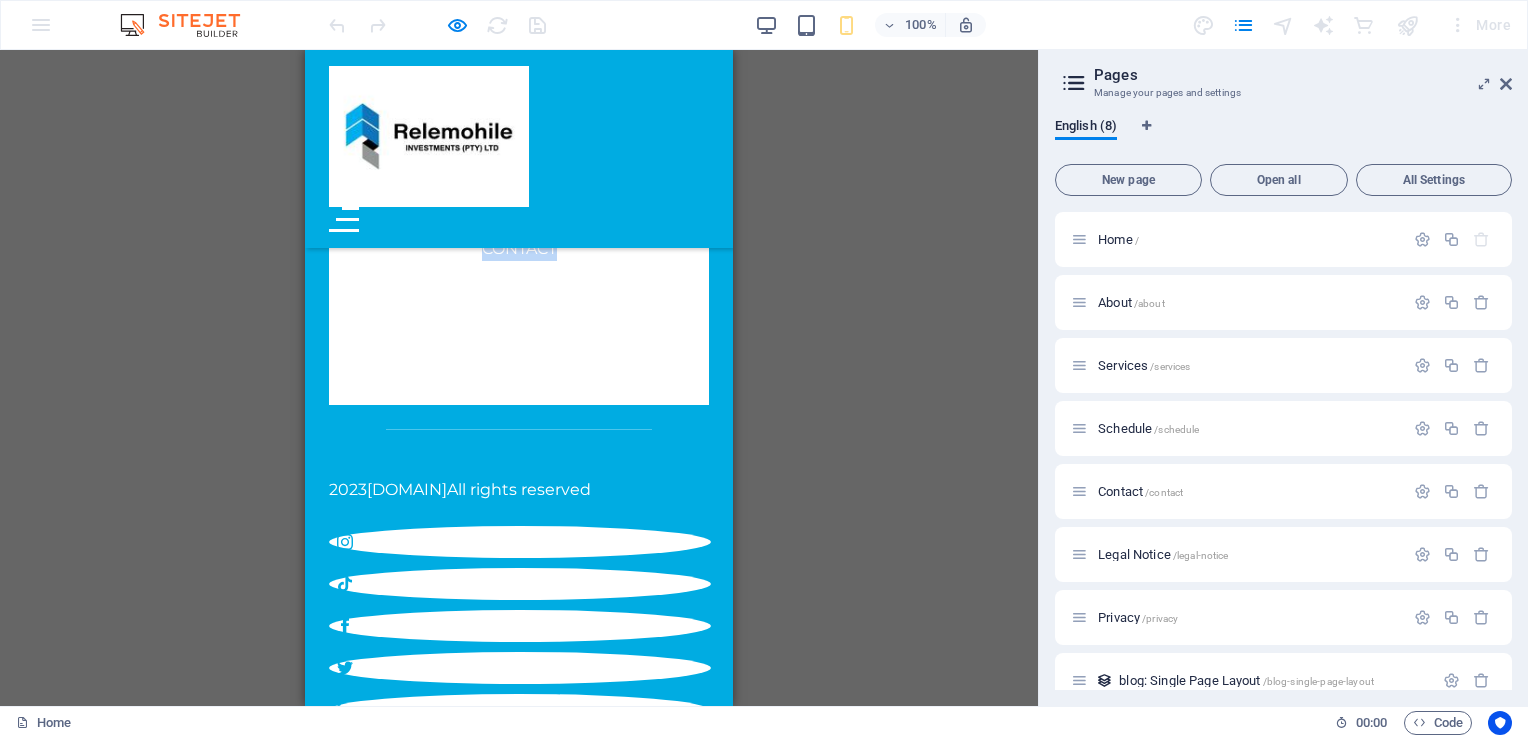 click on "ABOUT US SERVICES SCHEDULE CONTACT [COMPANY_NAME] (PTY) Ltd. Supply chain simplified Servicing over 20 African countries and dedicated to reaching destinations your courier cannot. find out more Courier, storage and customs clearance. We reach destinations your courier cannot. Our network of trusted partners will handle your complex logistics needs. Courier Local deliveries and SADC Registered with ICASA for South African deliveries. Strategic partnerships with couriers in all member countries. Storage Distribution and cargo handling We offer short term storage and daily order processing of small parcels and bulk goods for distribution across SADC. Customs
clearance, imports and export We facilitate for the clearance of goods through our network of customs officers and cater for imports and exports across SADC. Your trusted SADC supply chain partner We offer a wide range of services that cater to your logistics needs Courier Distribution Cross-border Customs Air freight Import and Export" at bounding box center (519, -4645) 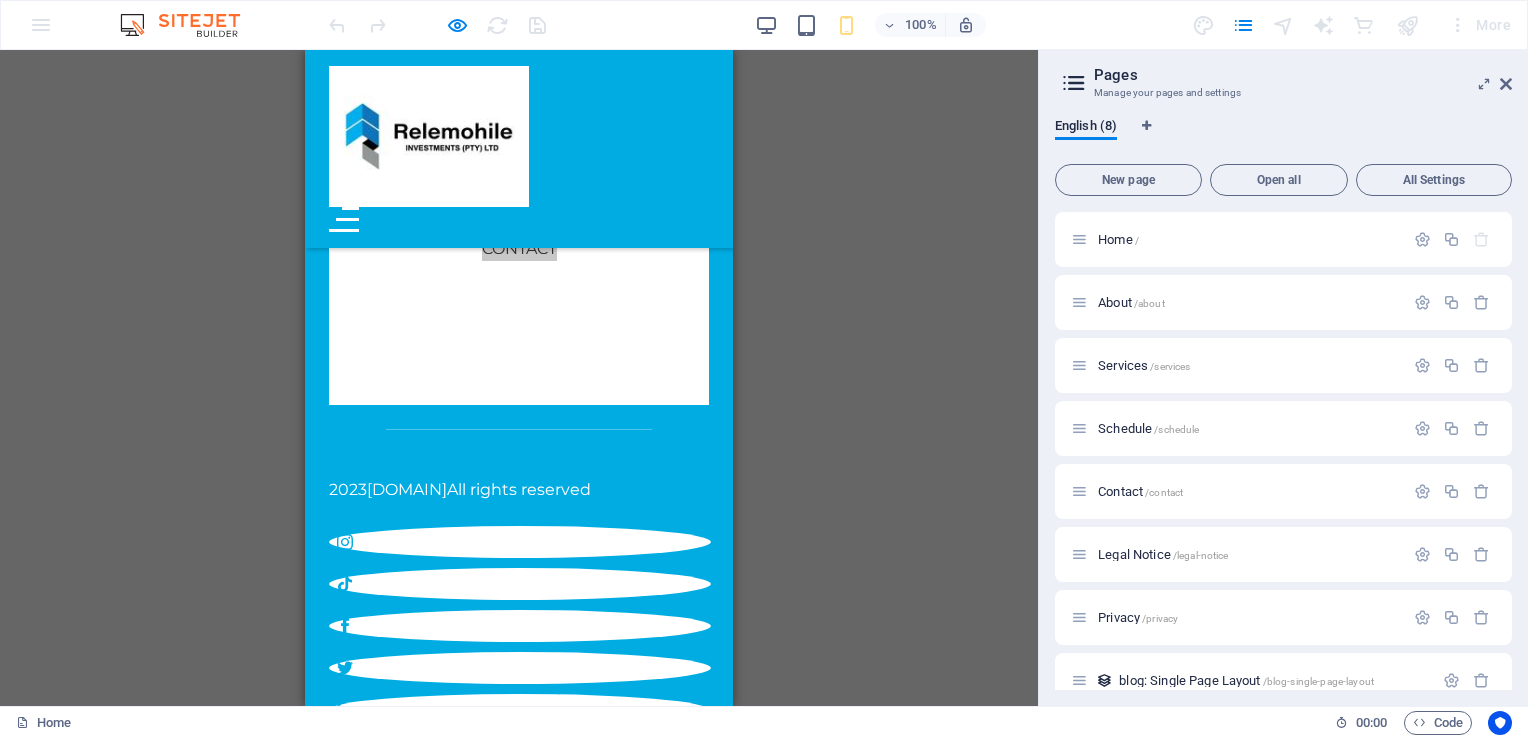 click on "Drag here to replace the existing content. Press “Ctrl” if you want to create a new element.
H1   Banner   Container   2 columns   2 columns   Container   Image   Container   Image   Text   Logo   Menu Bar   Menu   Phonic   Container   Container   Image   Phonic   Container   Phonic   Container   Container   Image   Container   H2   Spacer   Image   Container   H2   Spacer   Text   Boxes   Container   H3   Container   Container   Spacer   Text   Container   Spacer   Spacer   Container   Text   2 columns   Image   Container   Container   Image   Container   Text   Container   Image   2 columns   Container" at bounding box center (519, 378) 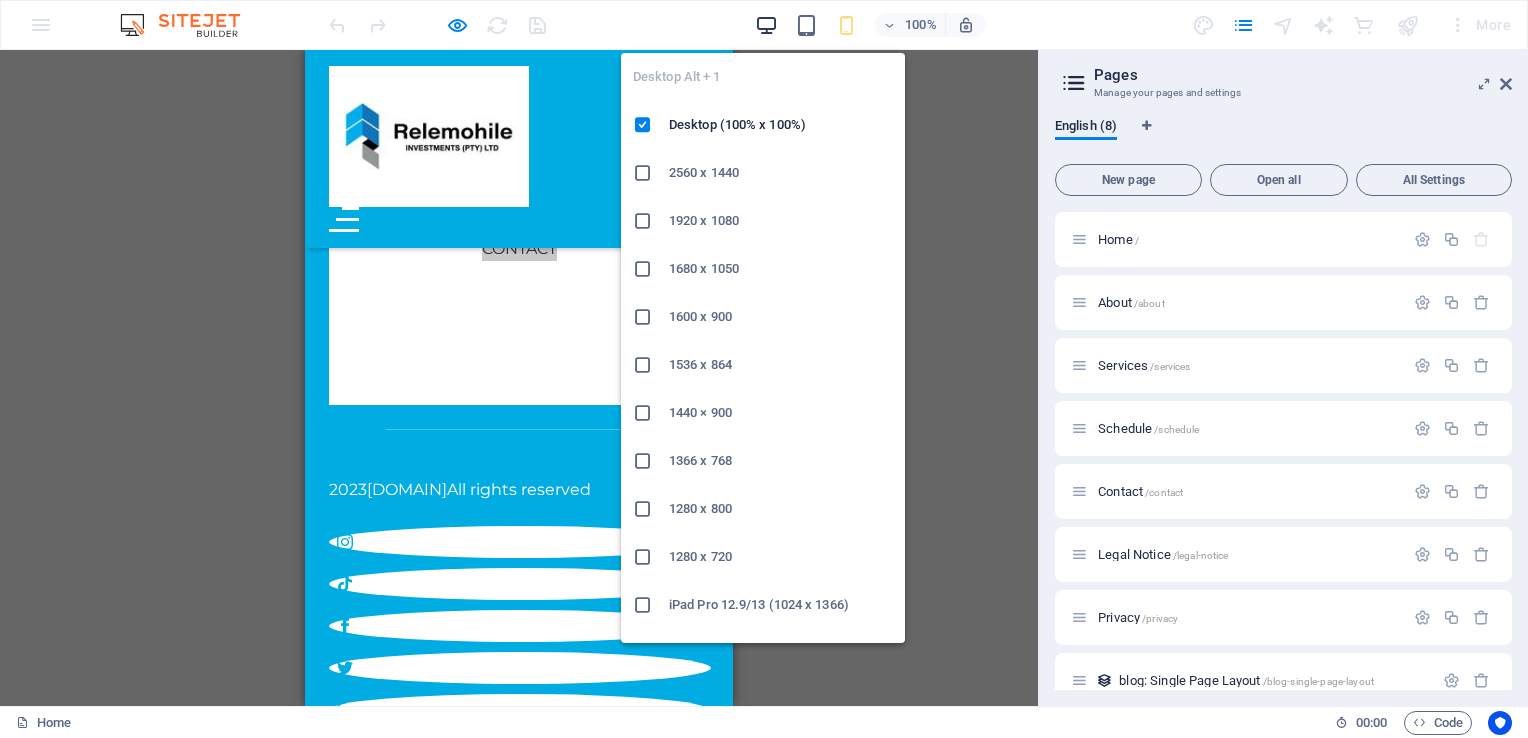 click at bounding box center (766, 25) 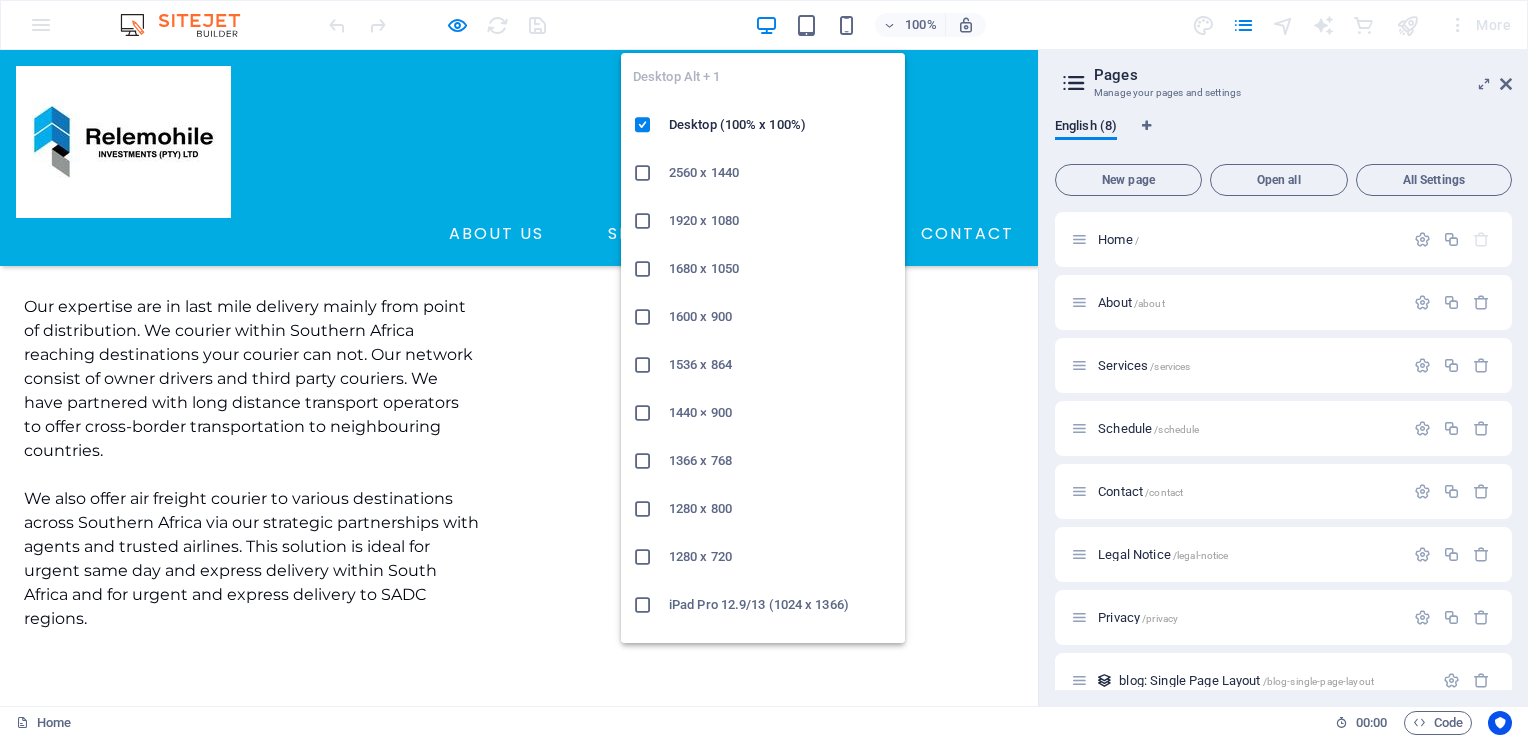 scroll, scrollTop: 6833, scrollLeft: 0, axis: vertical 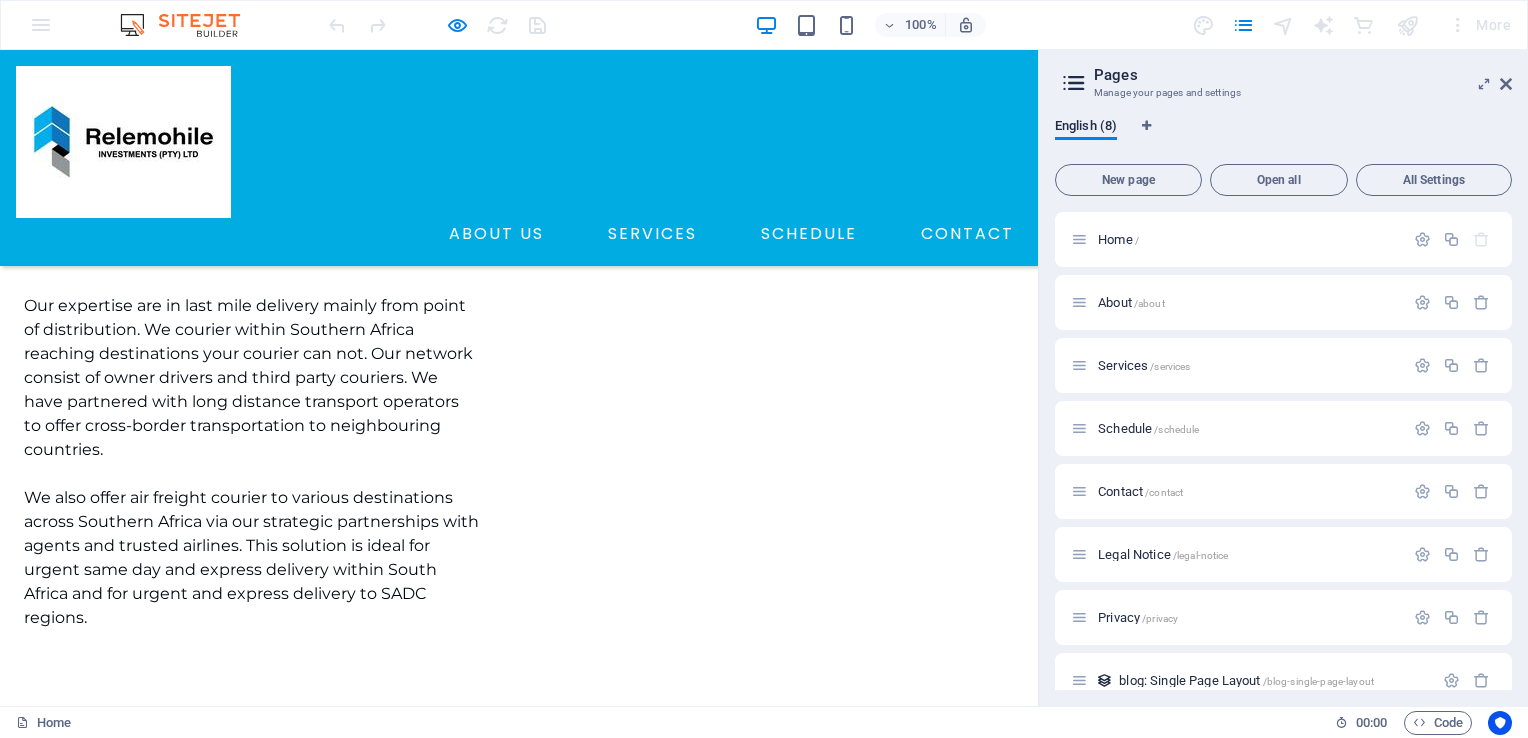click on "Book Your Consultation  Today Contact us for a qoutation or email us to arrange your collection. we look forward to hearing from you. talk to an expert" at bounding box center (519, 5121) 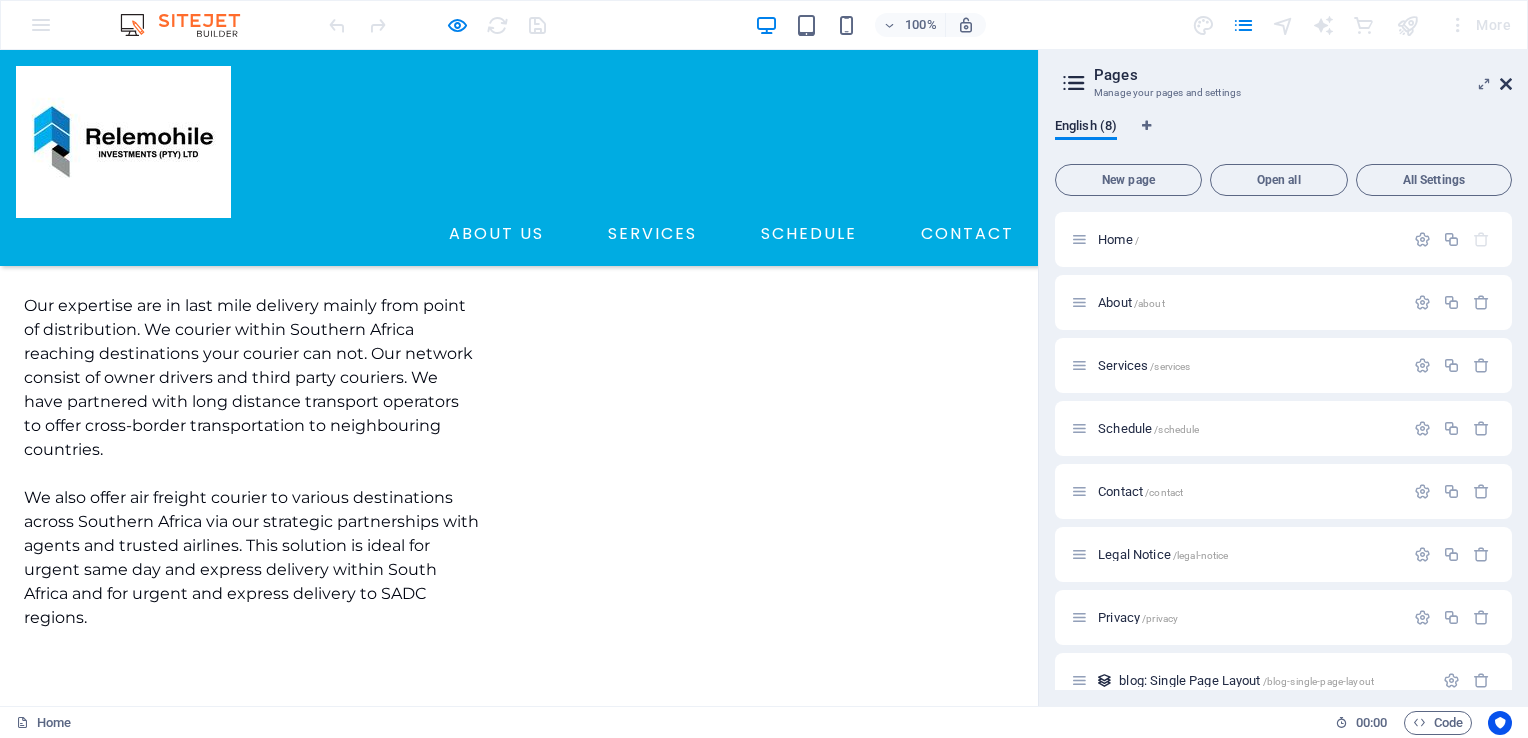 click at bounding box center [1506, 84] 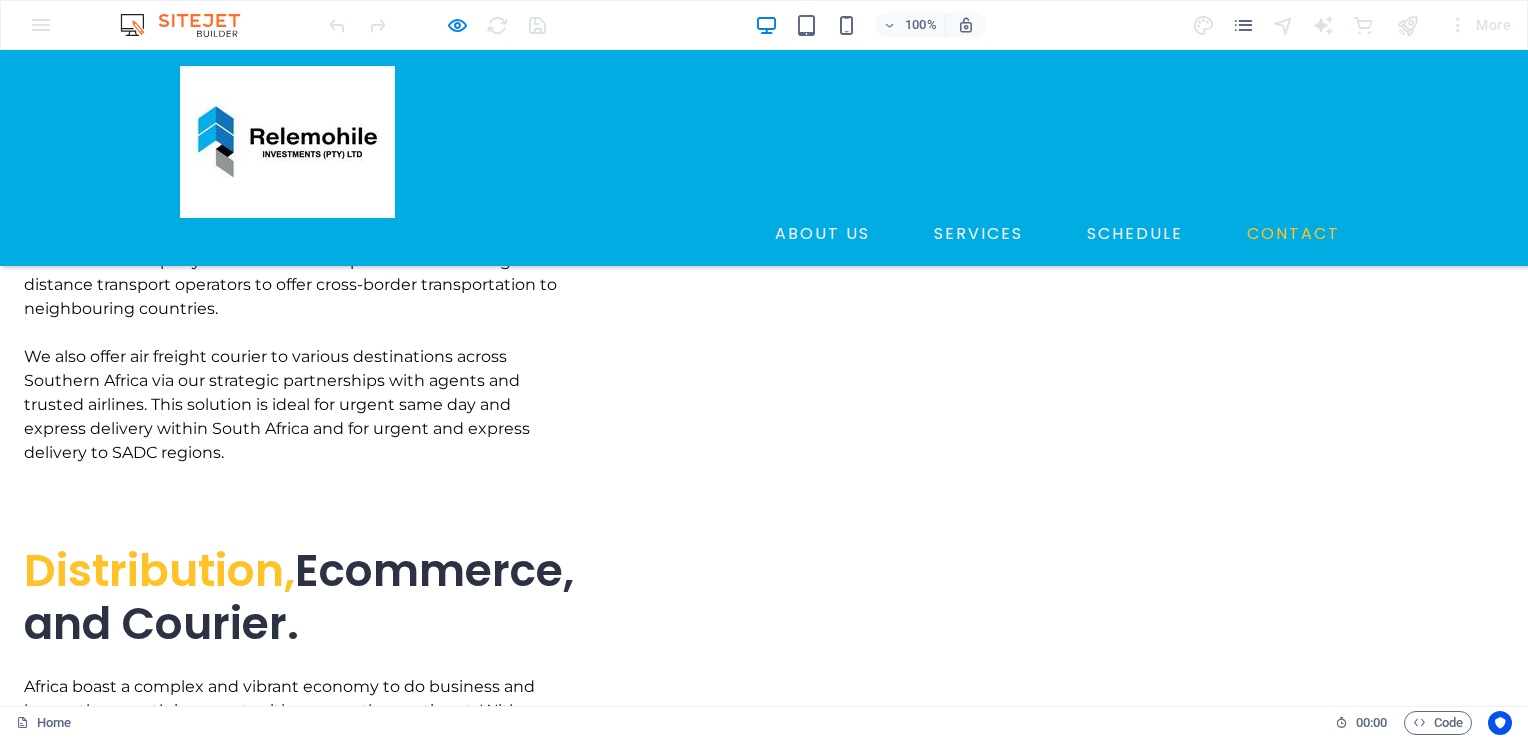 click on "CONTACT" at bounding box center [1293, 234] 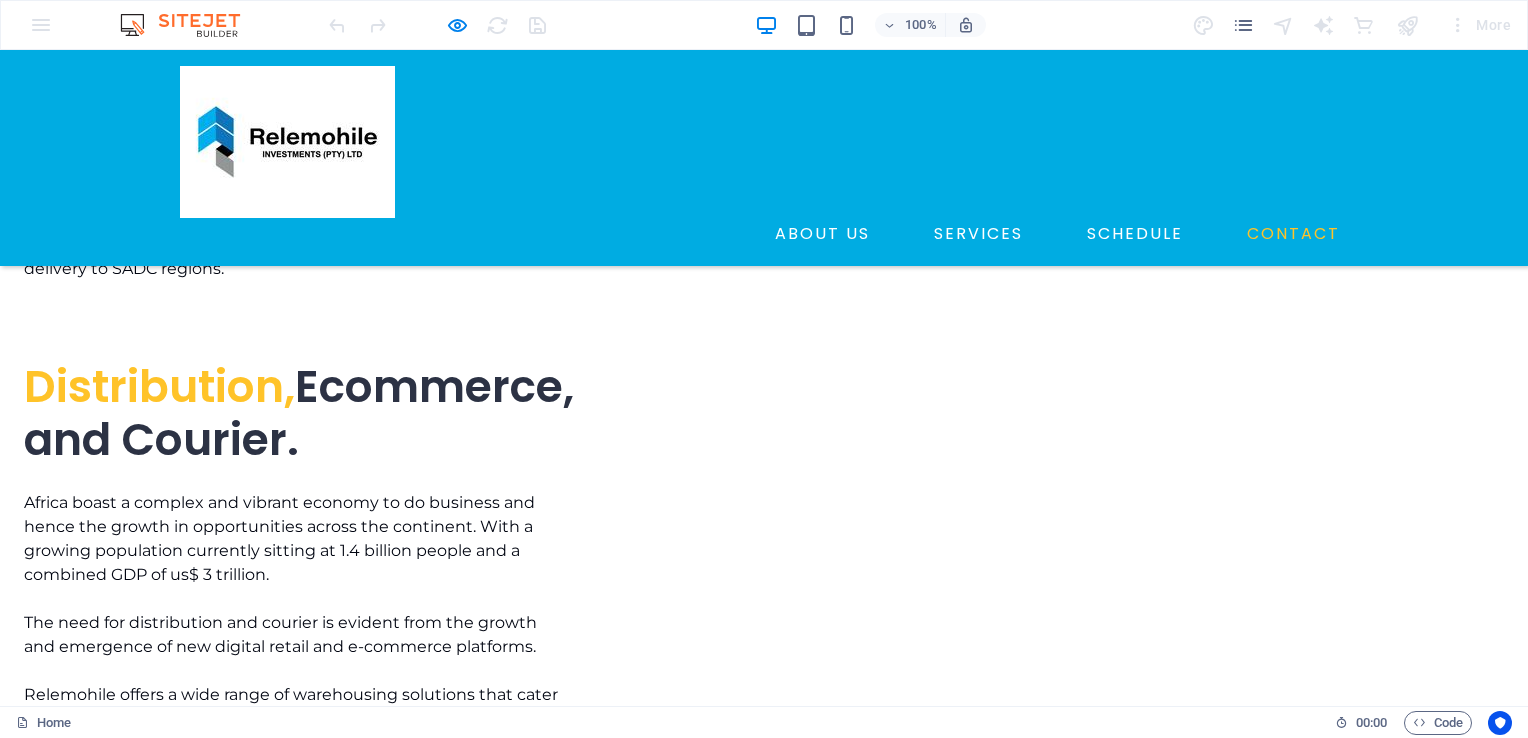 scroll, scrollTop: 0, scrollLeft: 0, axis: both 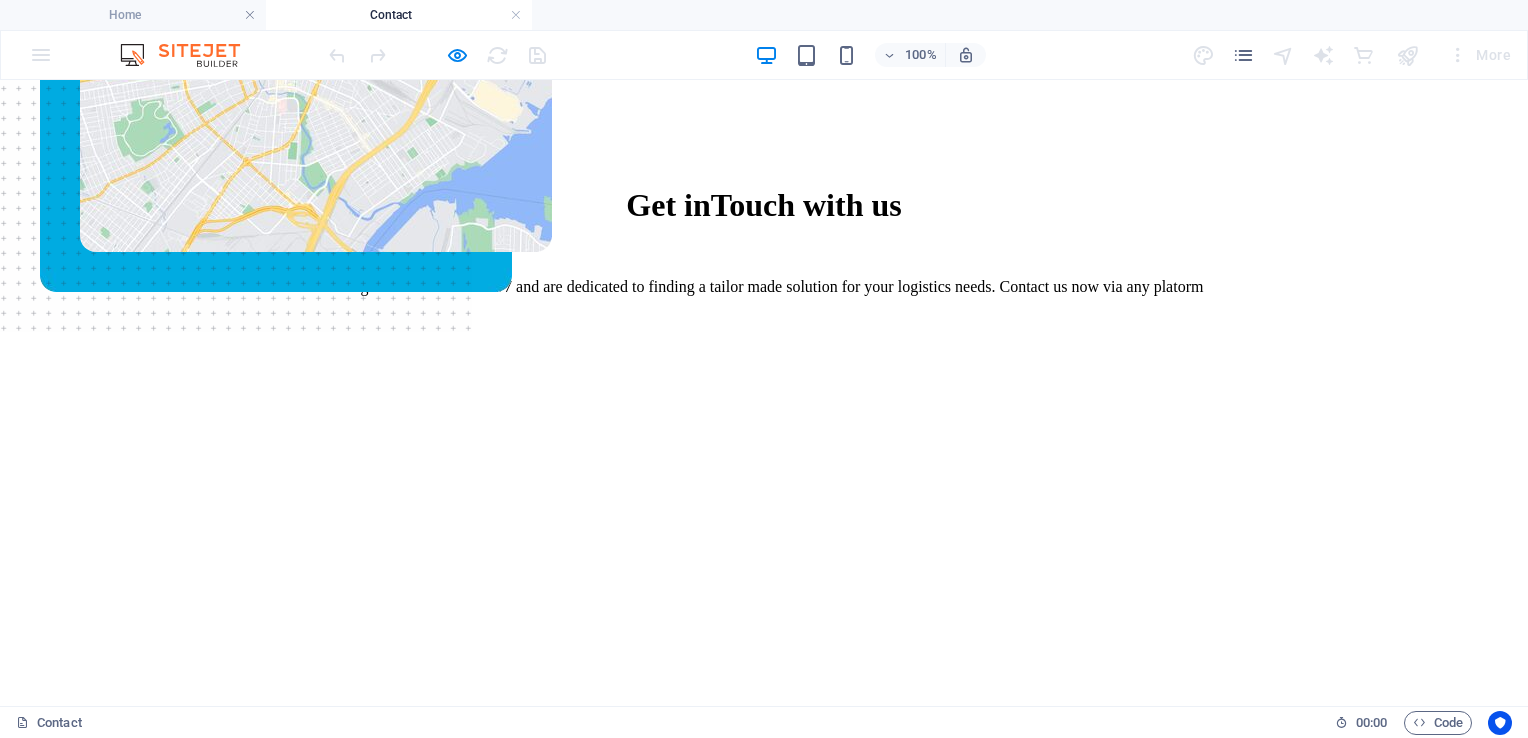 click at bounding box center (316, 53) 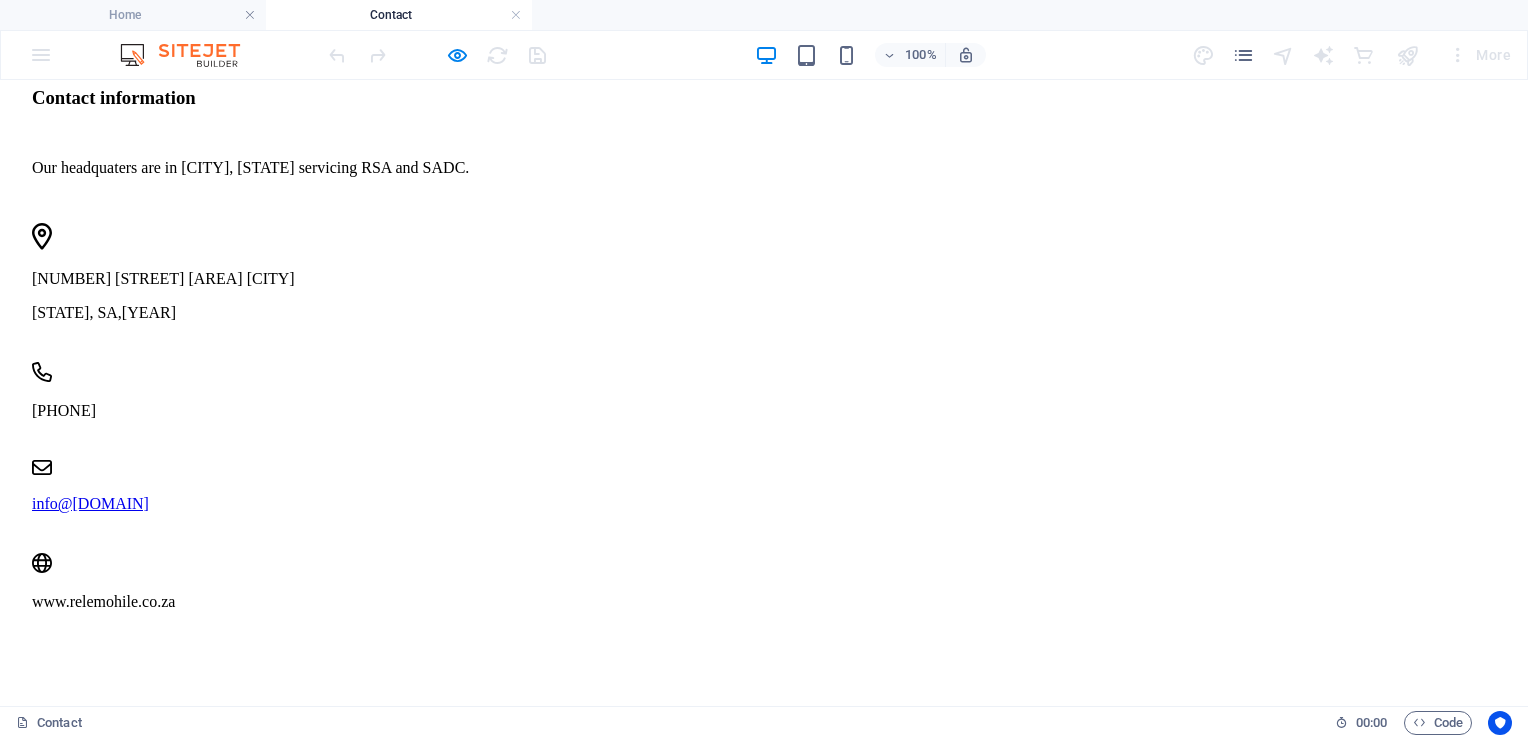 scroll, scrollTop: 1200, scrollLeft: 0, axis: vertical 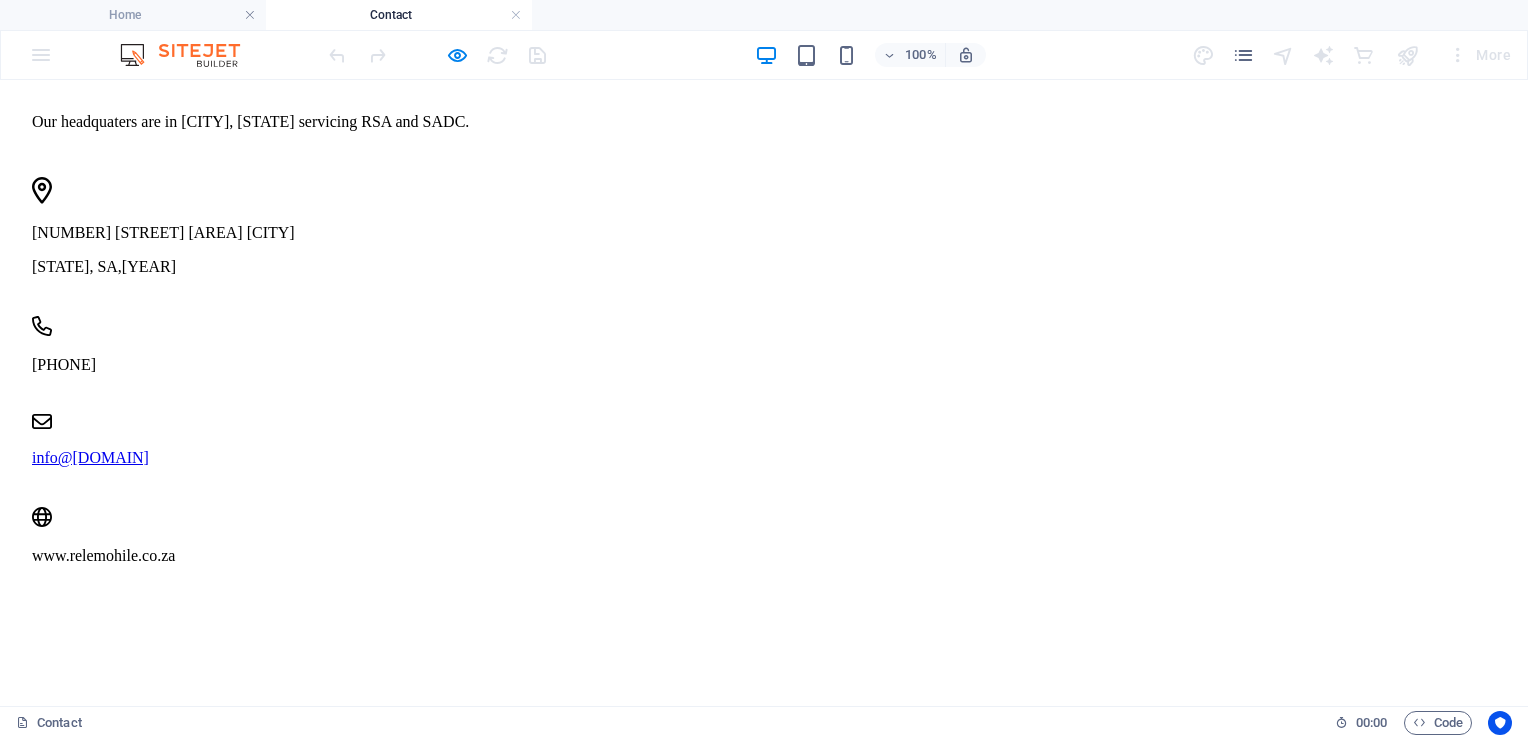 click on "I have read and understand the privacy policy." at bounding box center (382, 965) 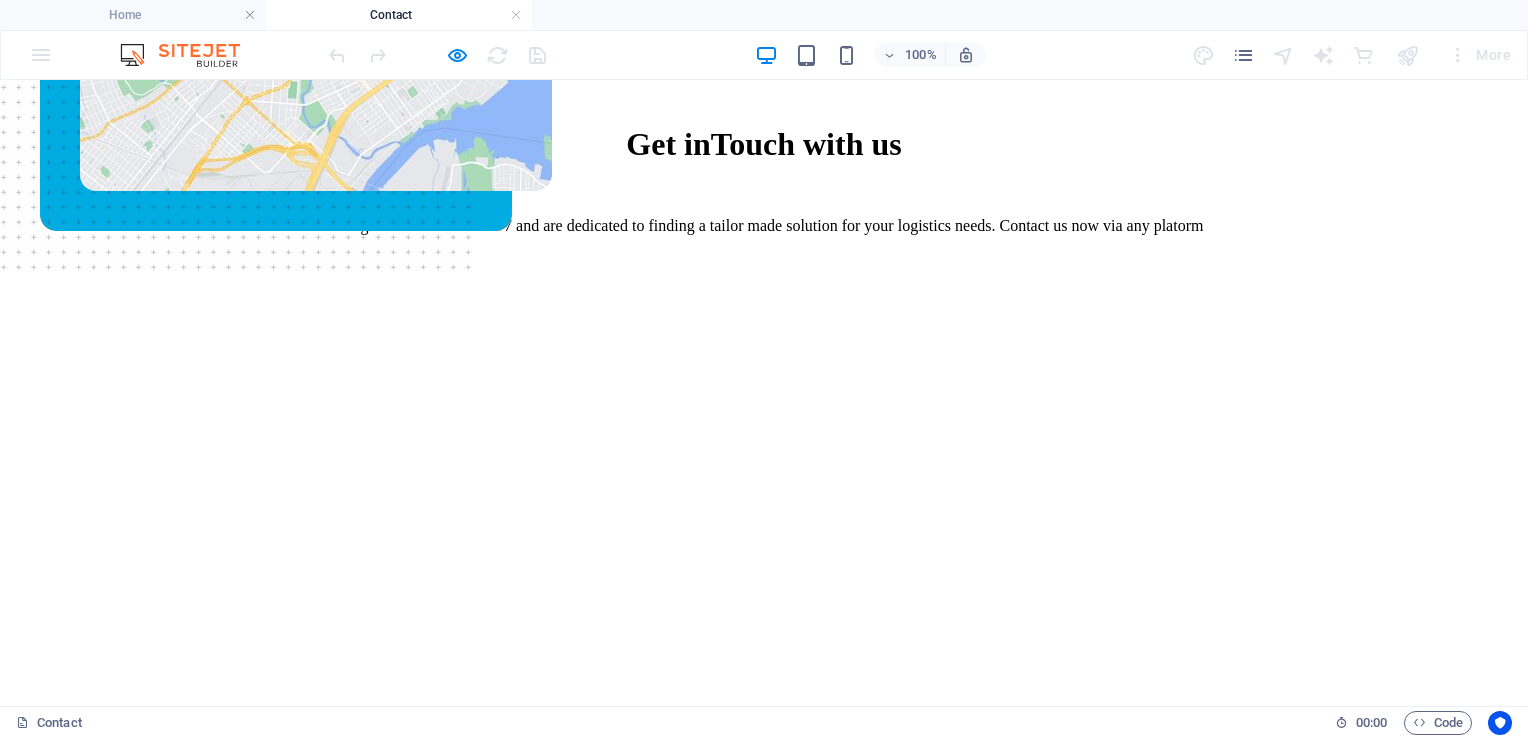 scroll, scrollTop: 0, scrollLeft: 0, axis: both 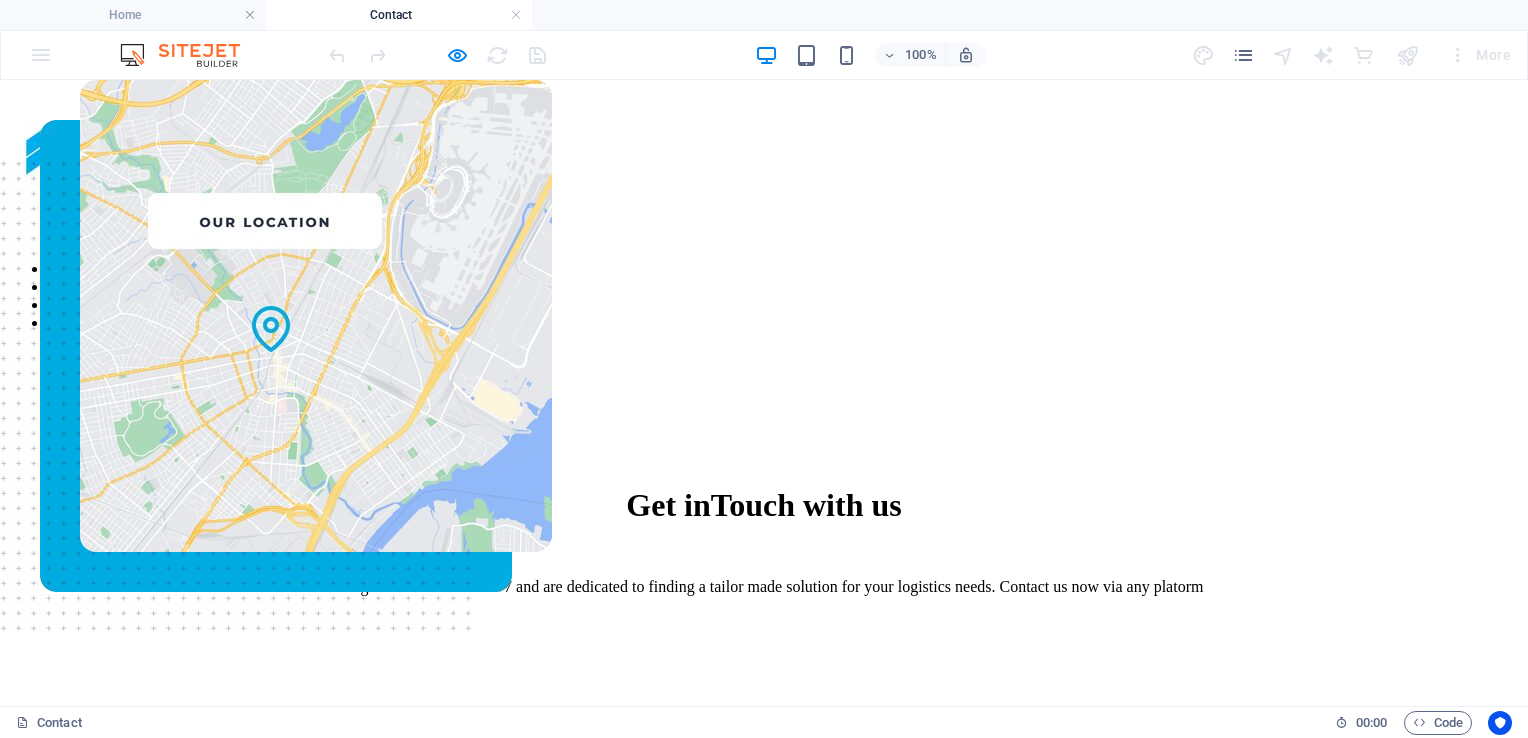 click on "100% More" at bounding box center [764, 55] 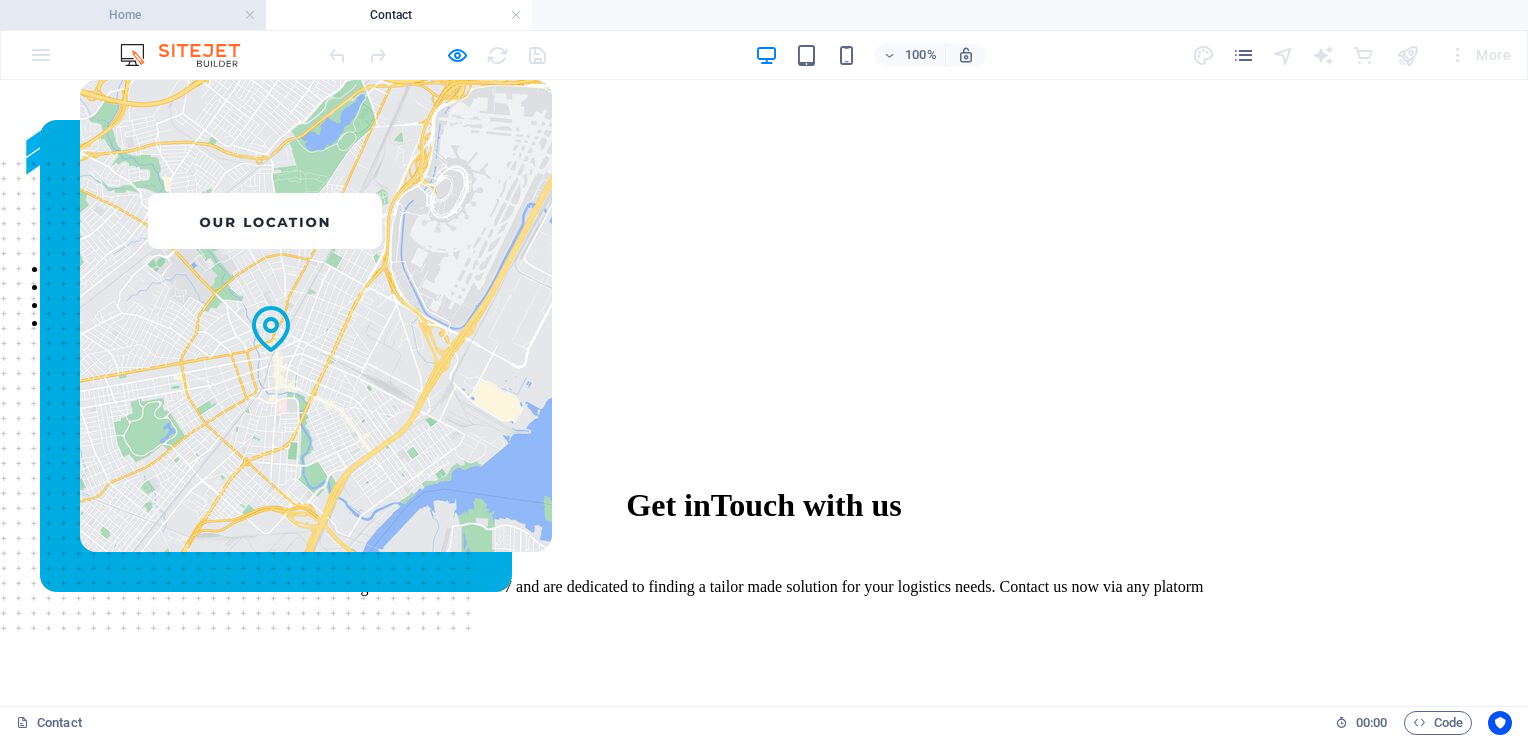 click on "Home" at bounding box center (133, 15) 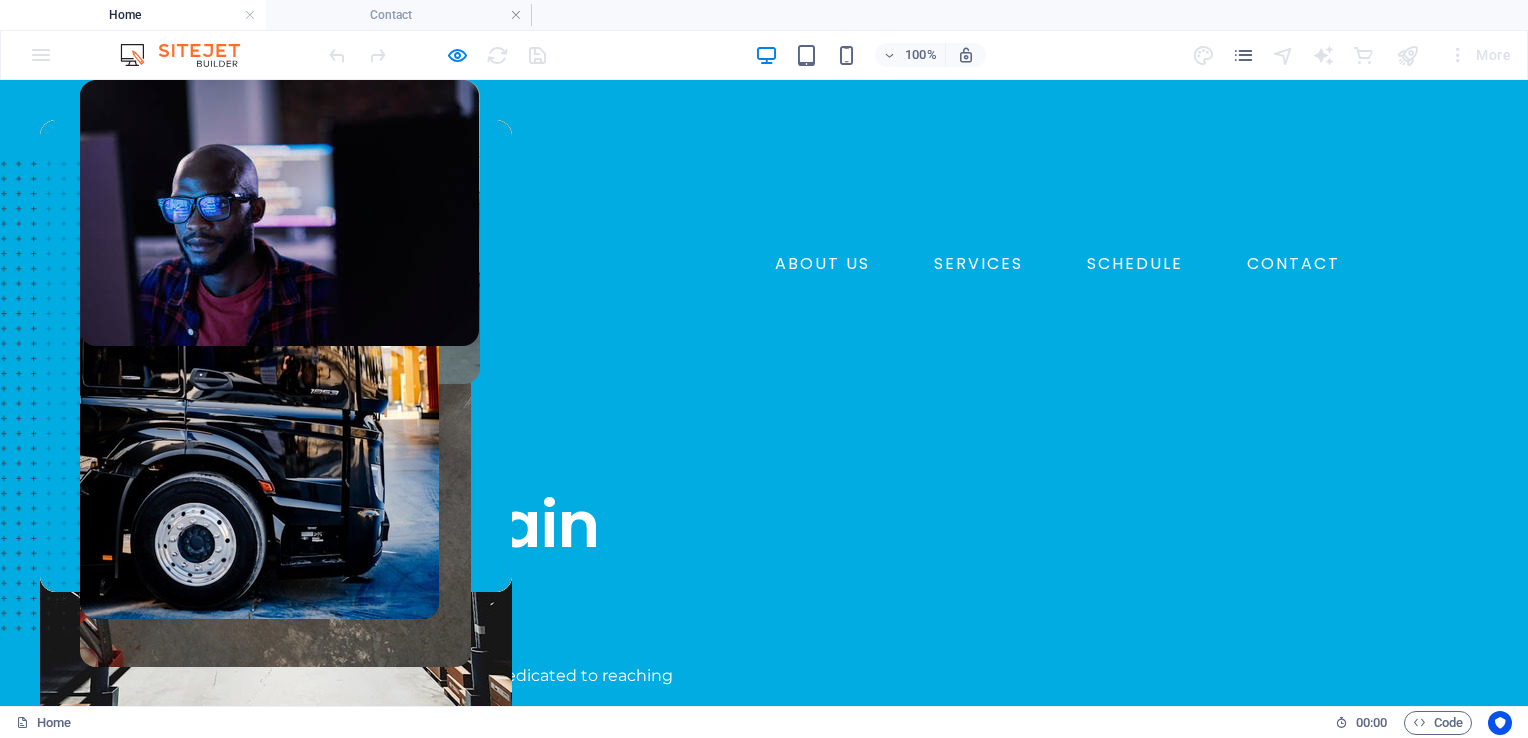 scroll, scrollTop: 6400, scrollLeft: 0, axis: vertical 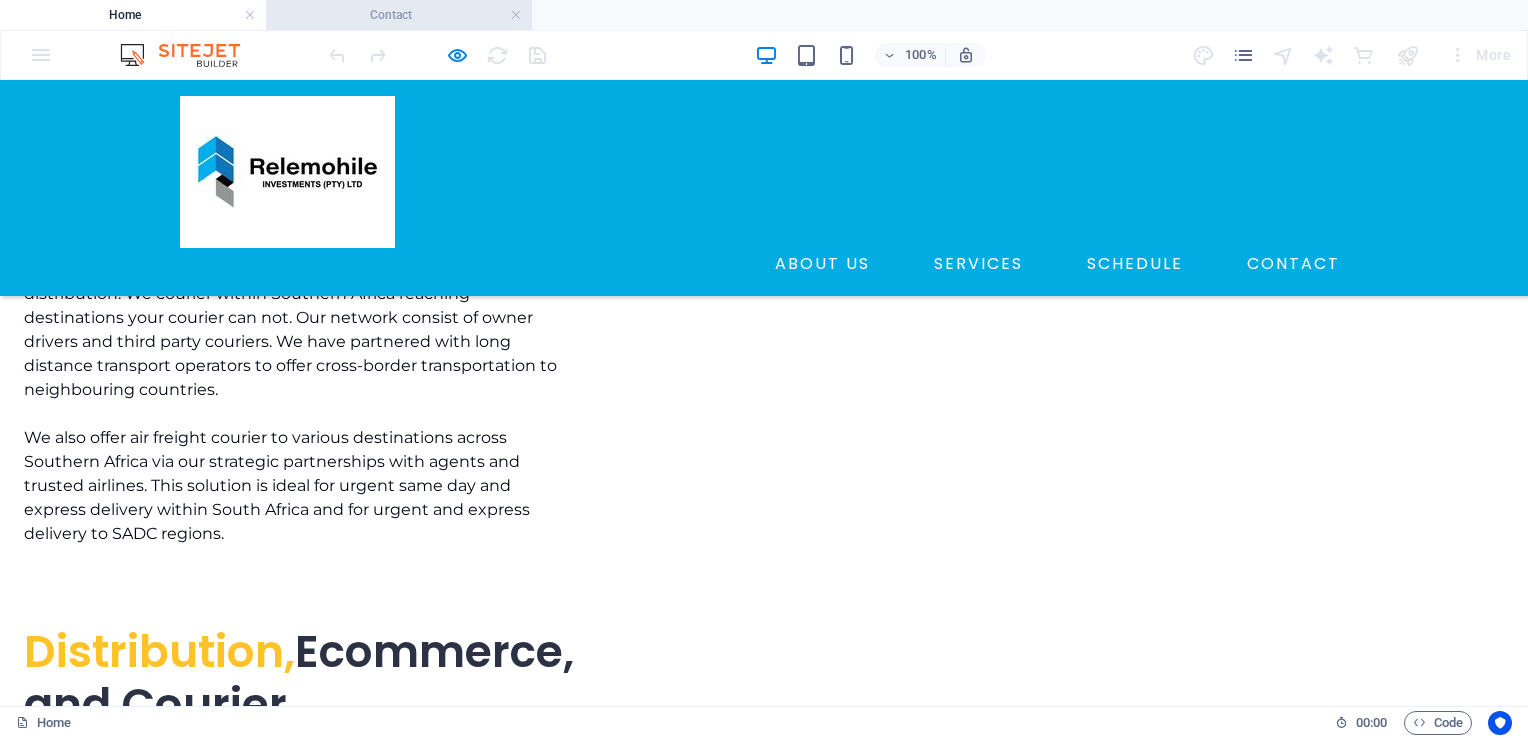 click on "Contact" at bounding box center [399, 15] 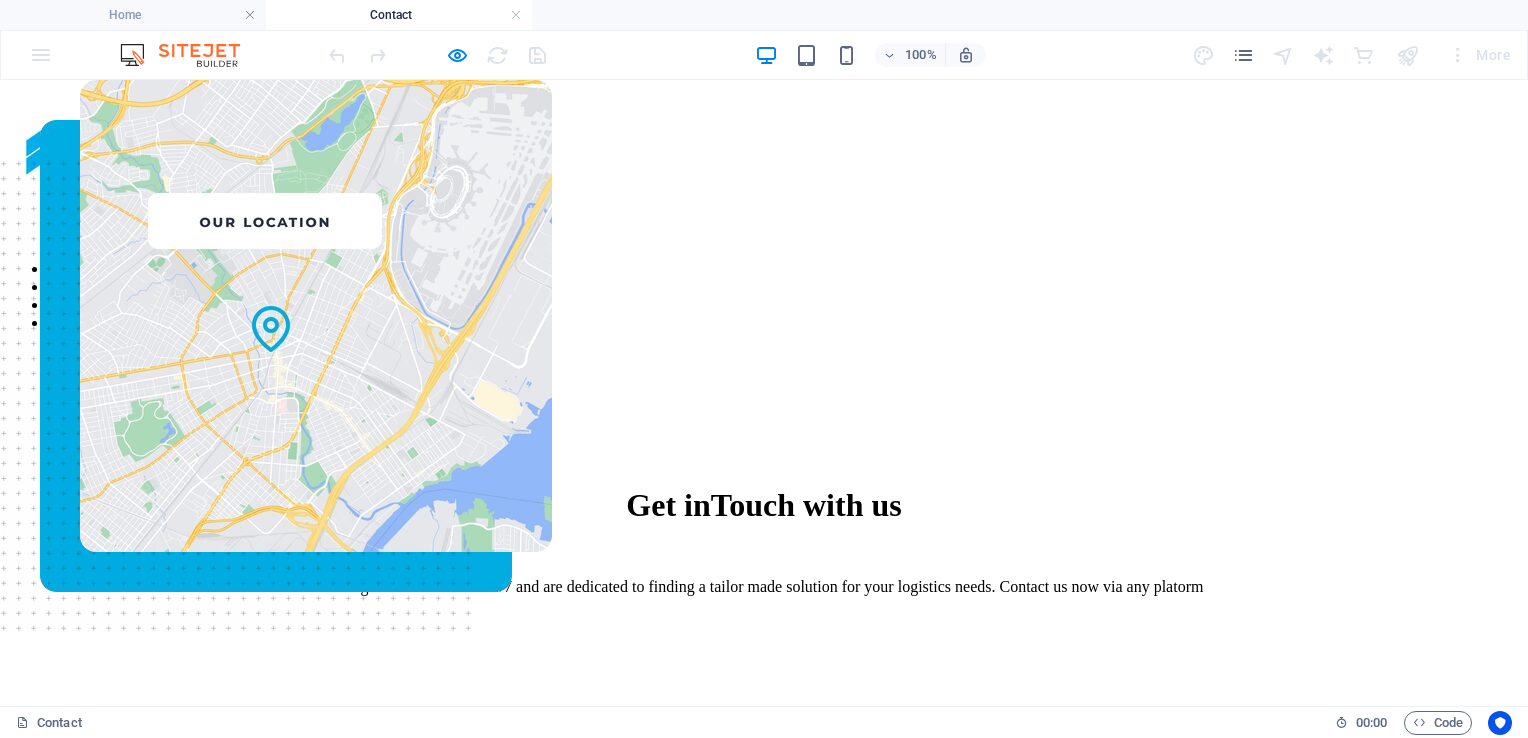 click on "Contact" at bounding box center (399, 15) 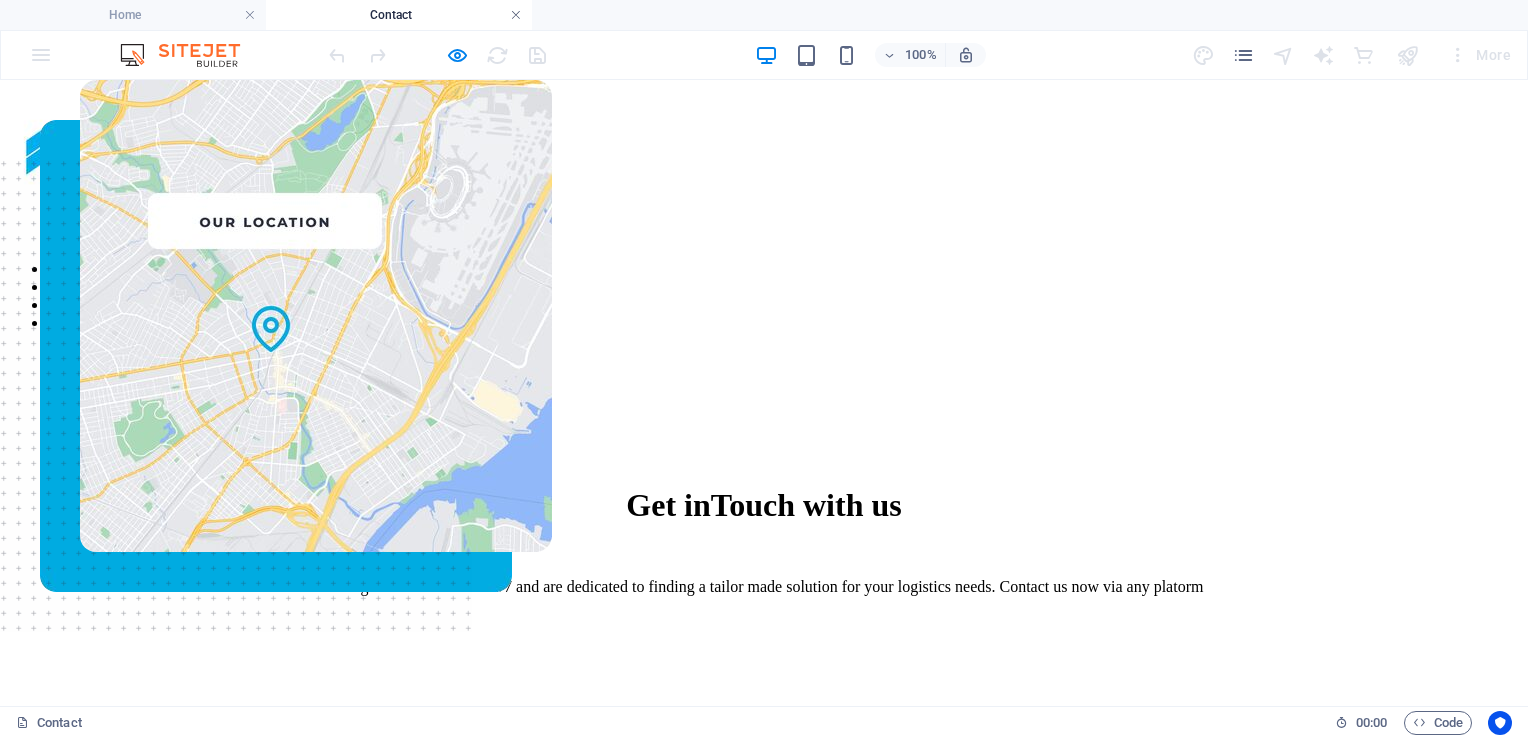 click at bounding box center [516, 15] 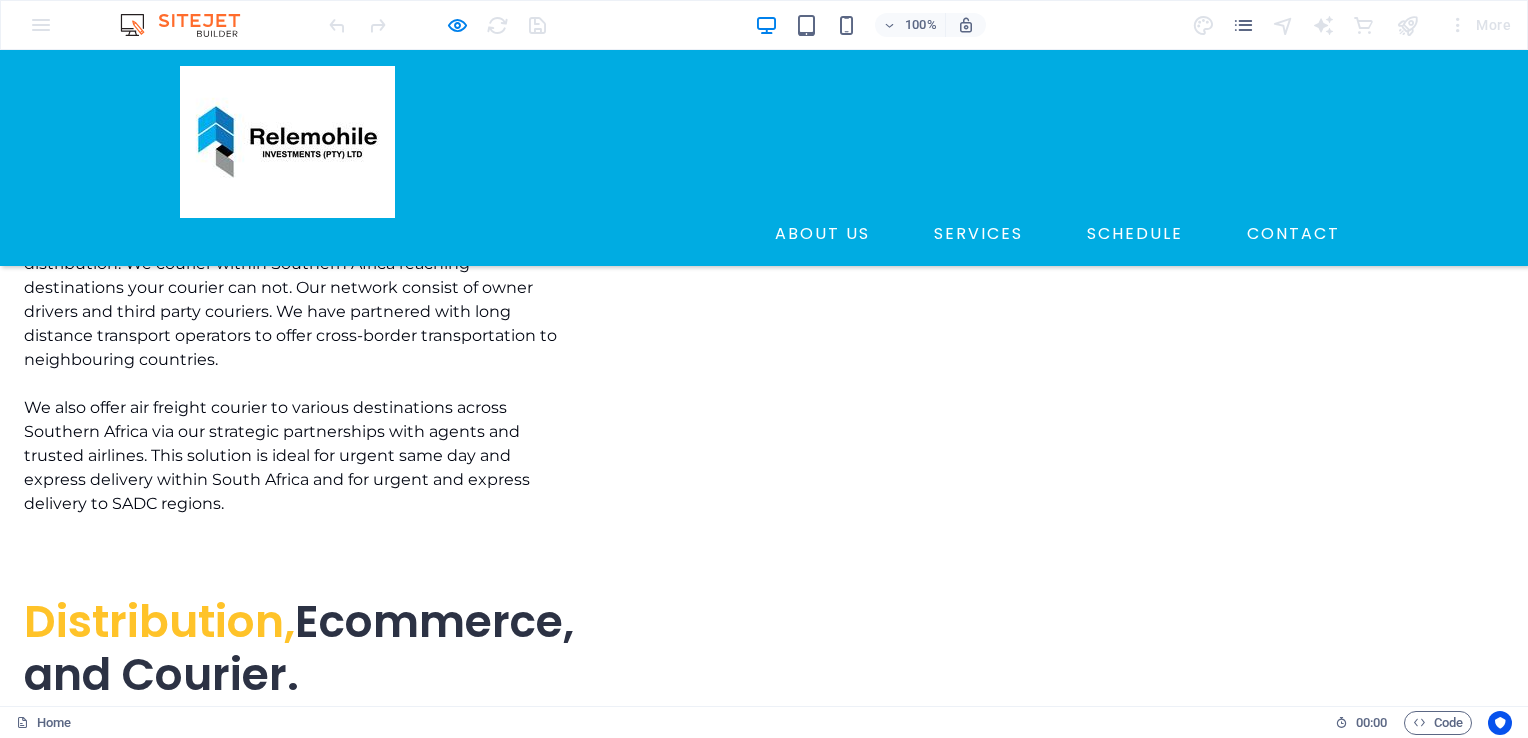 click on "100% More" at bounding box center [764, 25] 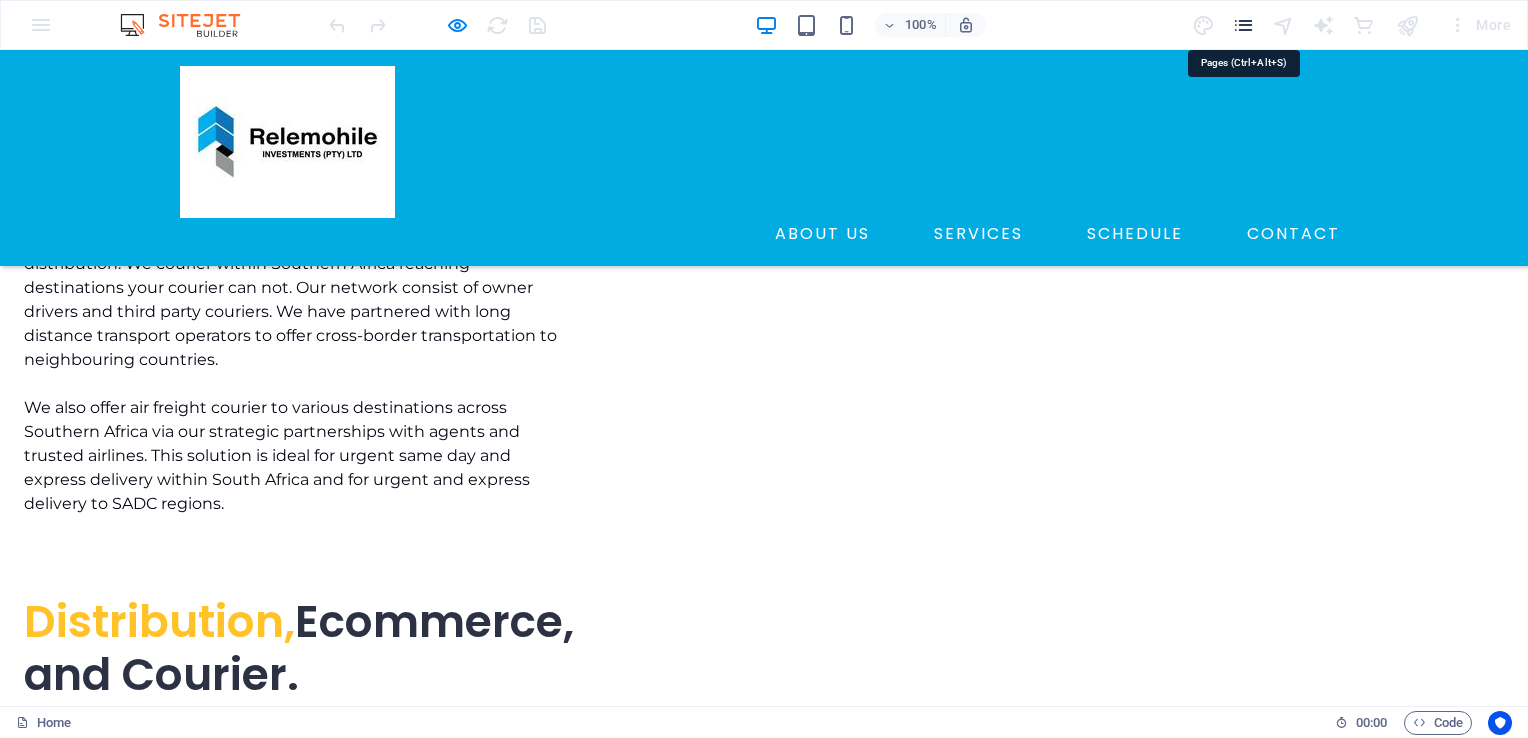 click at bounding box center [1243, 25] 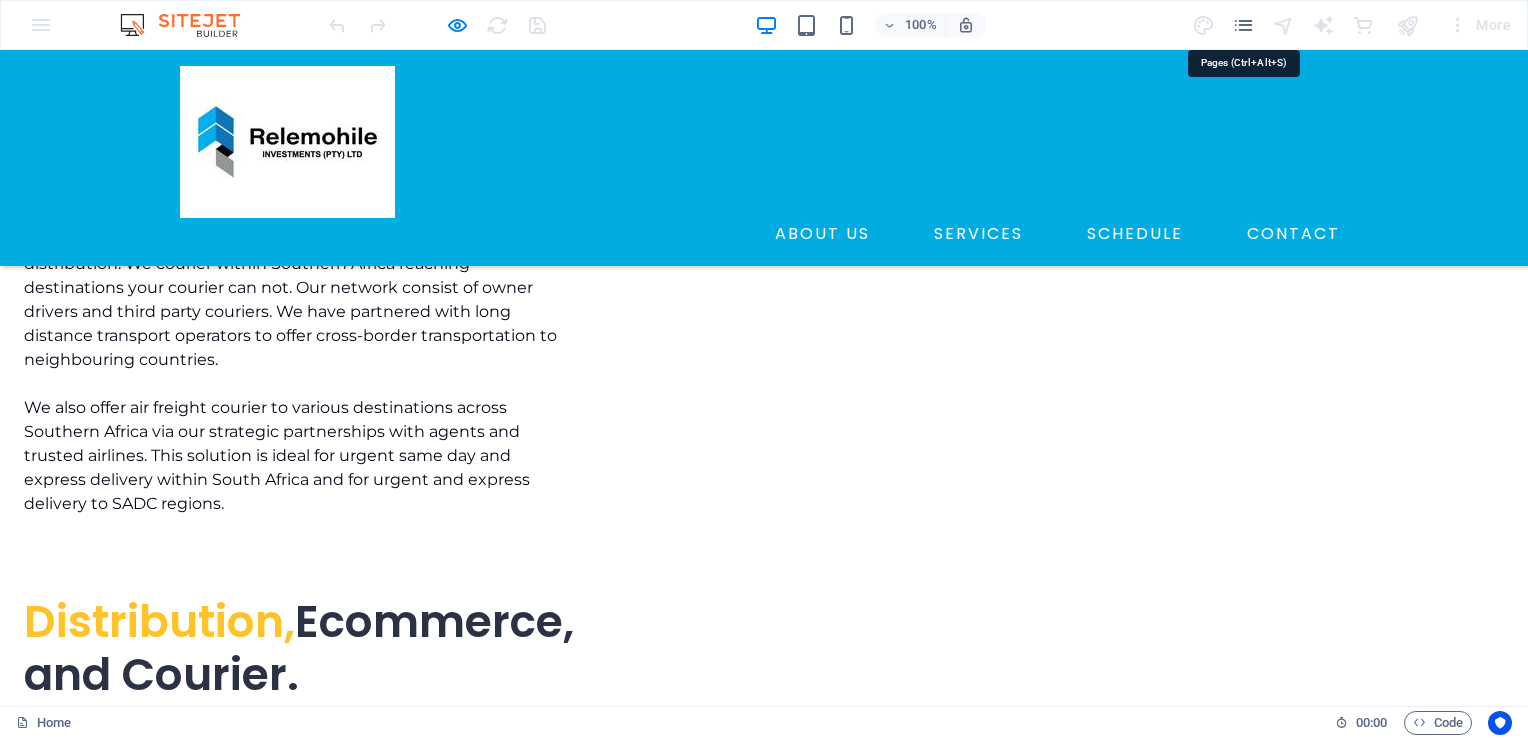 scroll, scrollTop: 6782, scrollLeft: 0, axis: vertical 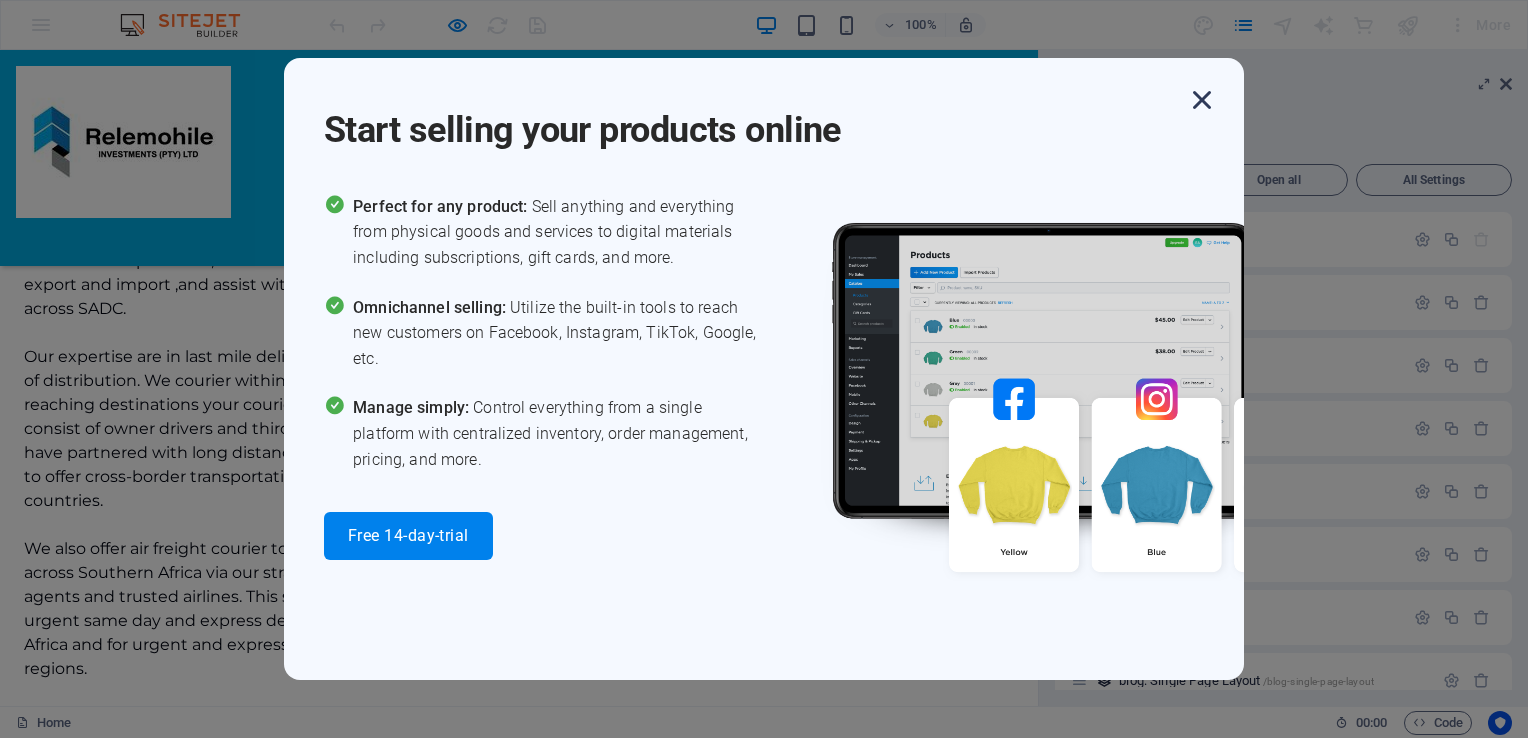 click at bounding box center (1202, 100) 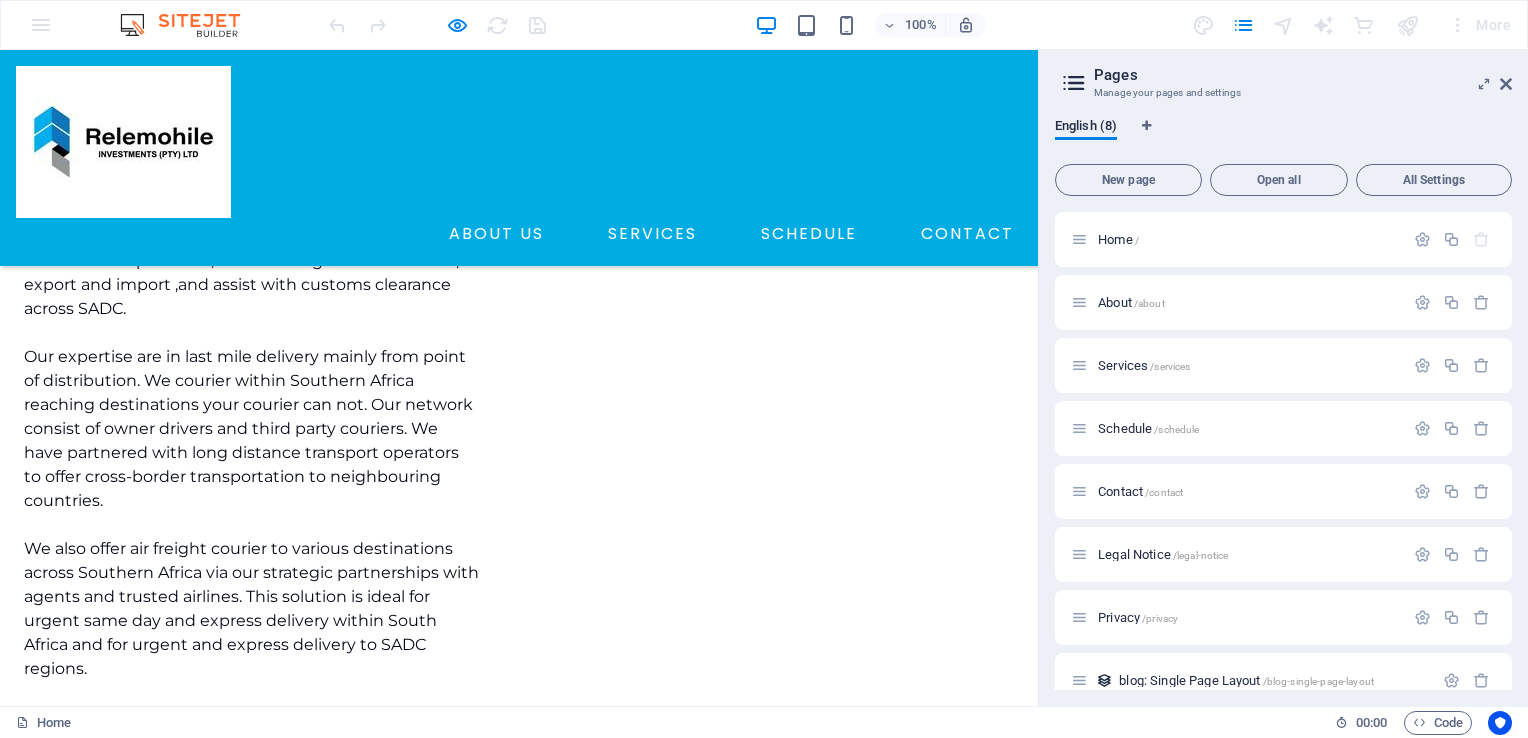 click at bounding box center [437, 25] 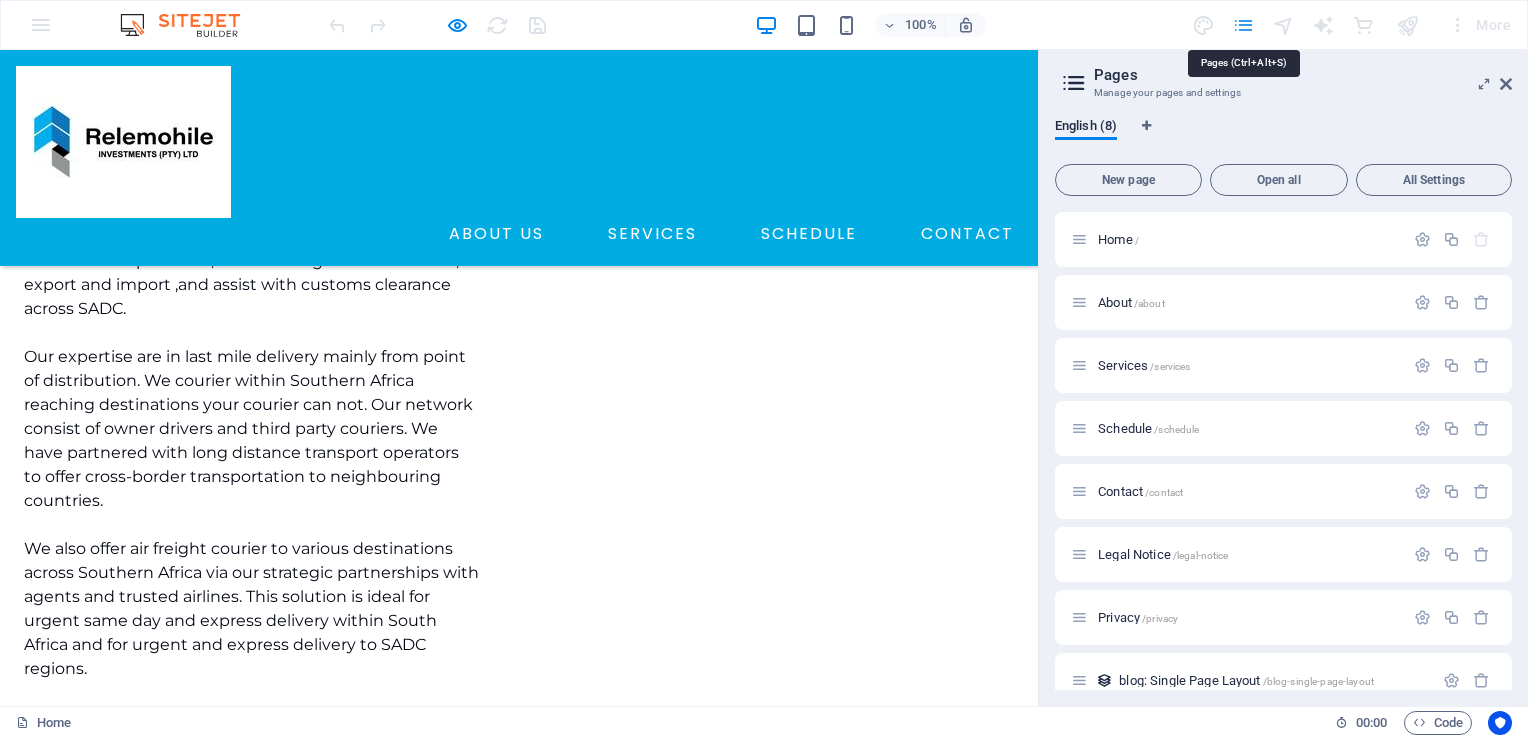 click at bounding box center (1243, 25) 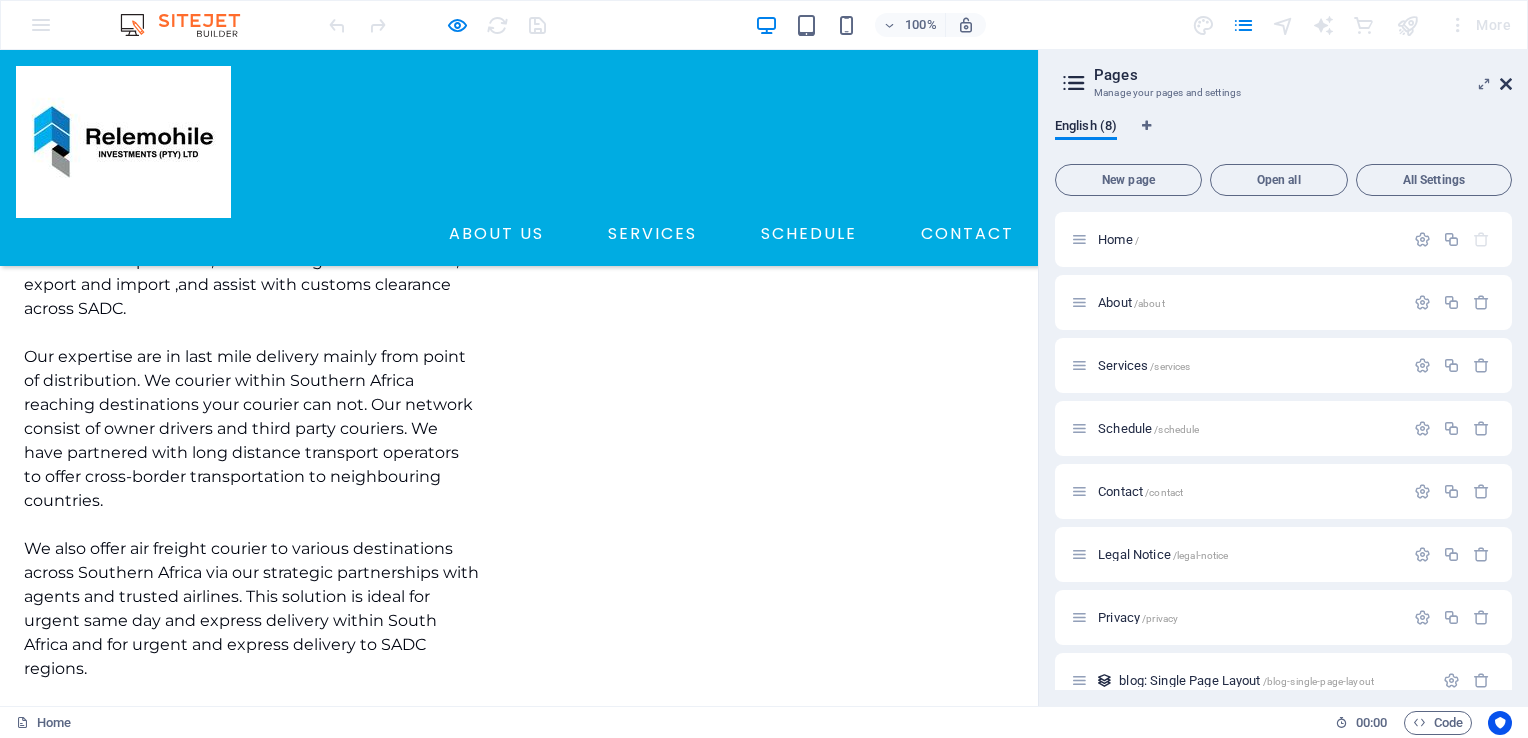 click at bounding box center (1506, 84) 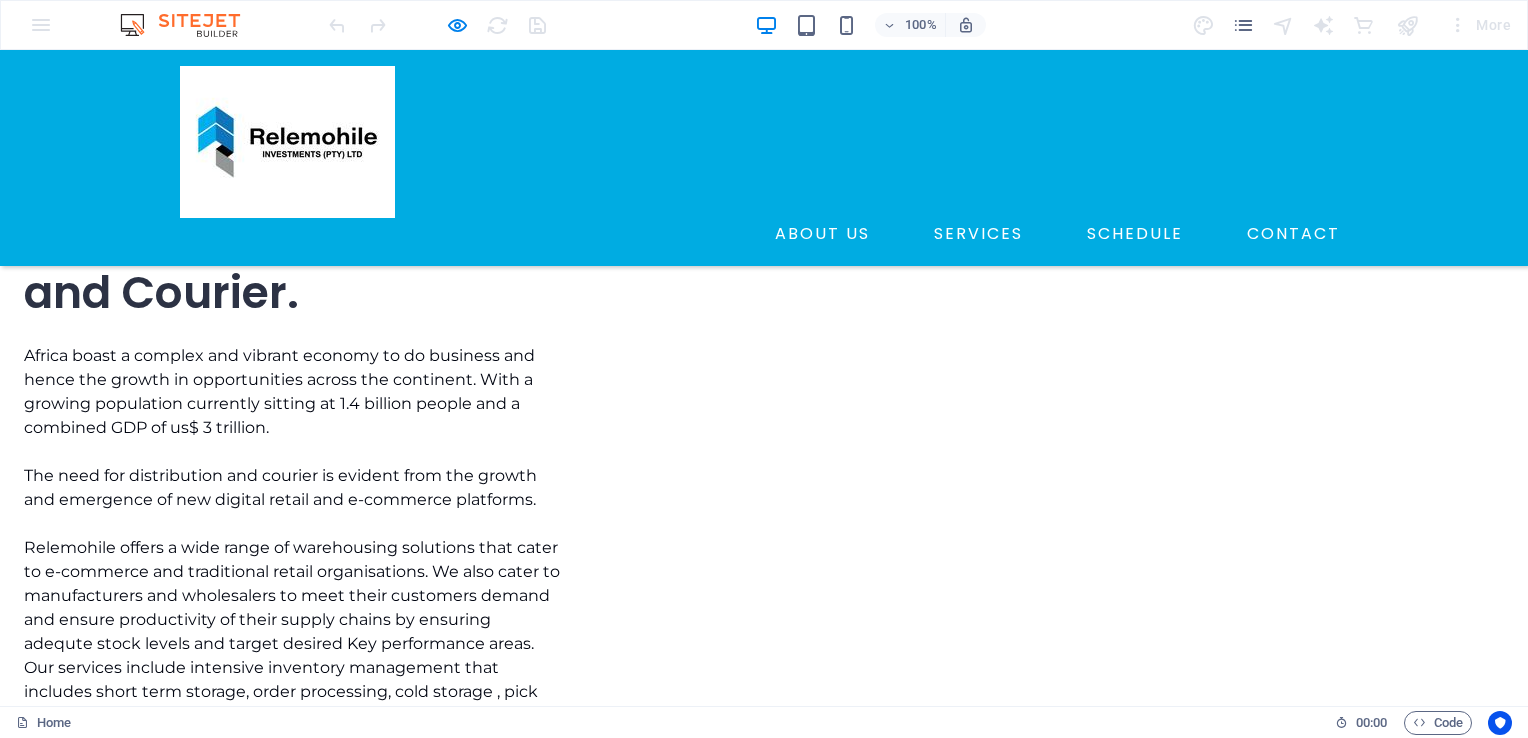 scroll, scrollTop: 6400, scrollLeft: 0, axis: vertical 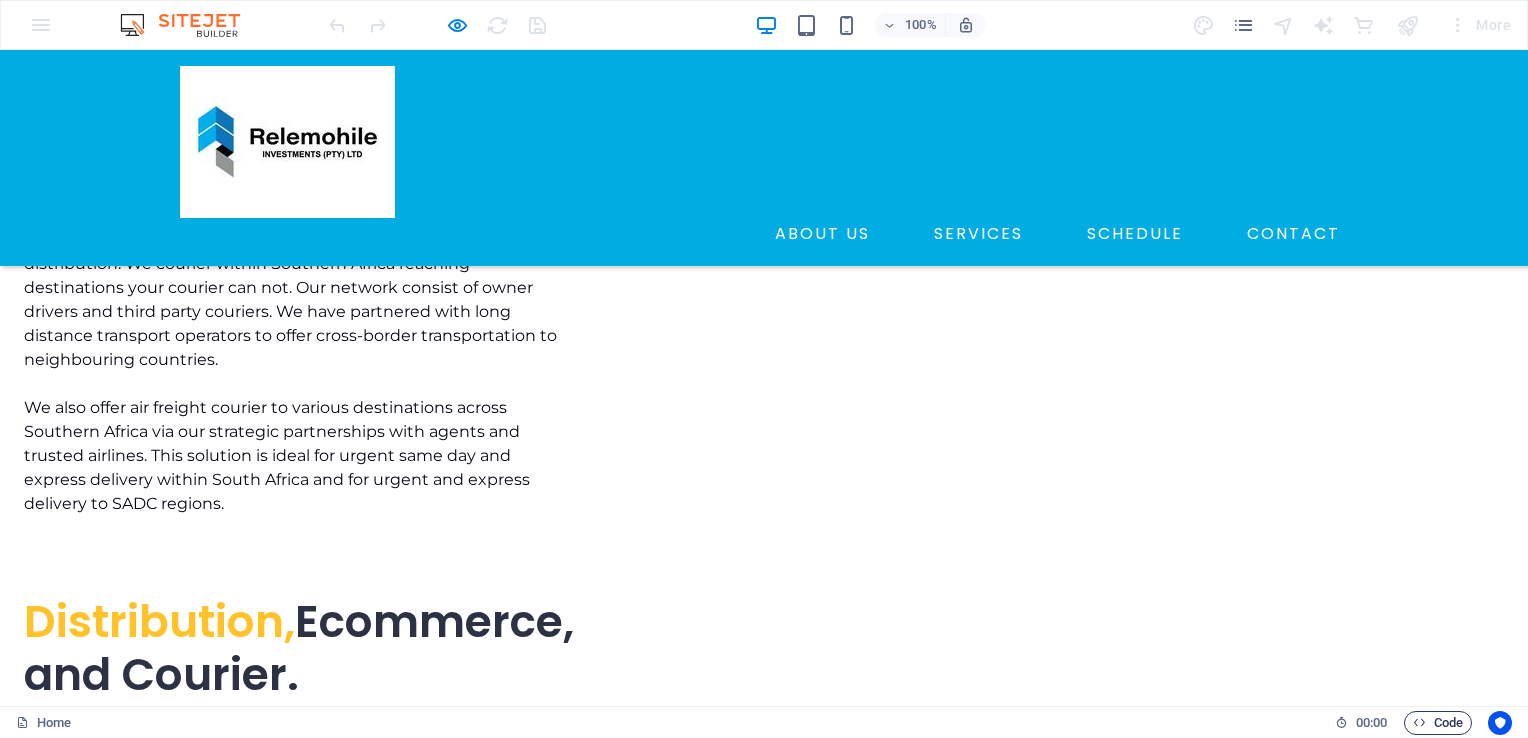 click at bounding box center (1419, 722) 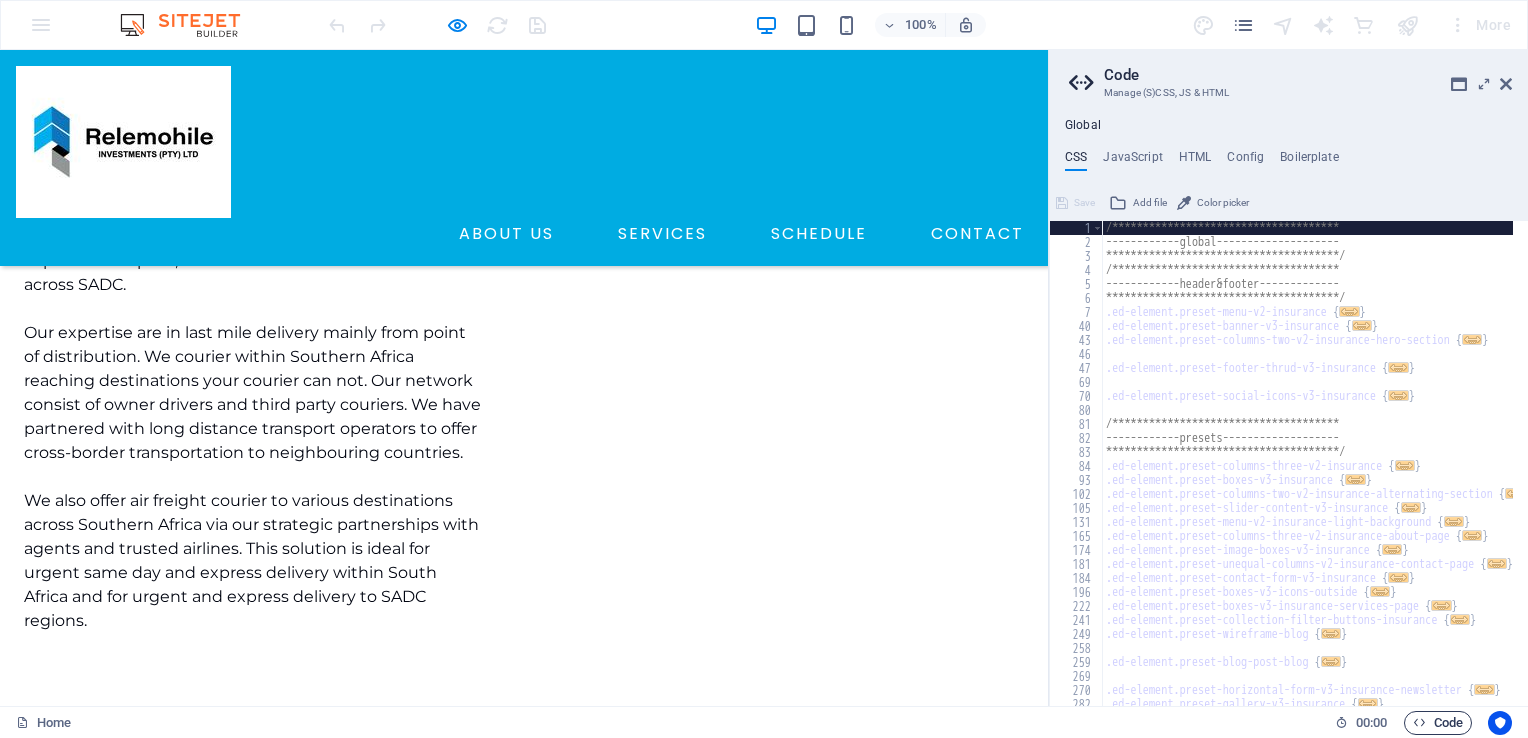 click at bounding box center (1419, 722) 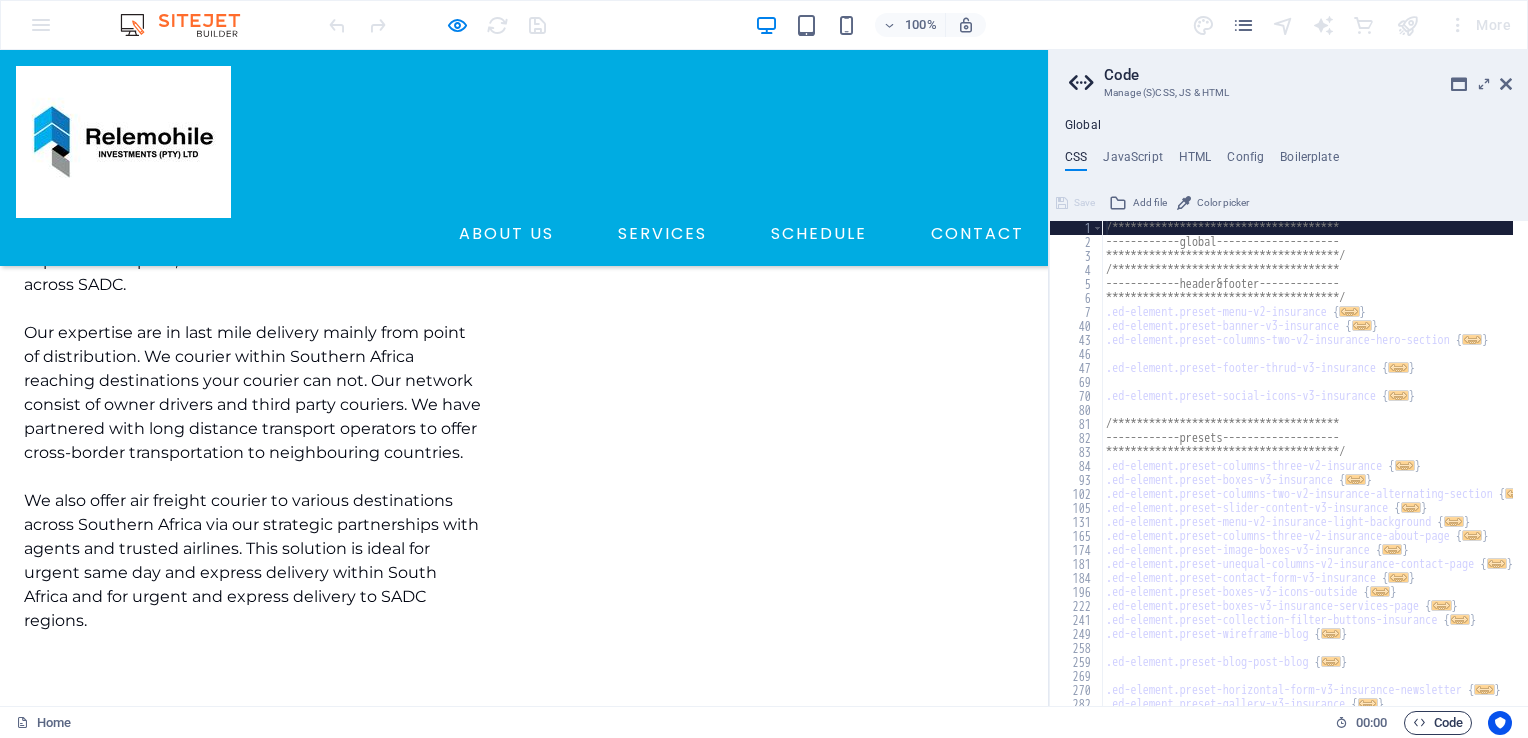 click on "Code" at bounding box center (1438, 723) 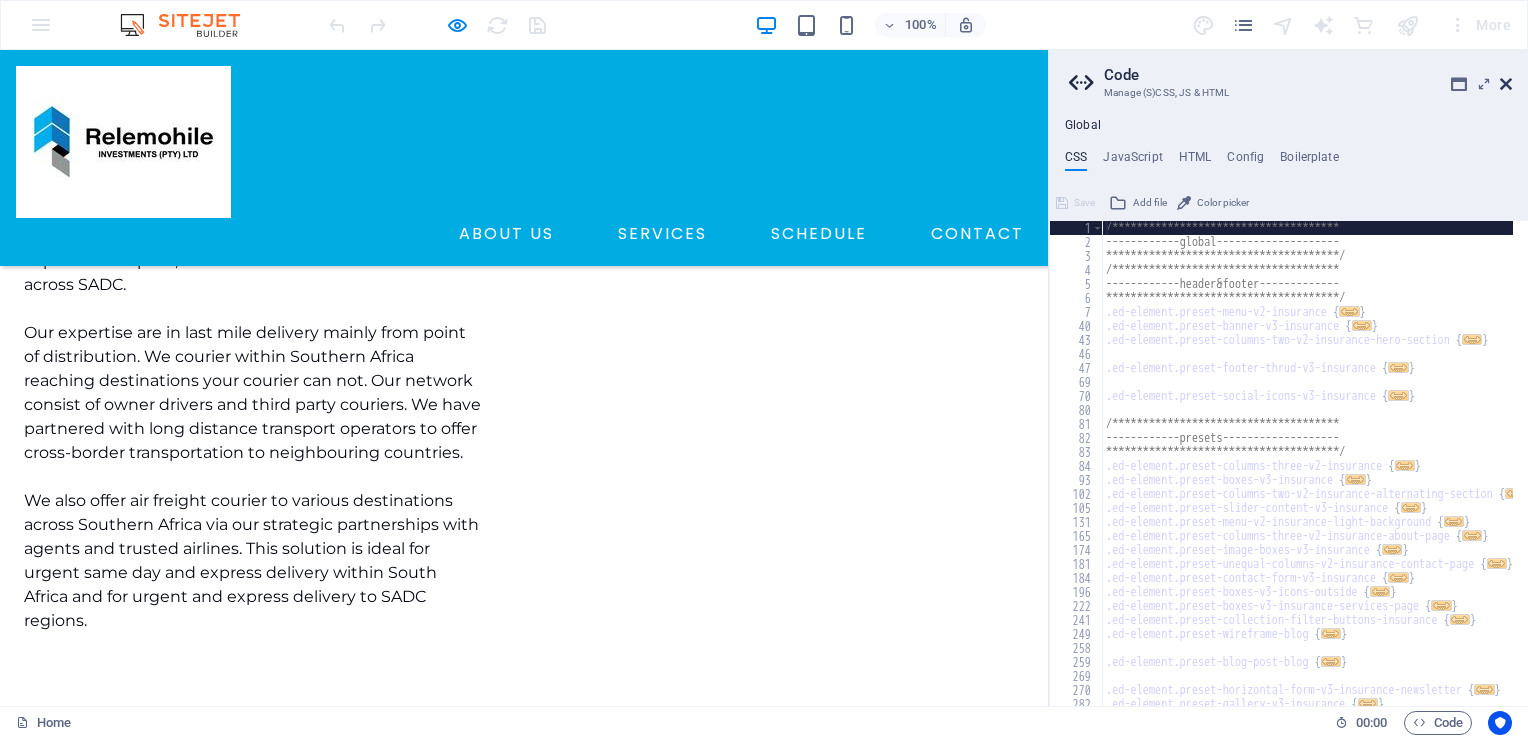 click at bounding box center (1506, 84) 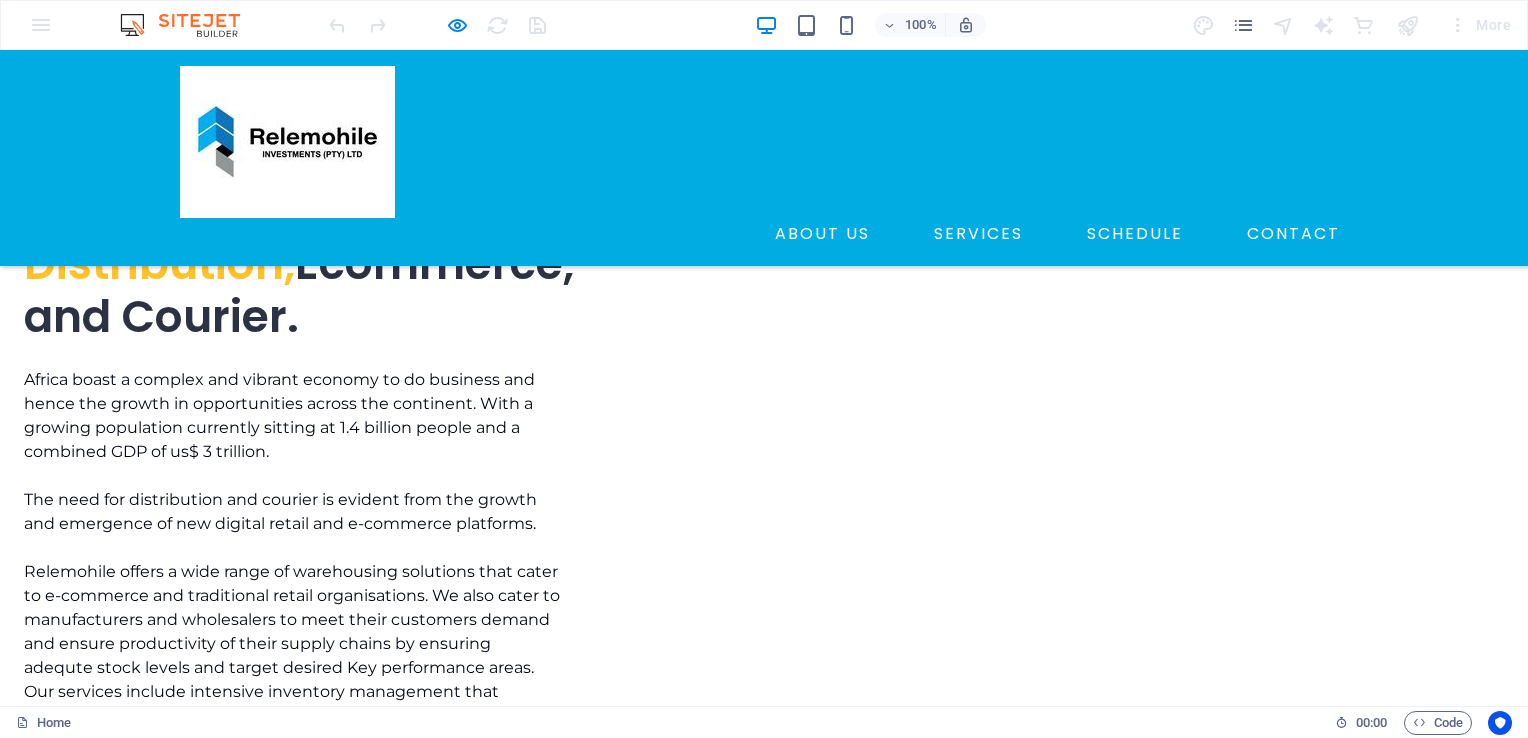 scroll, scrollTop: 6400, scrollLeft: 0, axis: vertical 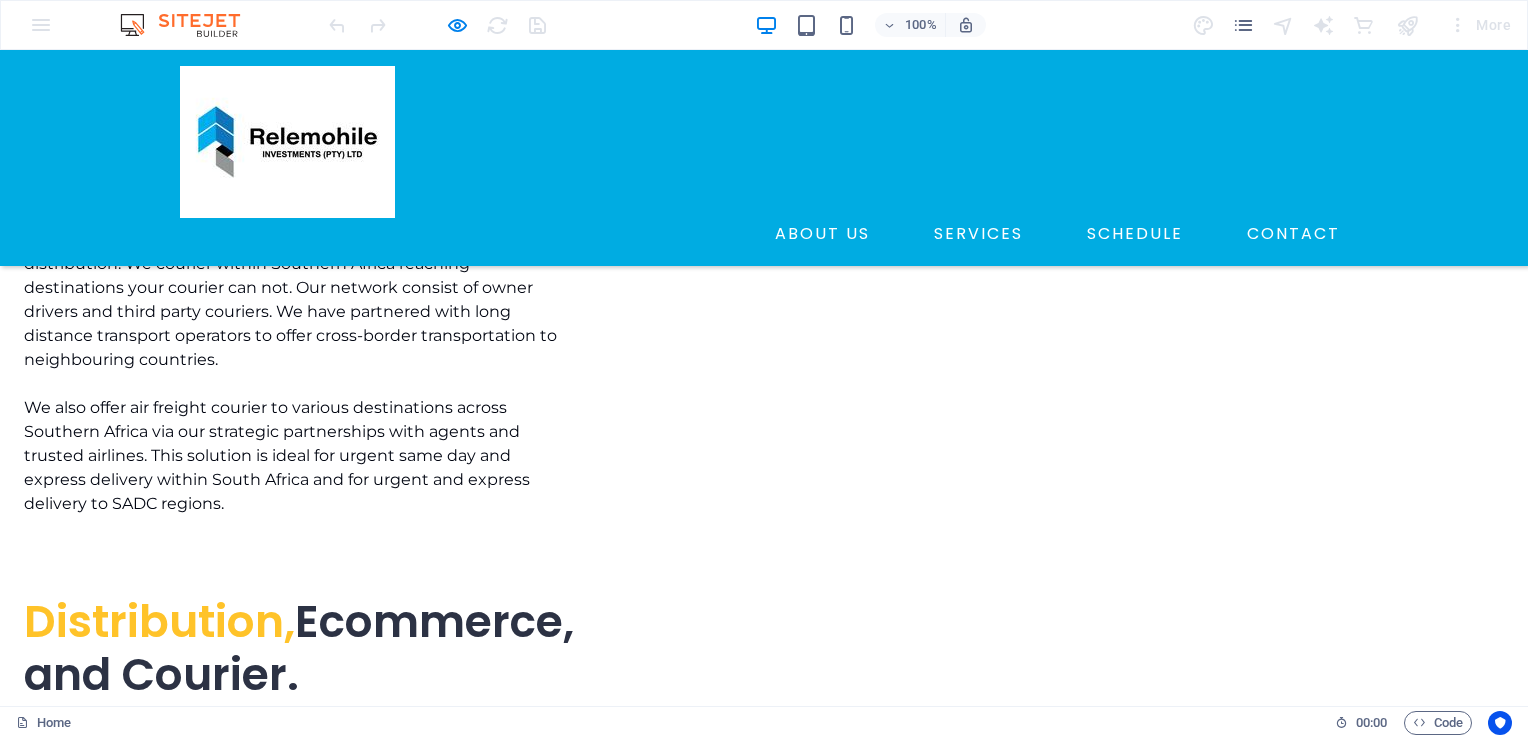 click on "More" at bounding box center (1479, 25) 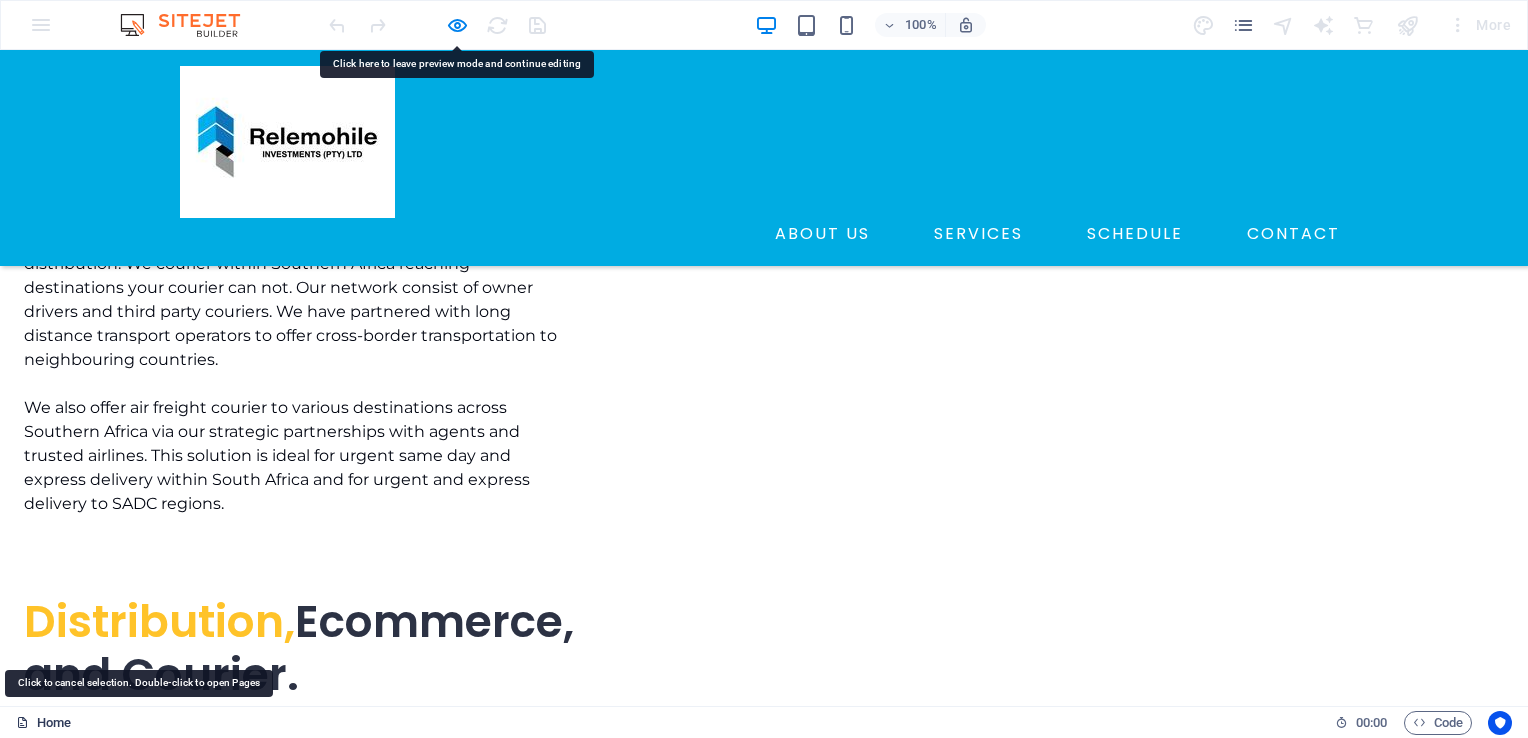 click at bounding box center (22, 722) 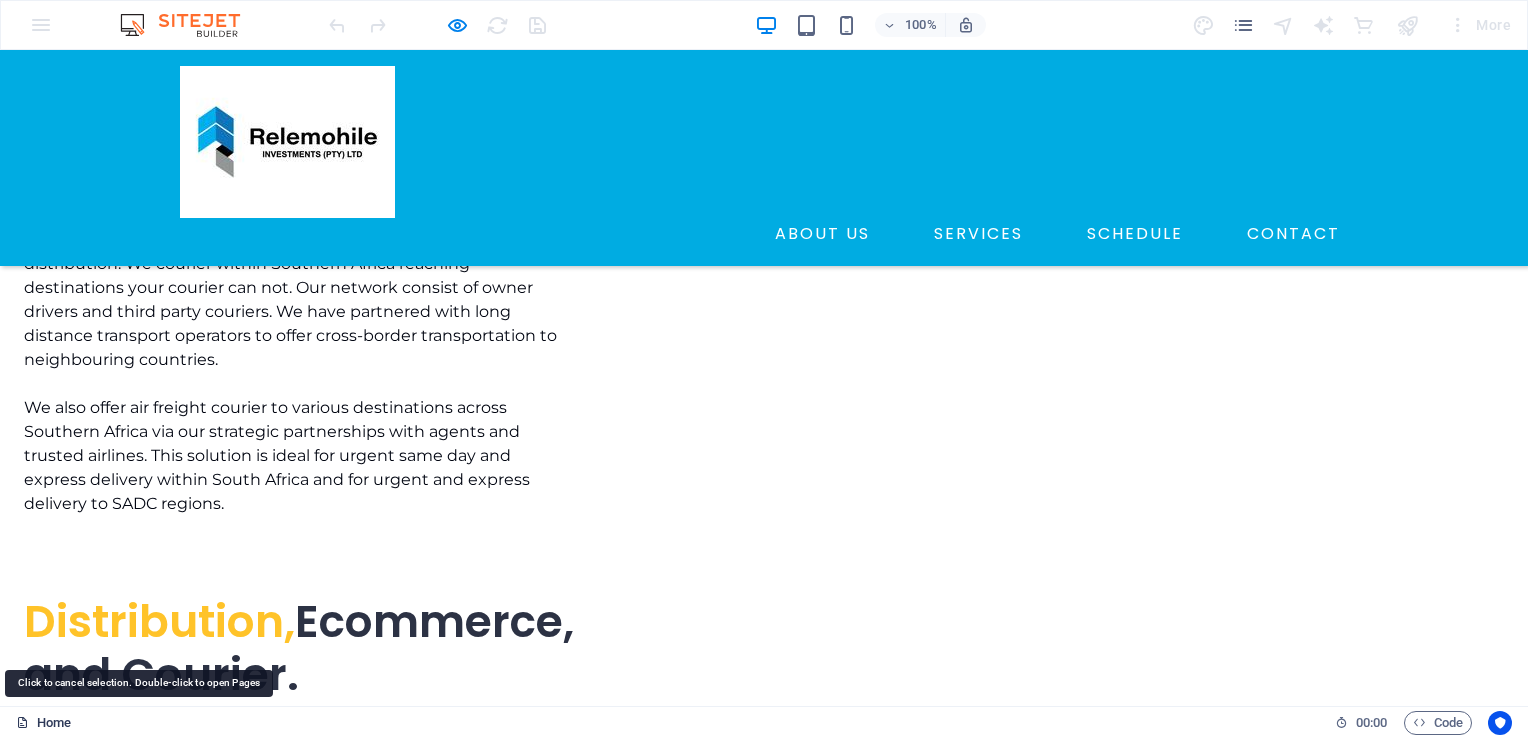 click at bounding box center (22, 722) 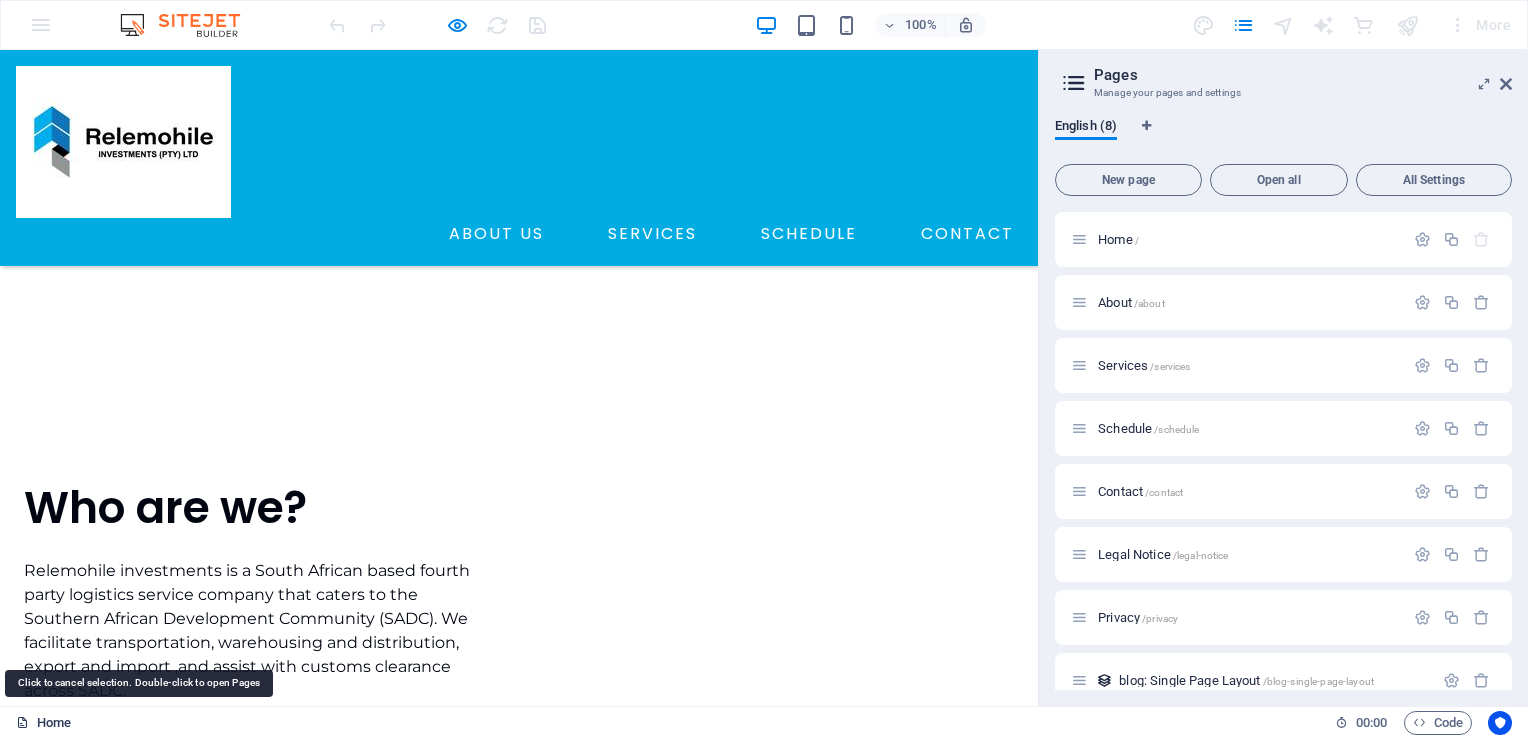 scroll, scrollTop: 6782, scrollLeft: 0, axis: vertical 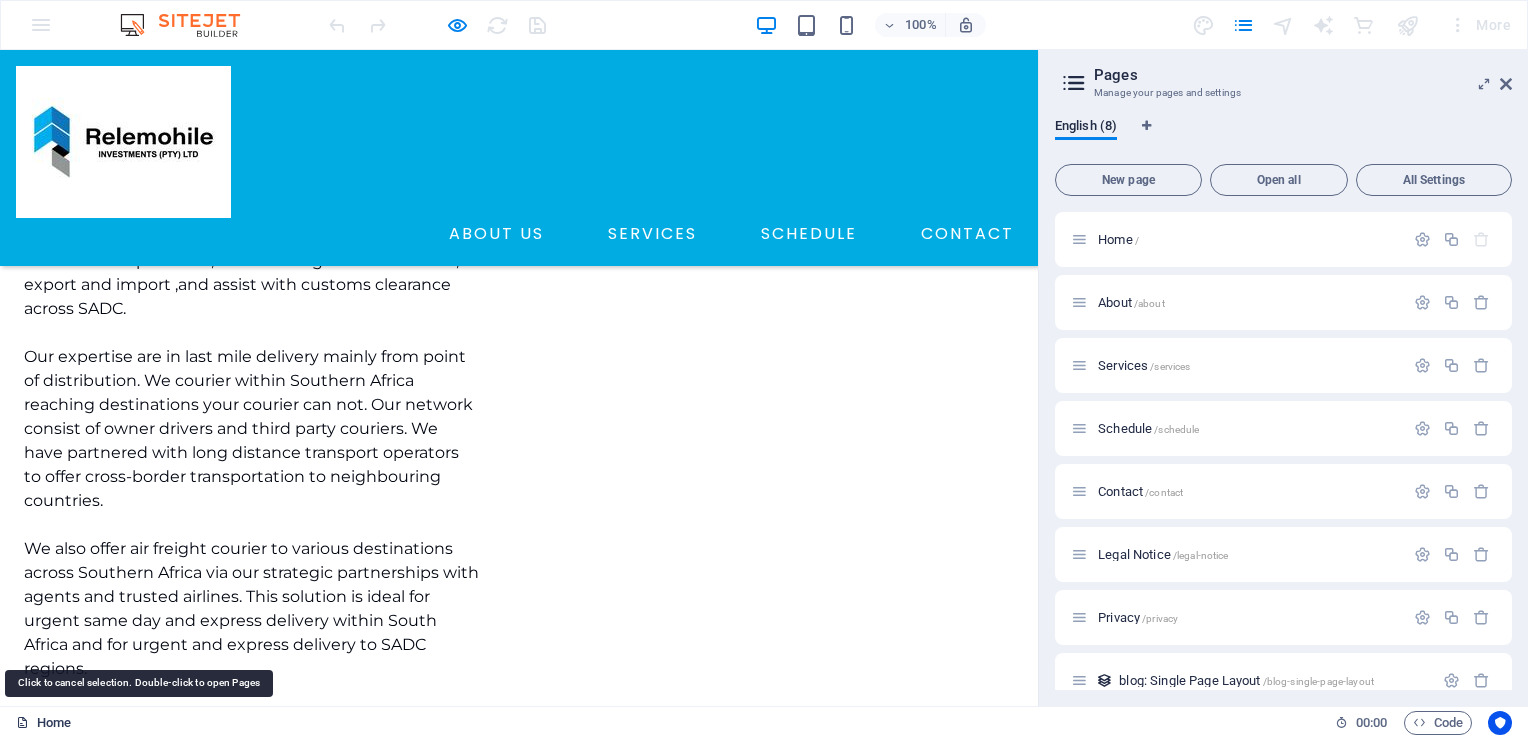 click at bounding box center (22, 722) 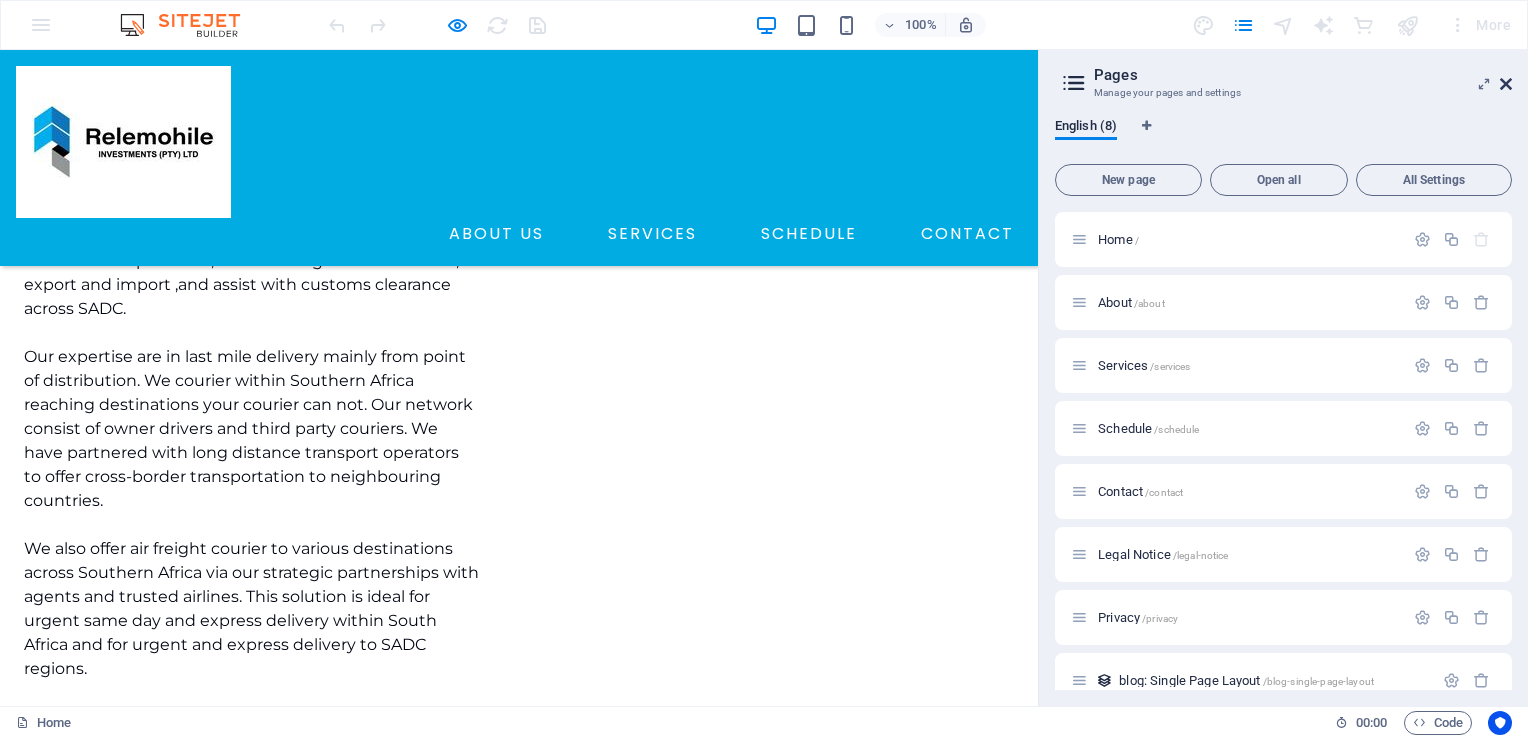click at bounding box center (1506, 84) 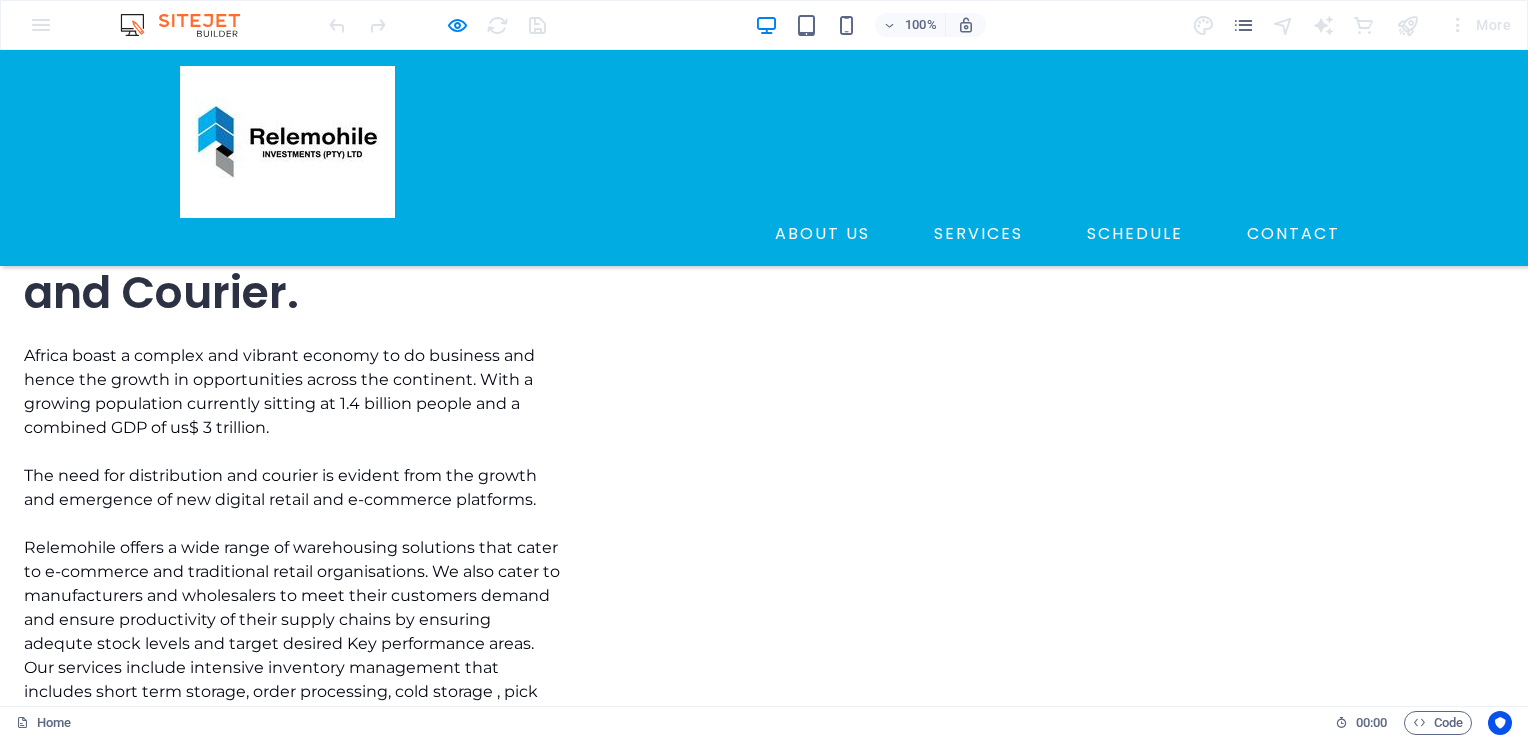 scroll, scrollTop: 6400, scrollLeft: 0, axis: vertical 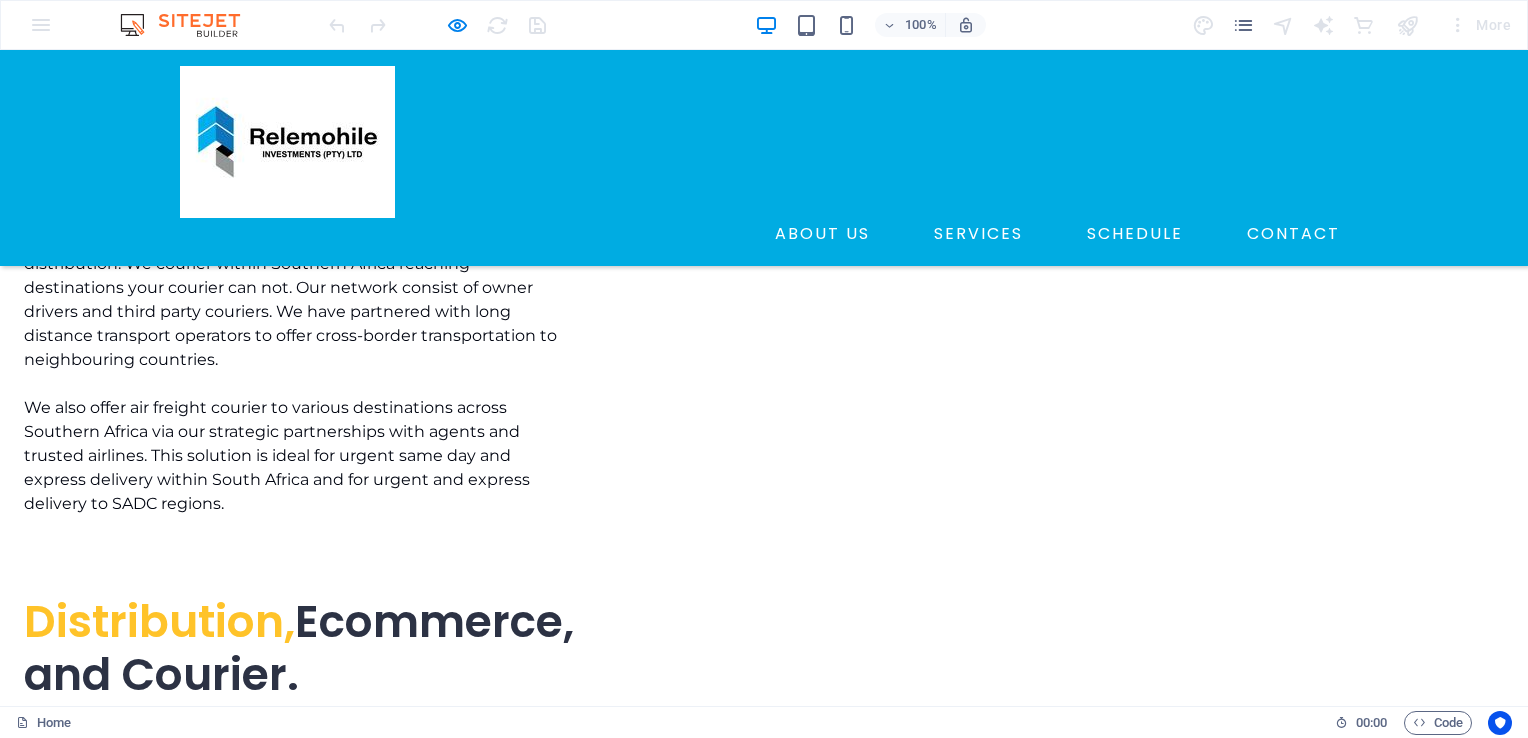 click on "100% More" at bounding box center [764, 25] 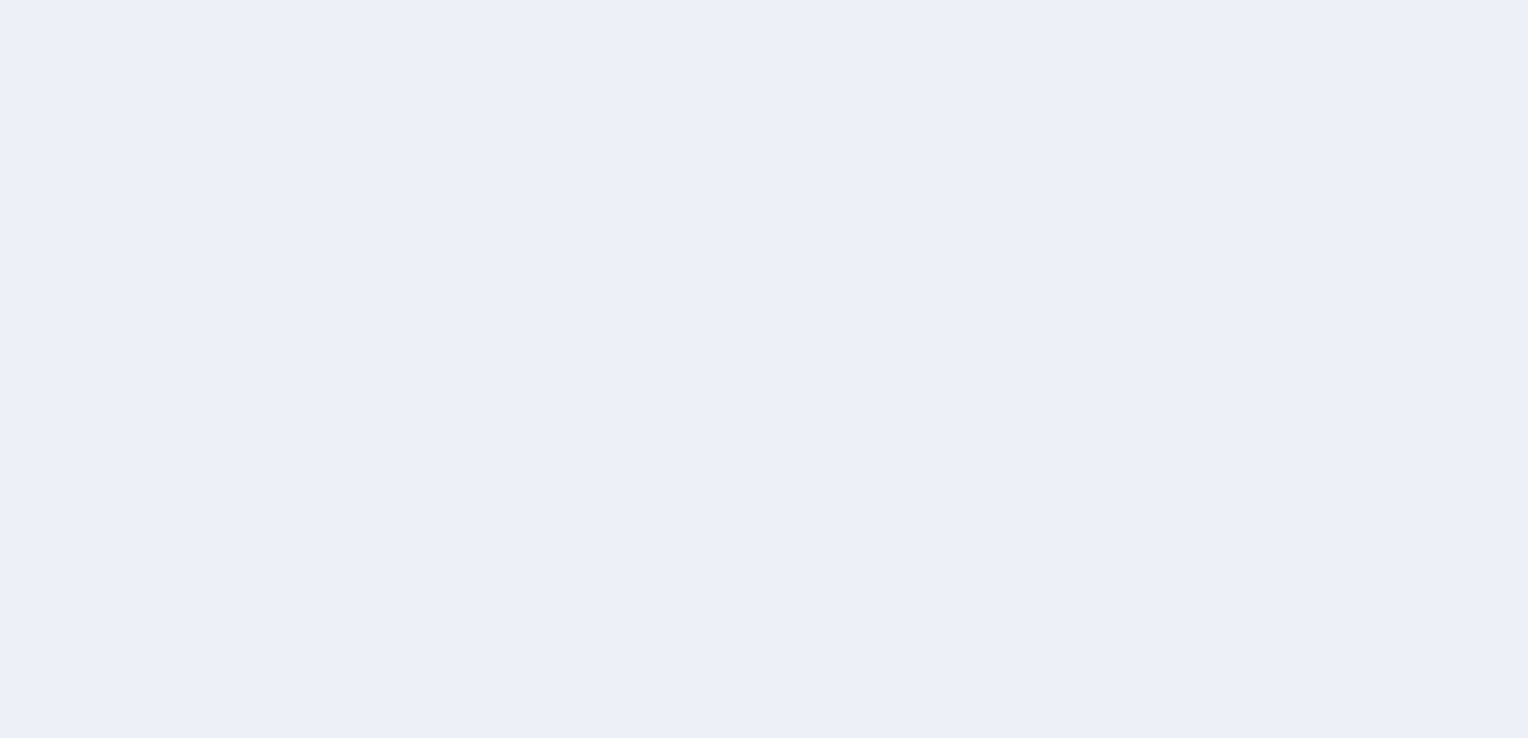 scroll, scrollTop: 0, scrollLeft: 0, axis: both 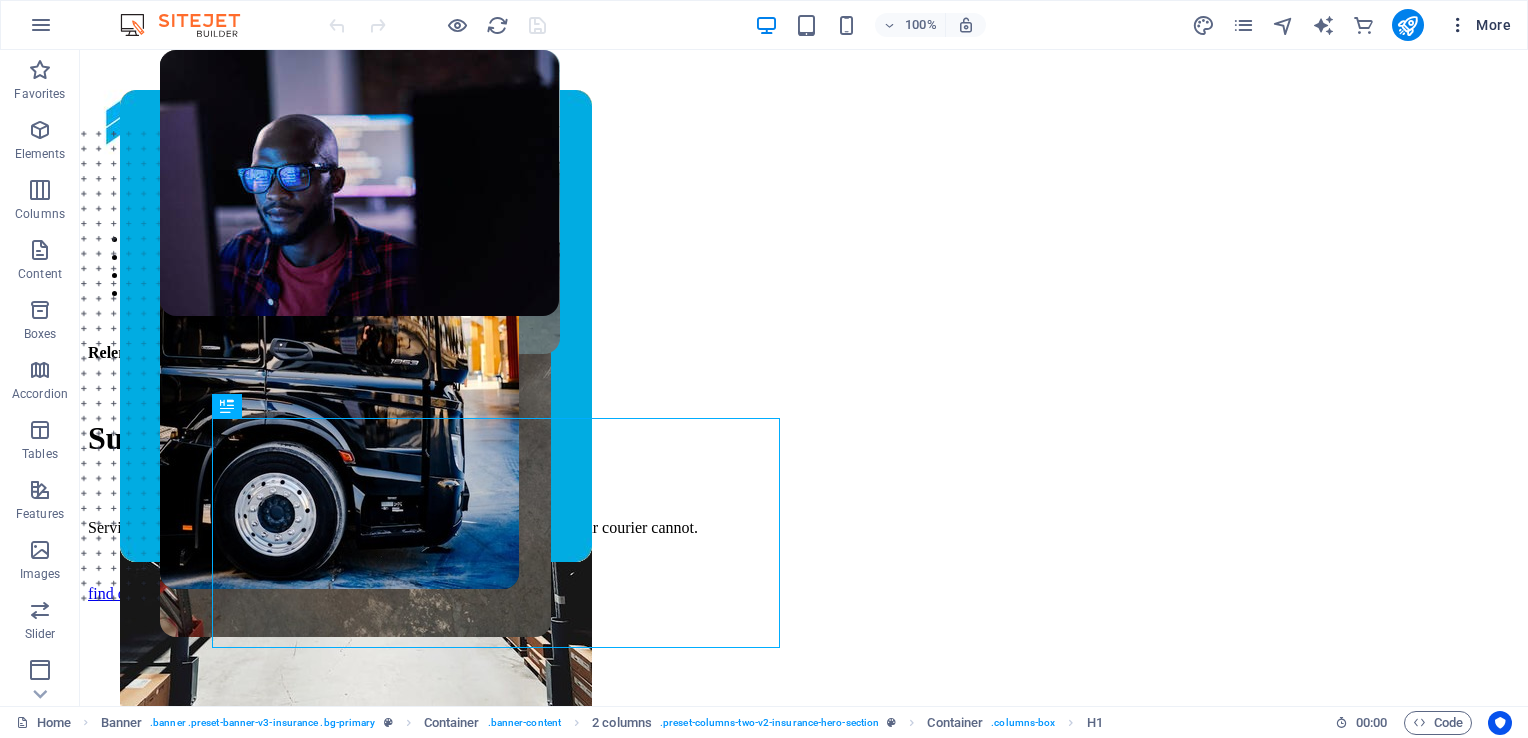 click at bounding box center [1458, 25] 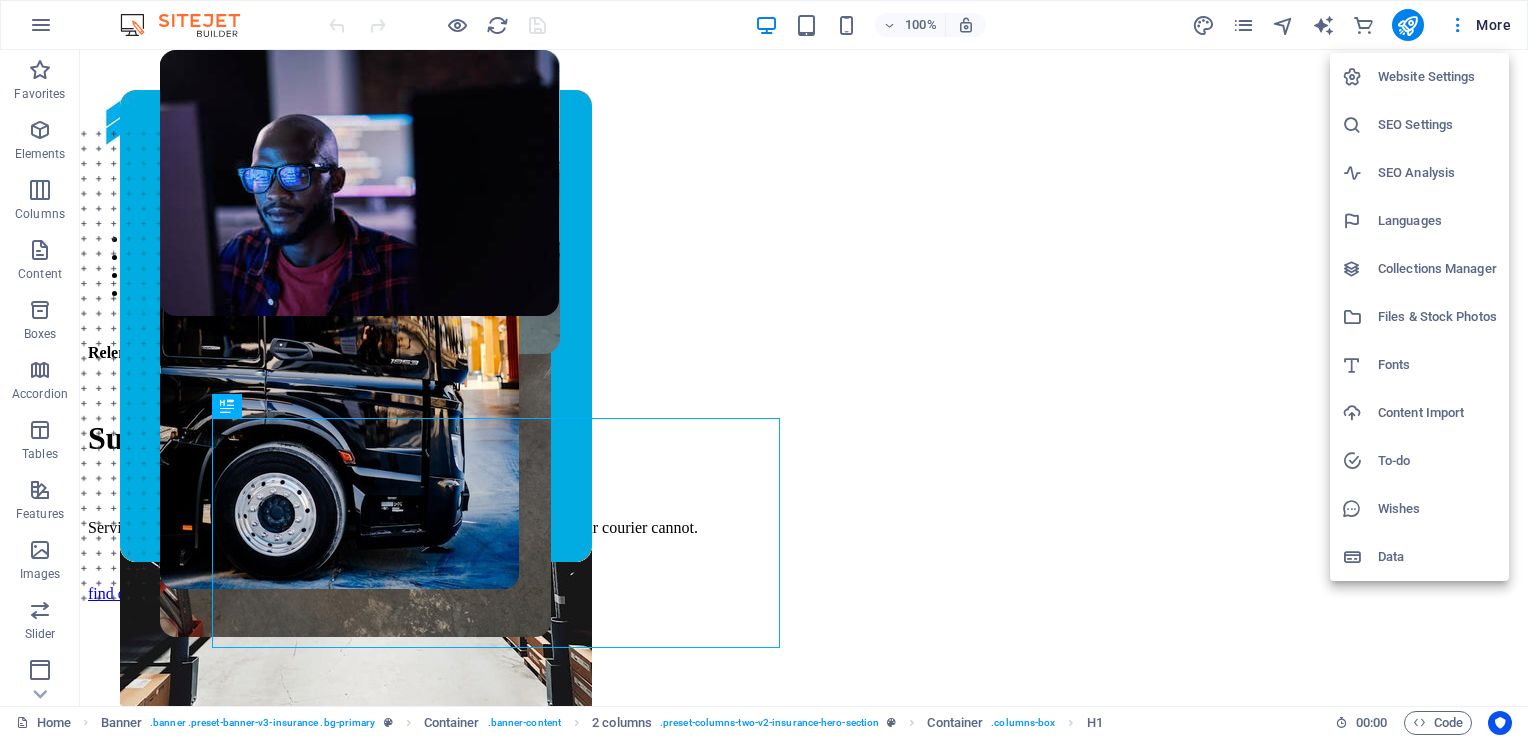 click on "SEO Settings" at bounding box center [1437, 125] 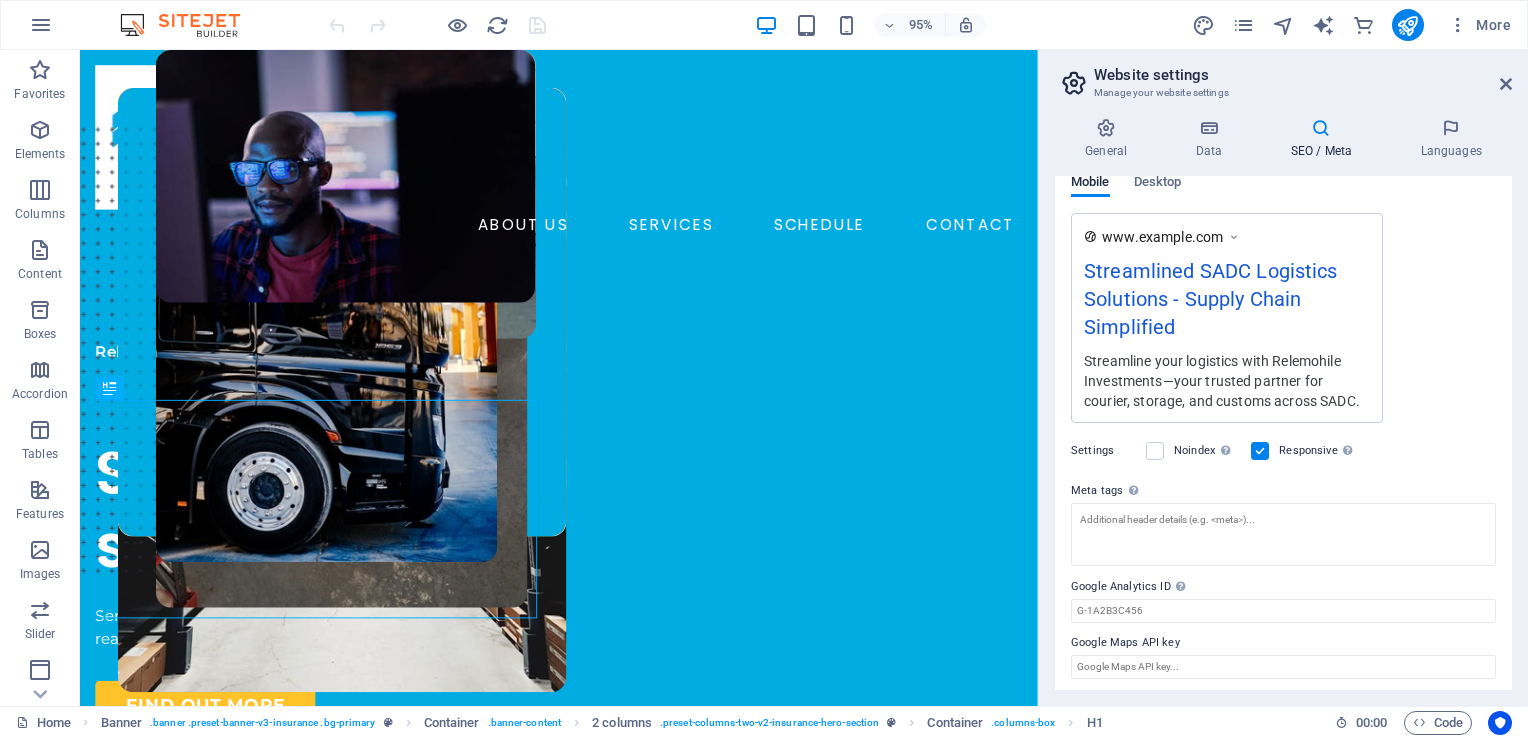 scroll, scrollTop: 316, scrollLeft: 0, axis: vertical 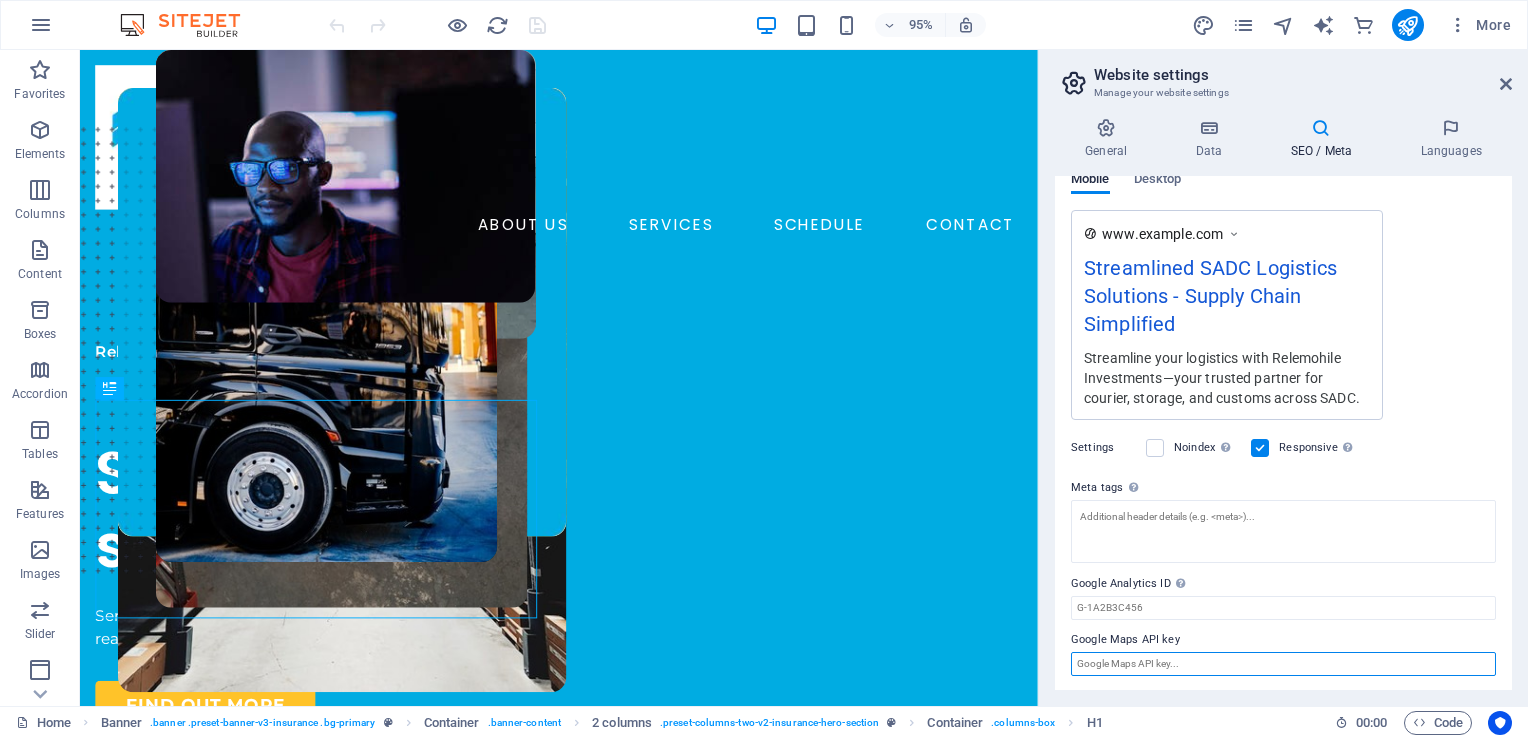 click on "Google Maps API key" at bounding box center [1283, 664] 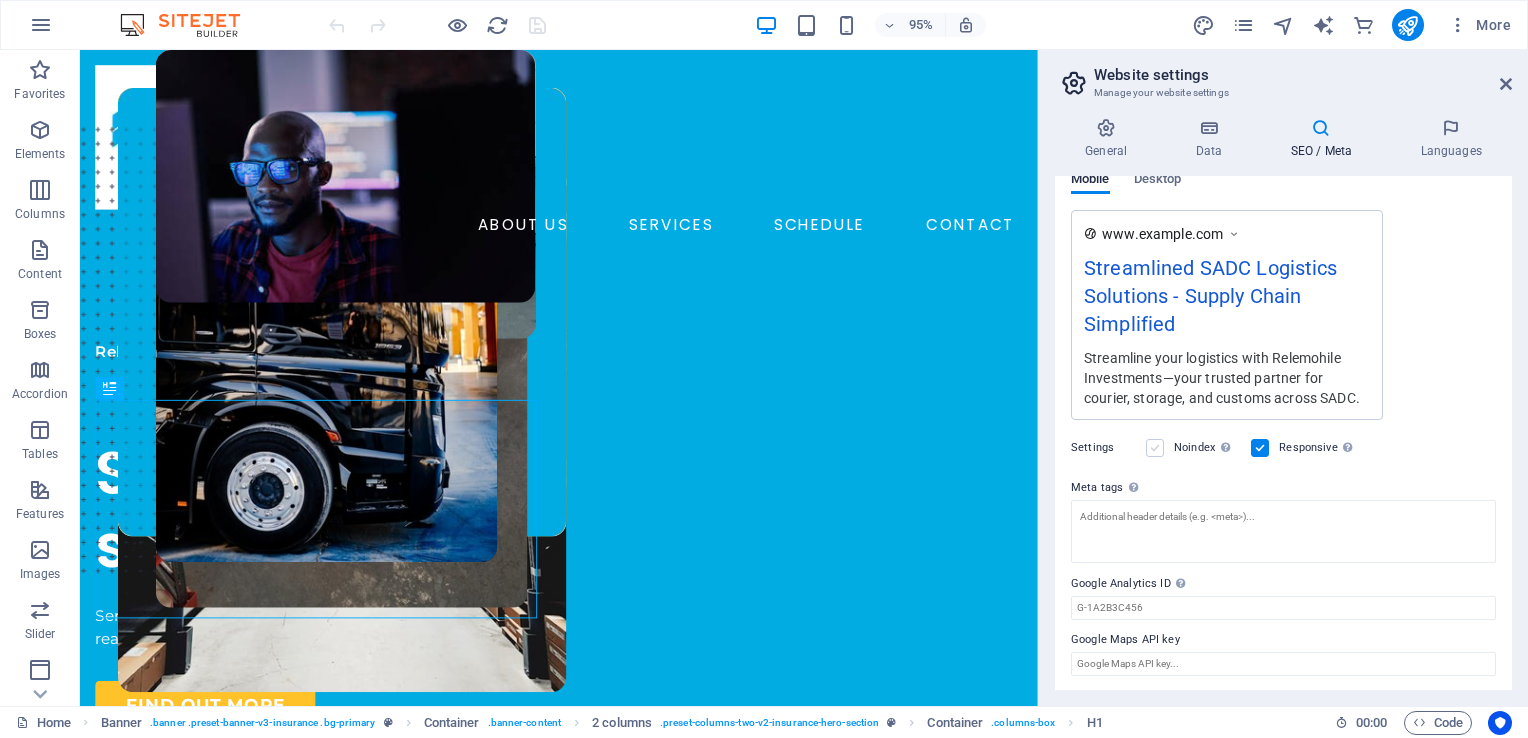 click at bounding box center (1155, 448) 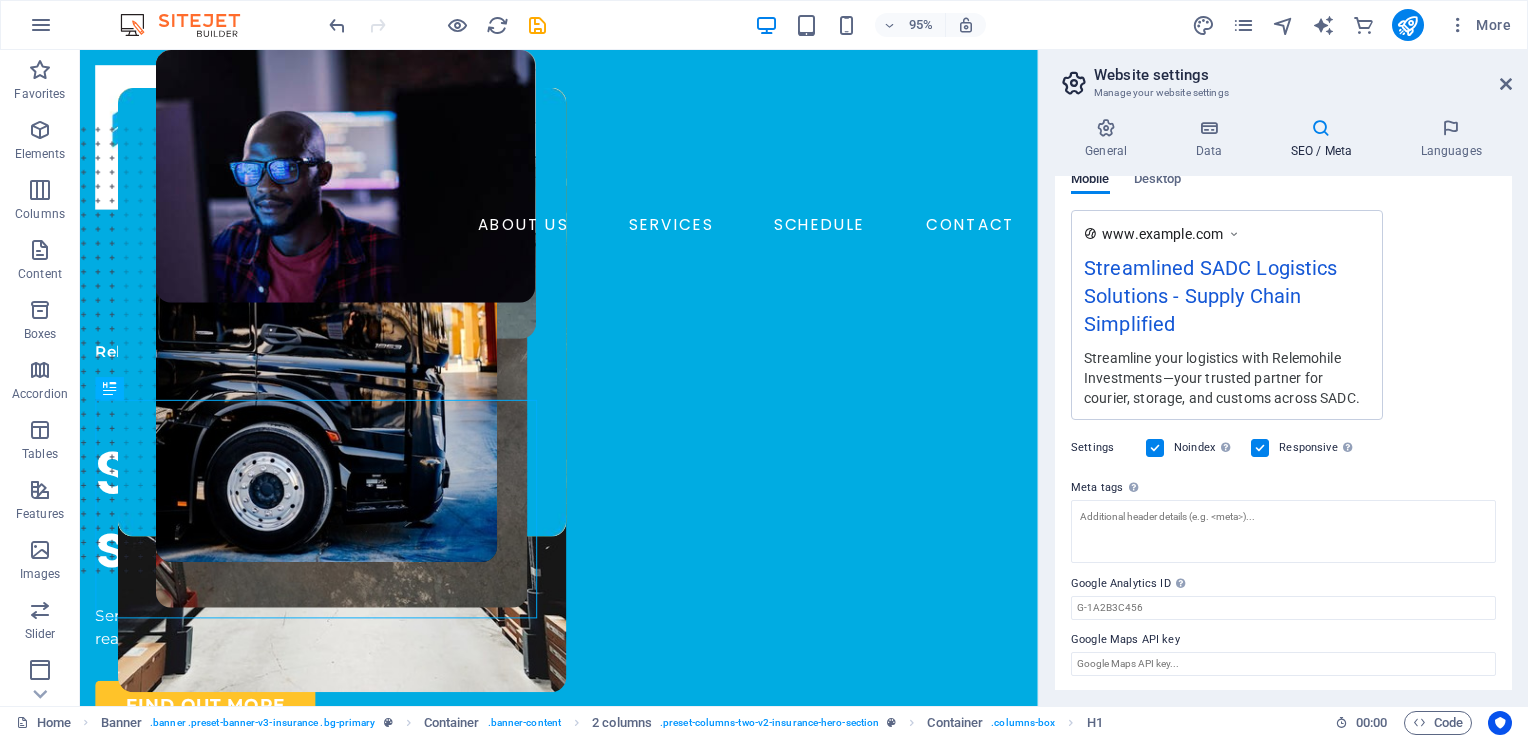 click at bounding box center (1155, 448) 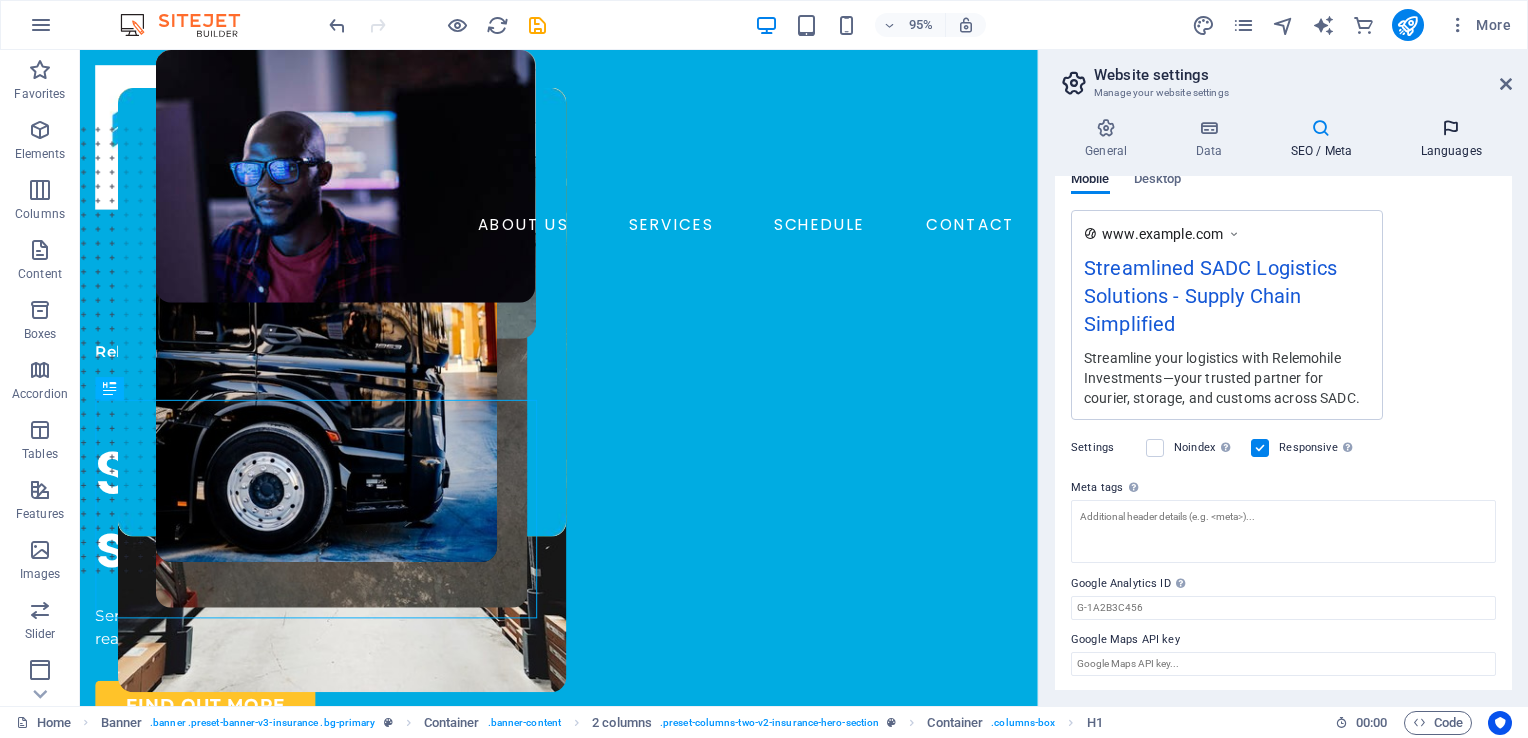 click at bounding box center [1451, 128] 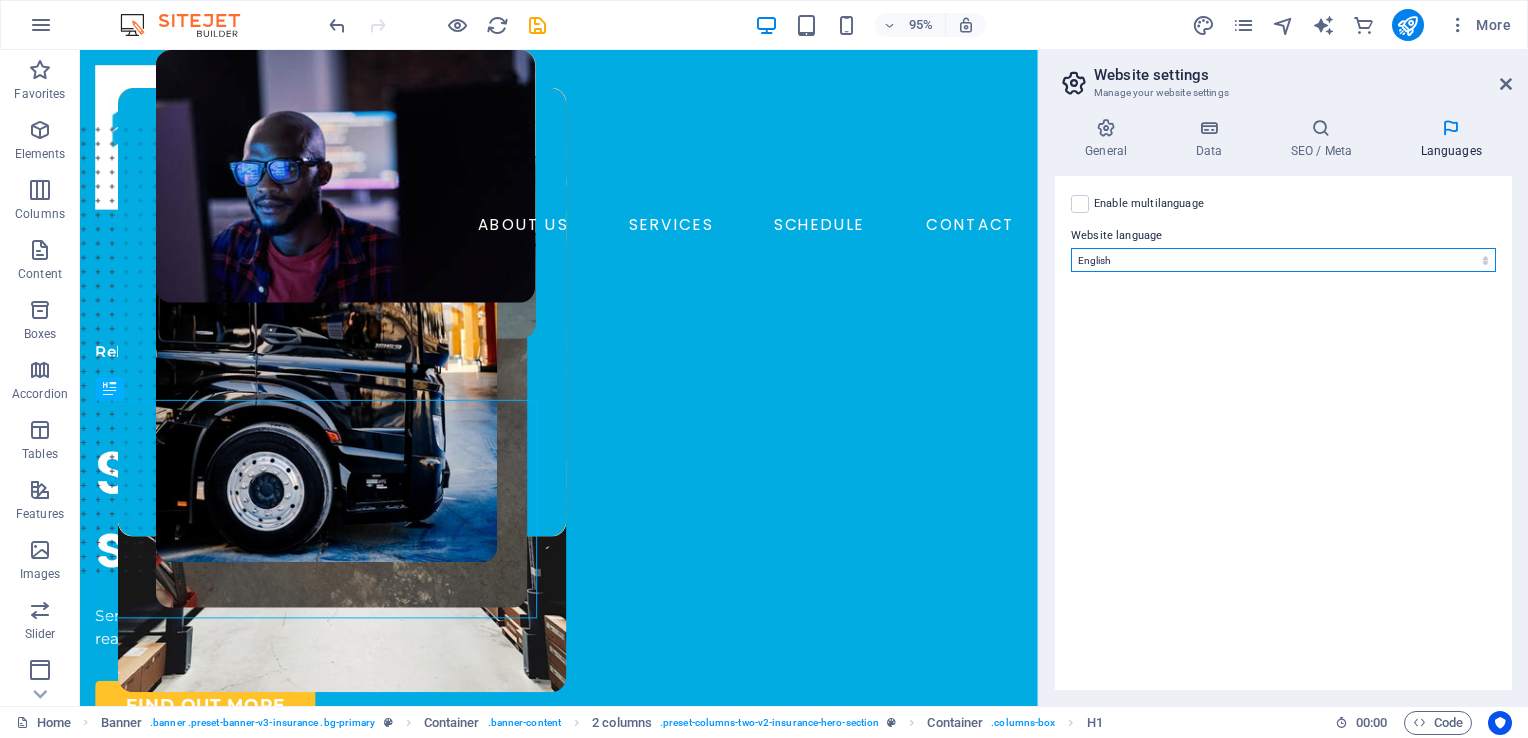 click on "Abkhazian Afar Afrikaans Akan Albanian Amharic Arabic Aragonese Armenian Assamese Avaric Avestan Aymara Azerbaijani Bambara Bashkir Basque Belarusian Bengali Bihari languages Bislama Bokmål Bosnian Breton Bulgarian Burmese Catalan Central Khmer Chamorro Chechen Chinese Church Slavic Chuvash Cornish Corsican Cree Croatian Czech Danish Dutch Dzongkha English Esperanto Estonian Ewe Faroese Farsi (Persian) Fijian Finnish French Fulah Gaelic Galician Ganda Georgian German Greek Greenlandic Guaraní Gujarati Haitian Creole Hausa Hebrew Herero Hindi Hiri Motu Hungarian Icelandic Ido Igbo Indonesian Interlingua Interlingue Inuktitut Inupiaq Irish Italian Japanese Javanese Kannada Kanuri Kashmiri Kazakh Kikuyu Kinyarwanda Komi Kongo Korean Kurdish Kwanyama Kyrgyz Lao Latin Latvian Limburgish Lingala Lithuanian Luba-Katanga Luxembourgish Macedonian Malagasy Malay Malayalam Maldivian Maltese Manx Maori Marathi Marshallese Mongolian Nauru Navajo Ndonga Nepali North Ndebele Northern Sami Norwegian Norwegian Nynorsk Nuosu" at bounding box center (1283, 260) 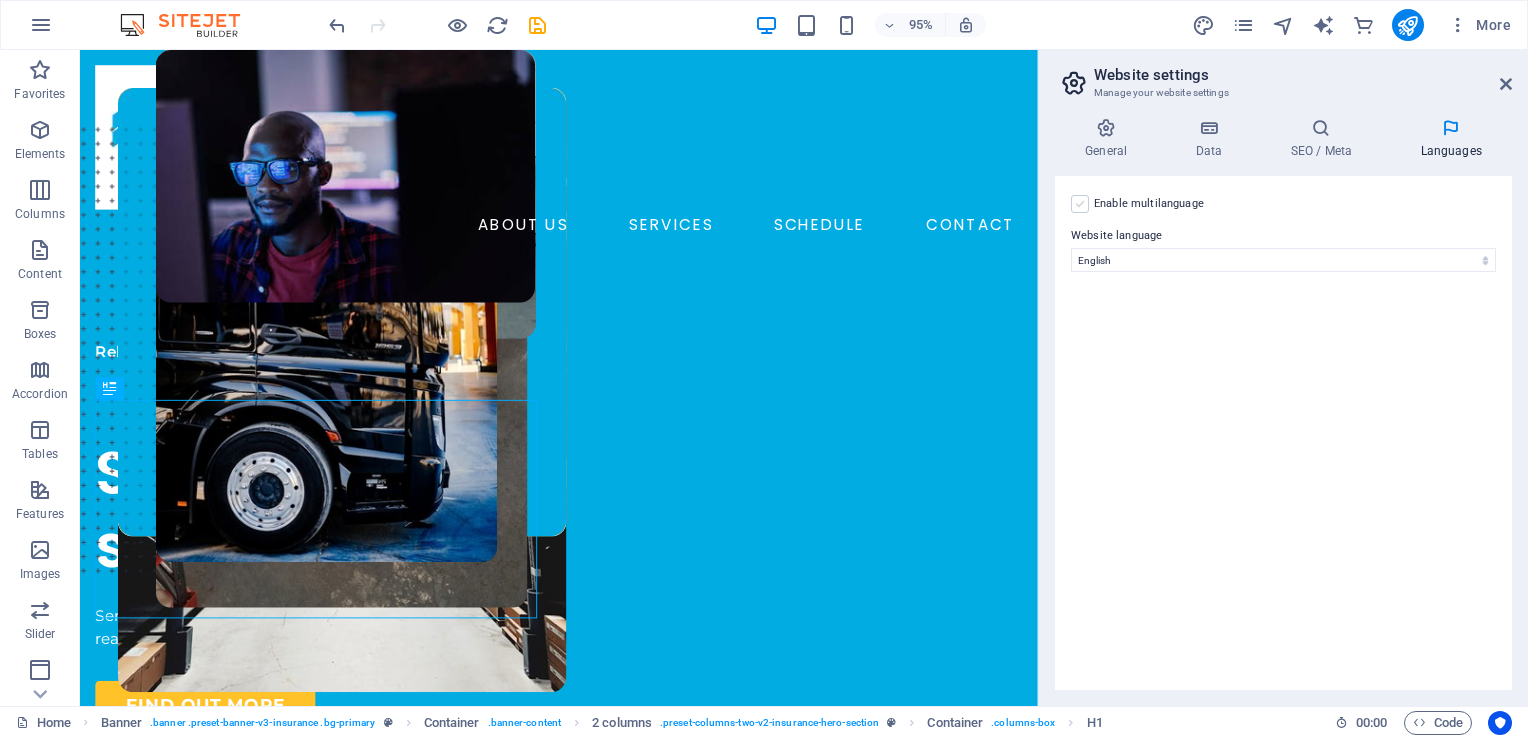 click at bounding box center [1080, 204] 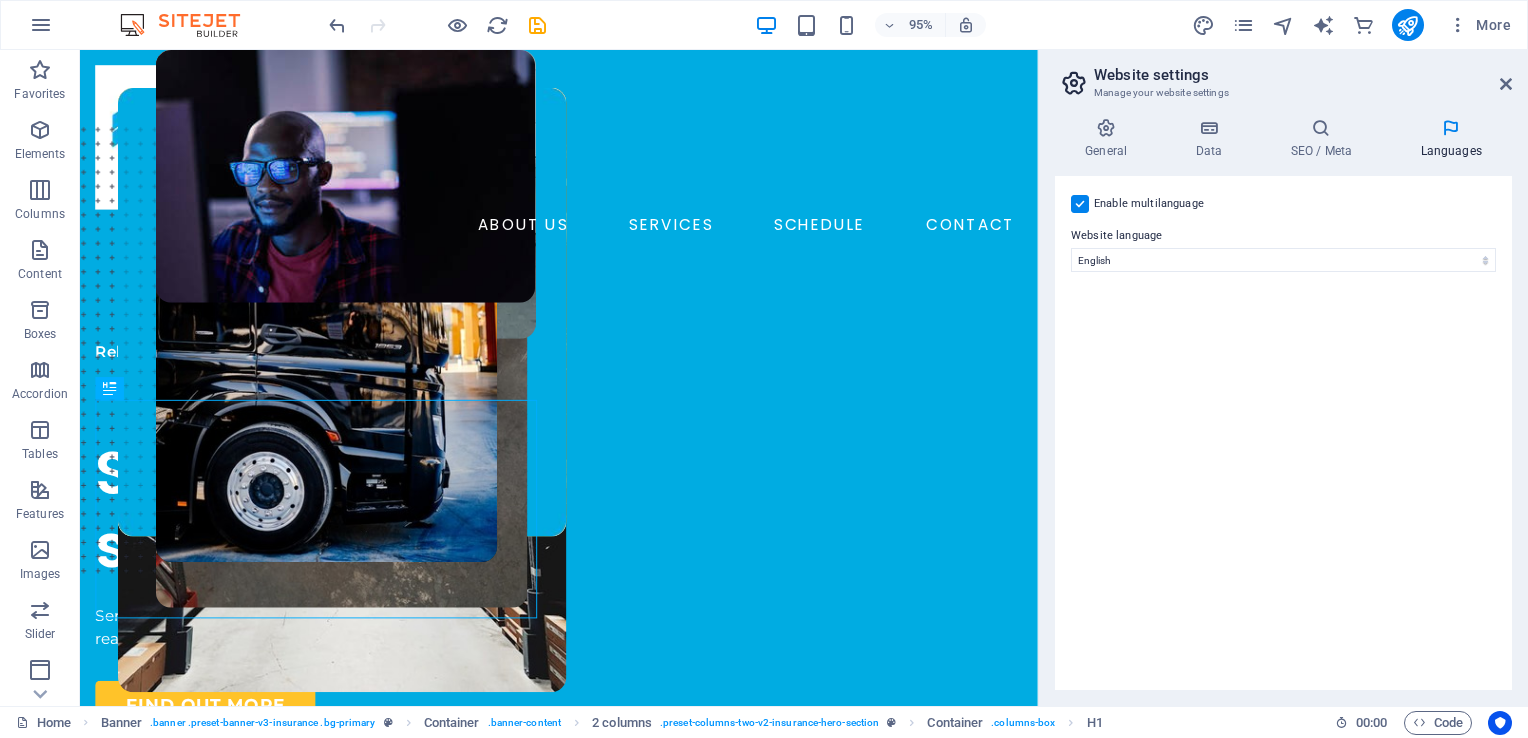 select 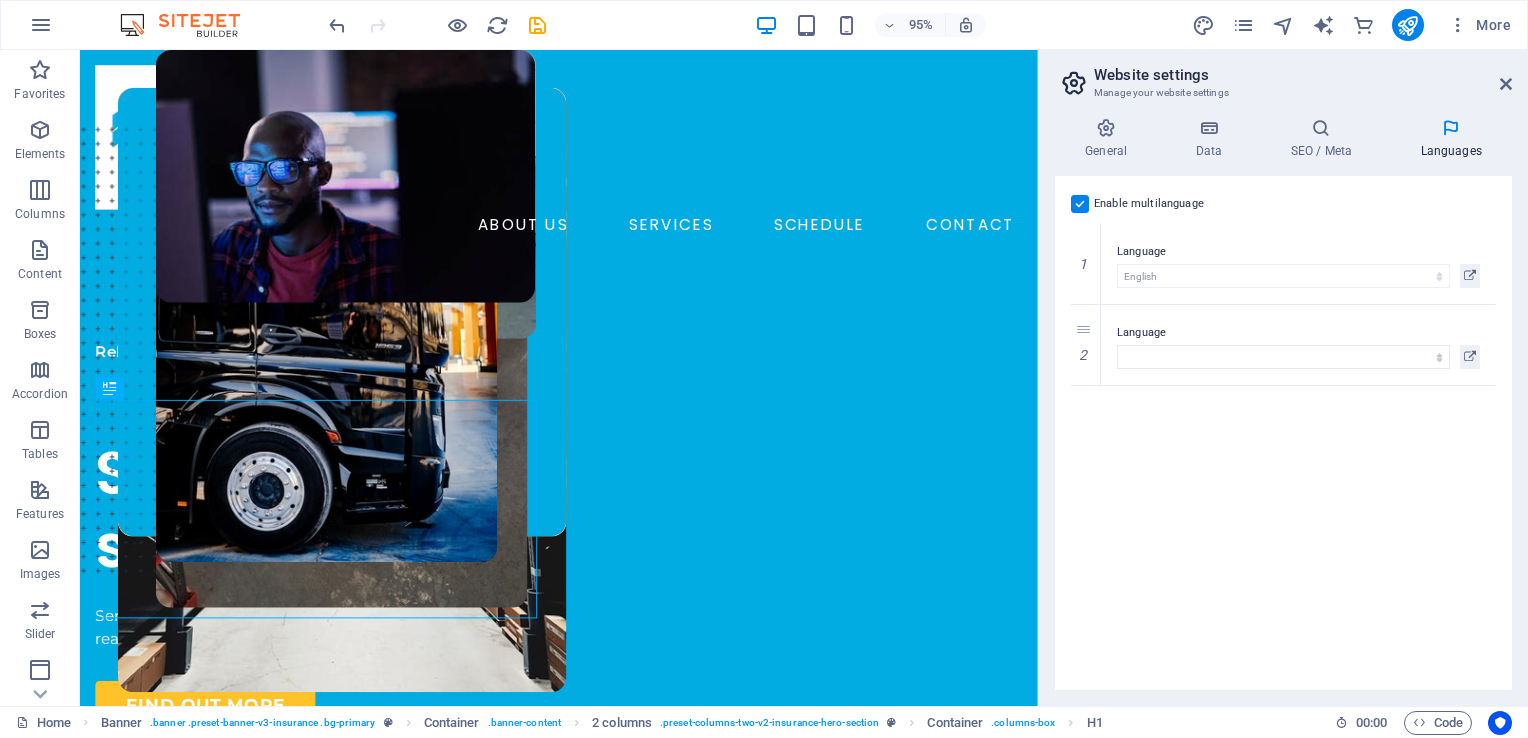 click at bounding box center (1080, 204) 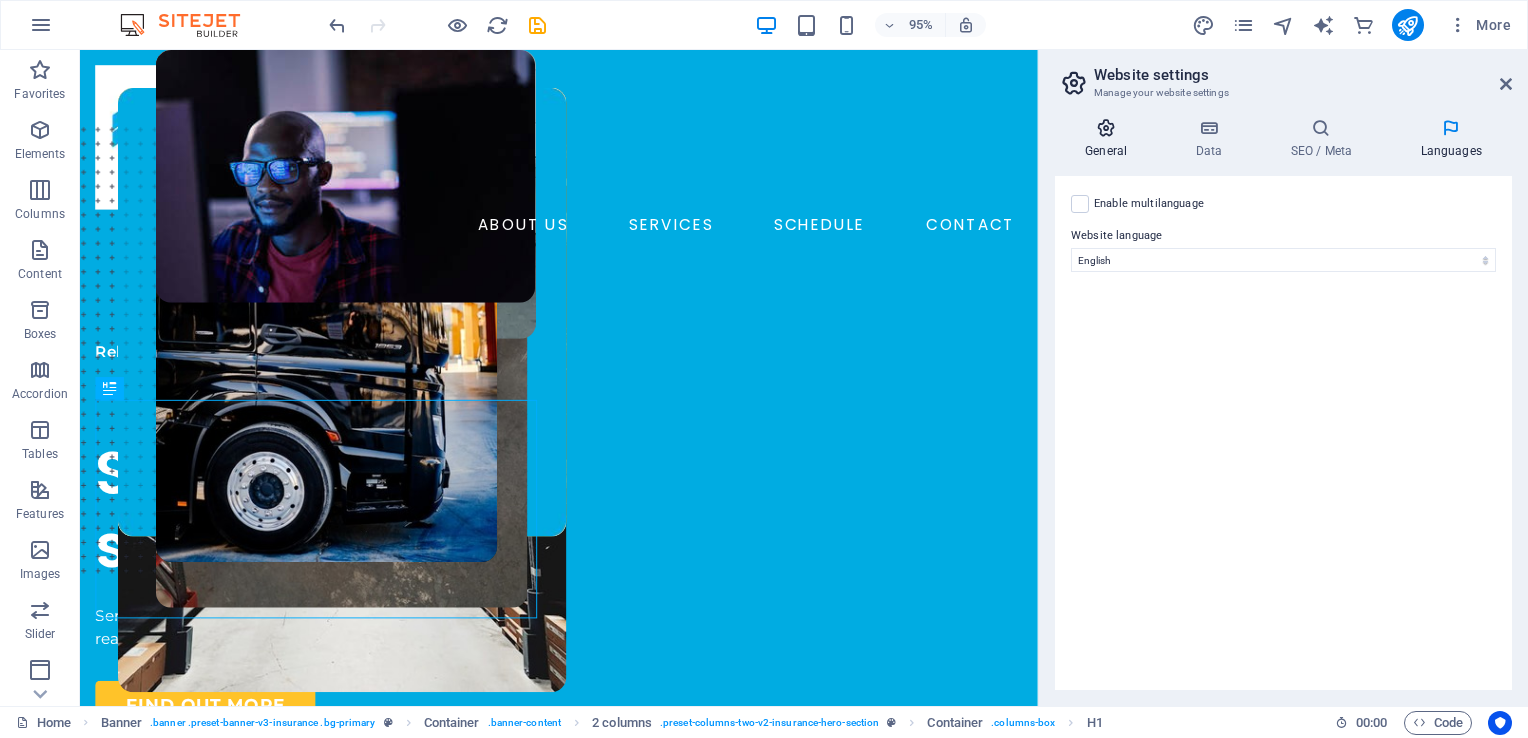 click at bounding box center (1106, 128) 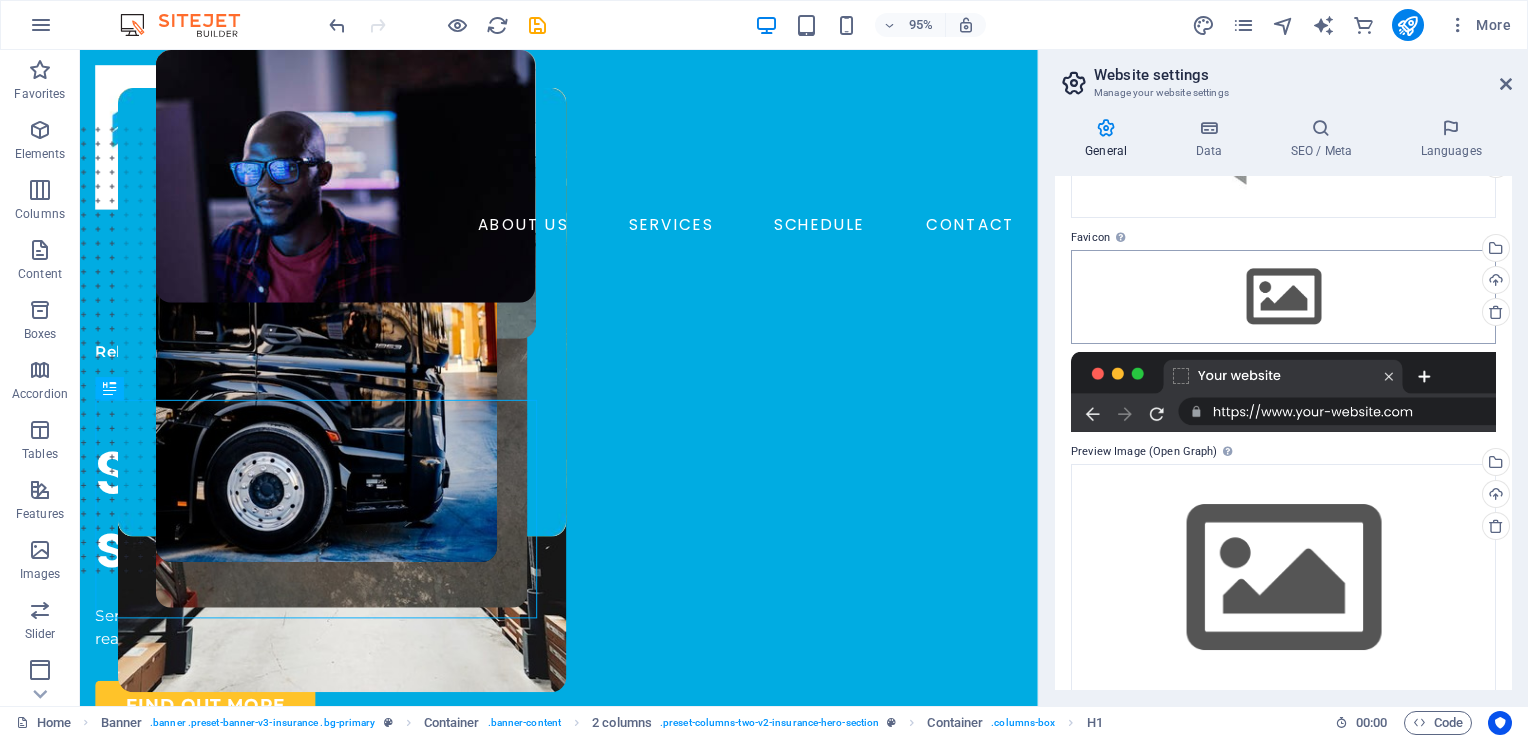 scroll, scrollTop: 188, scrollLeft: 0, axis: vertical 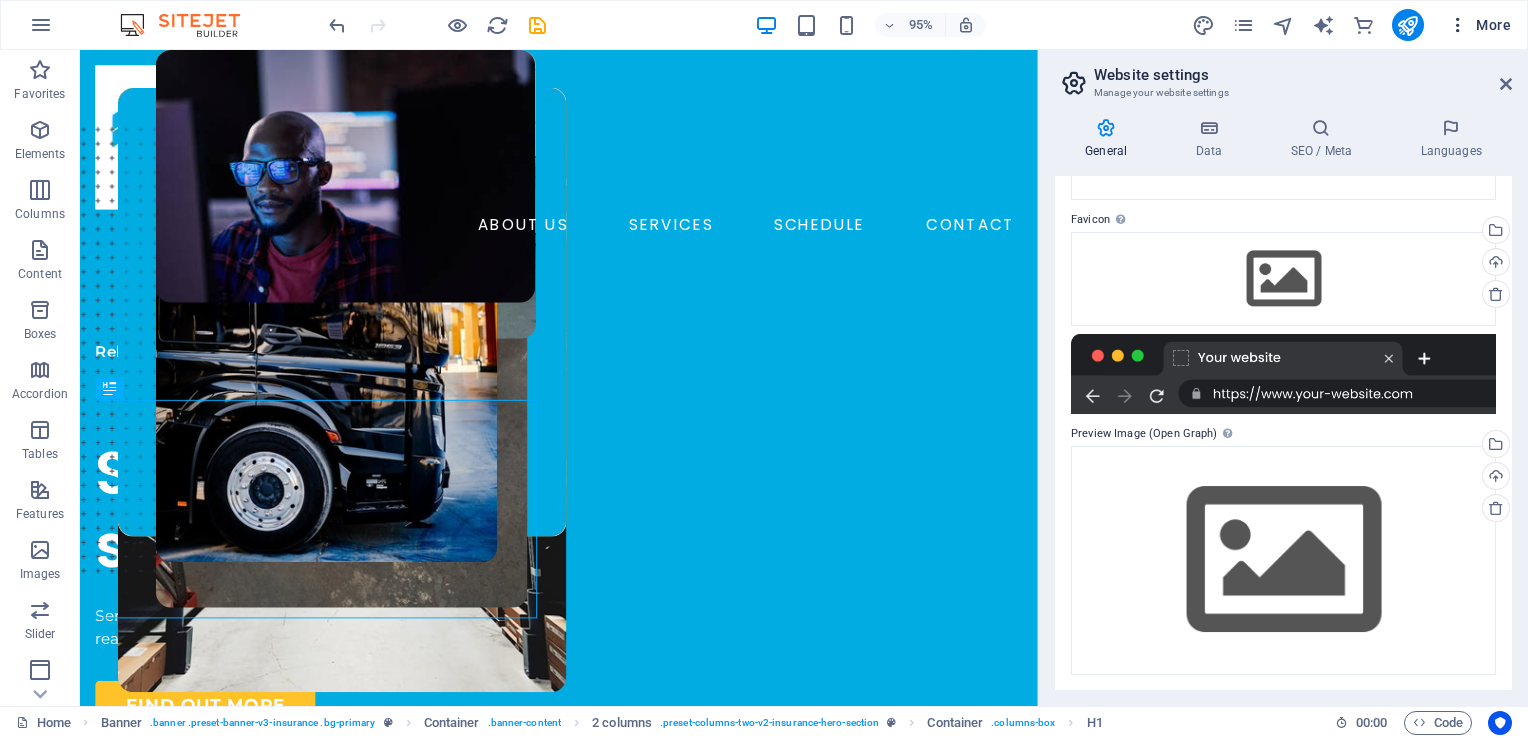 click at bounding box center (1458, 25) 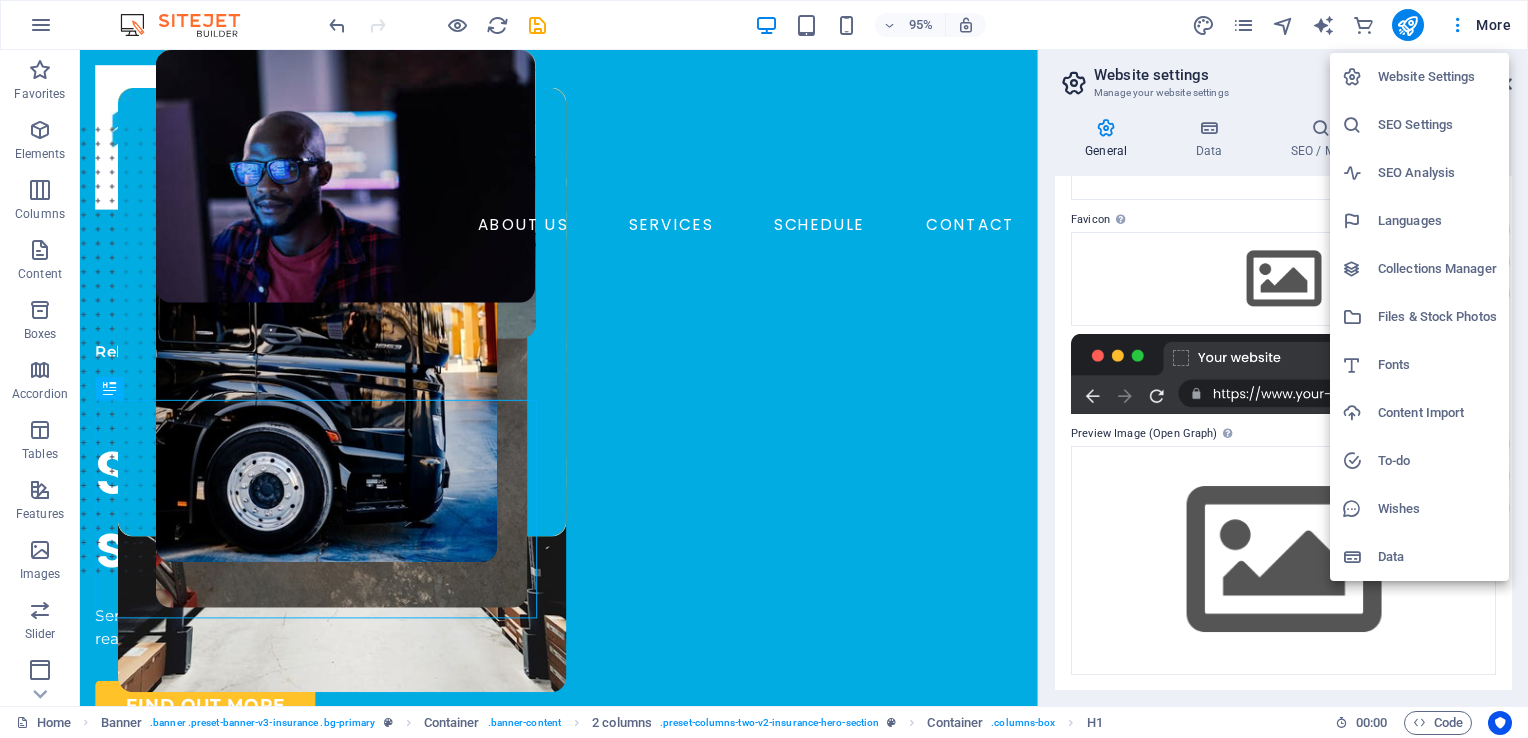 click on "Website Settings" at bounding box center (1437, 77) 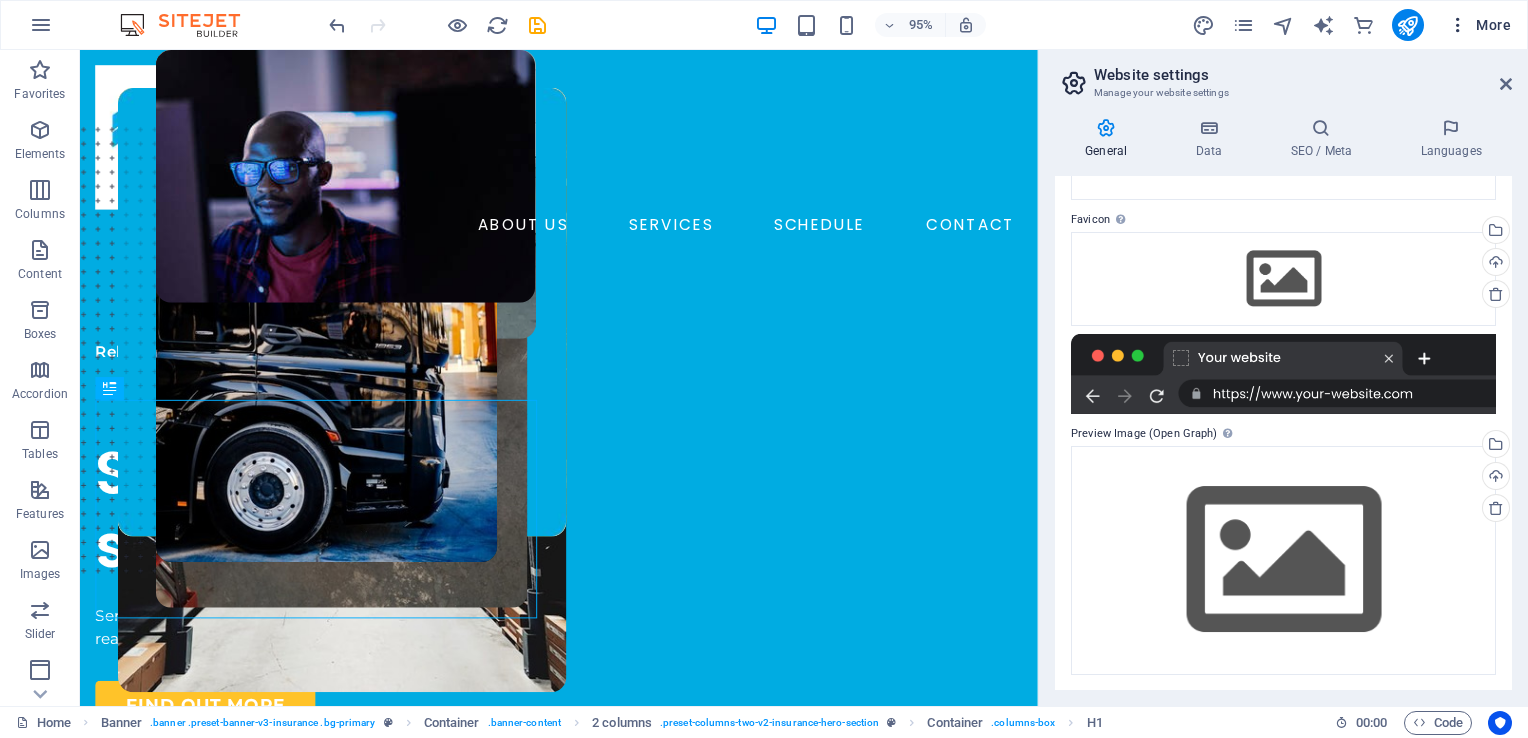 click at bounding box center (1458, 25) 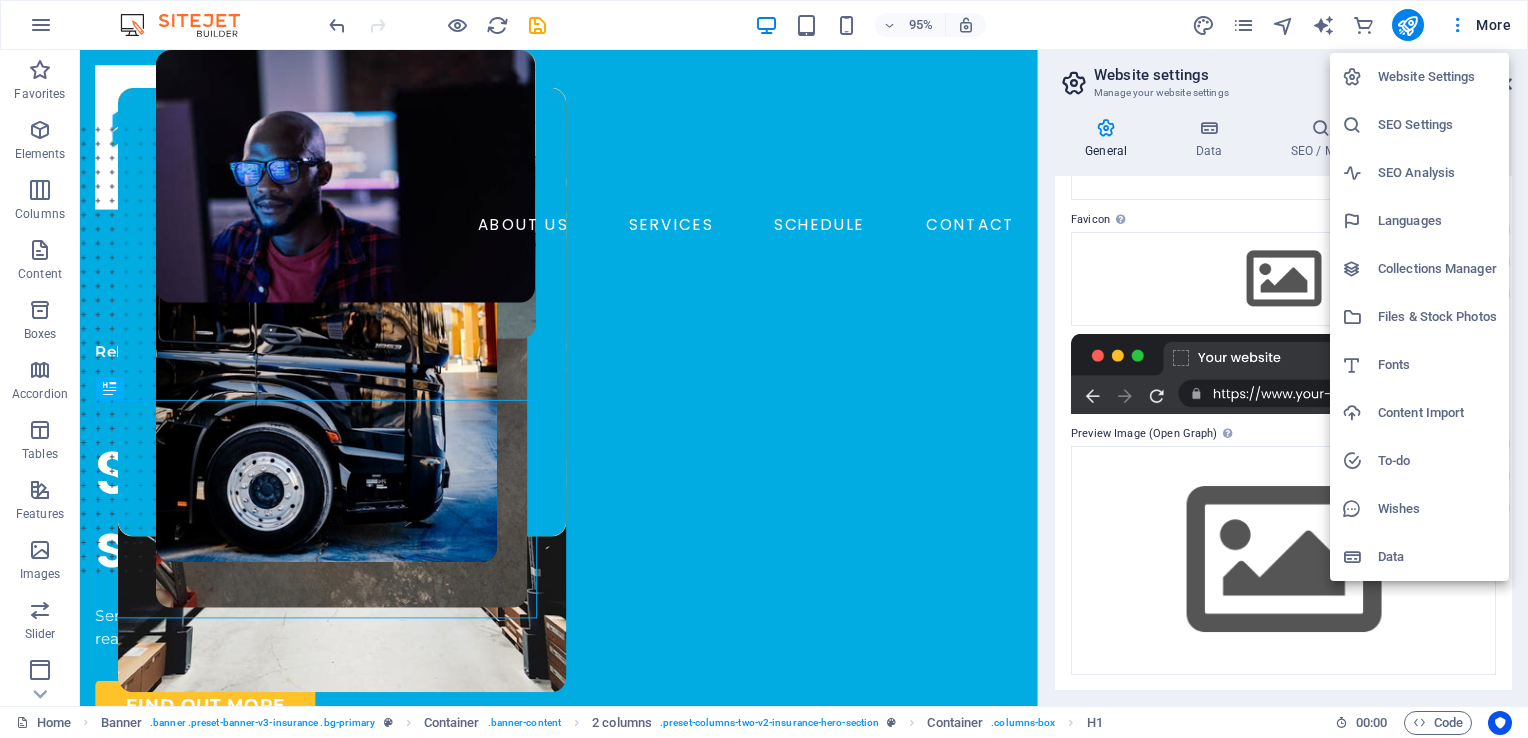 click on "SEO Settings" at bounding box center [1437, 125] 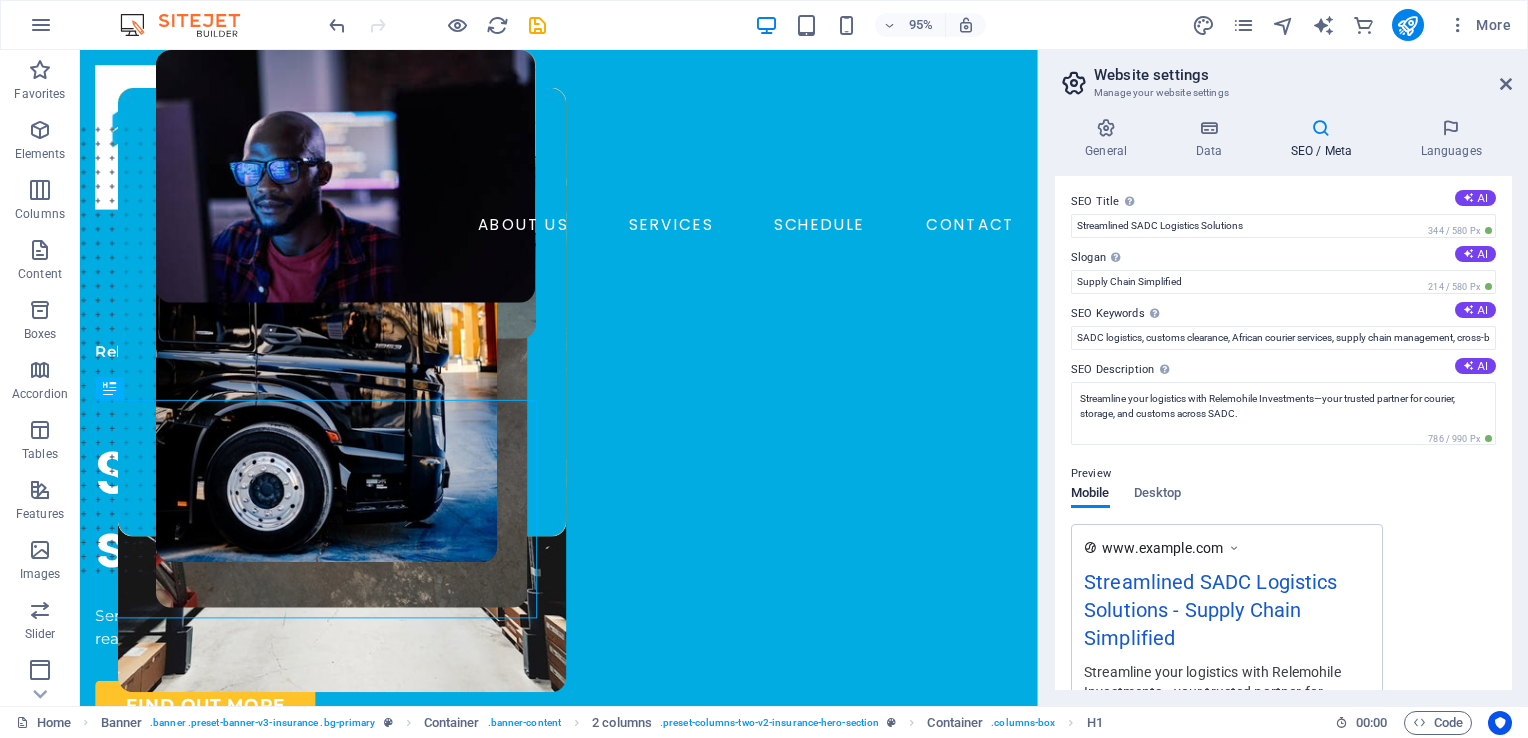 scroll, scrollTop: 0, scrollLeft: 0, axis: both 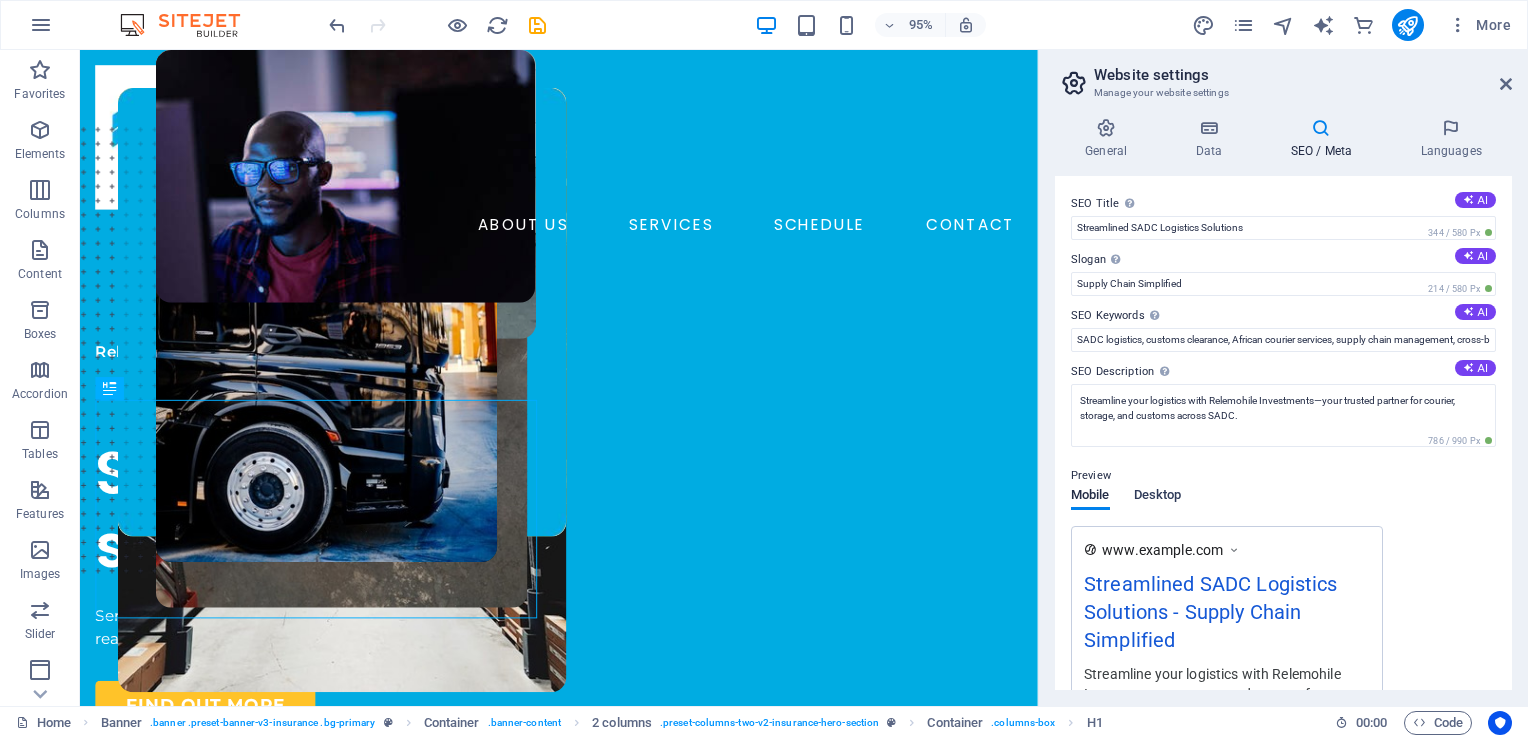 click on "Desktop" at bounding box center (1158, 497) 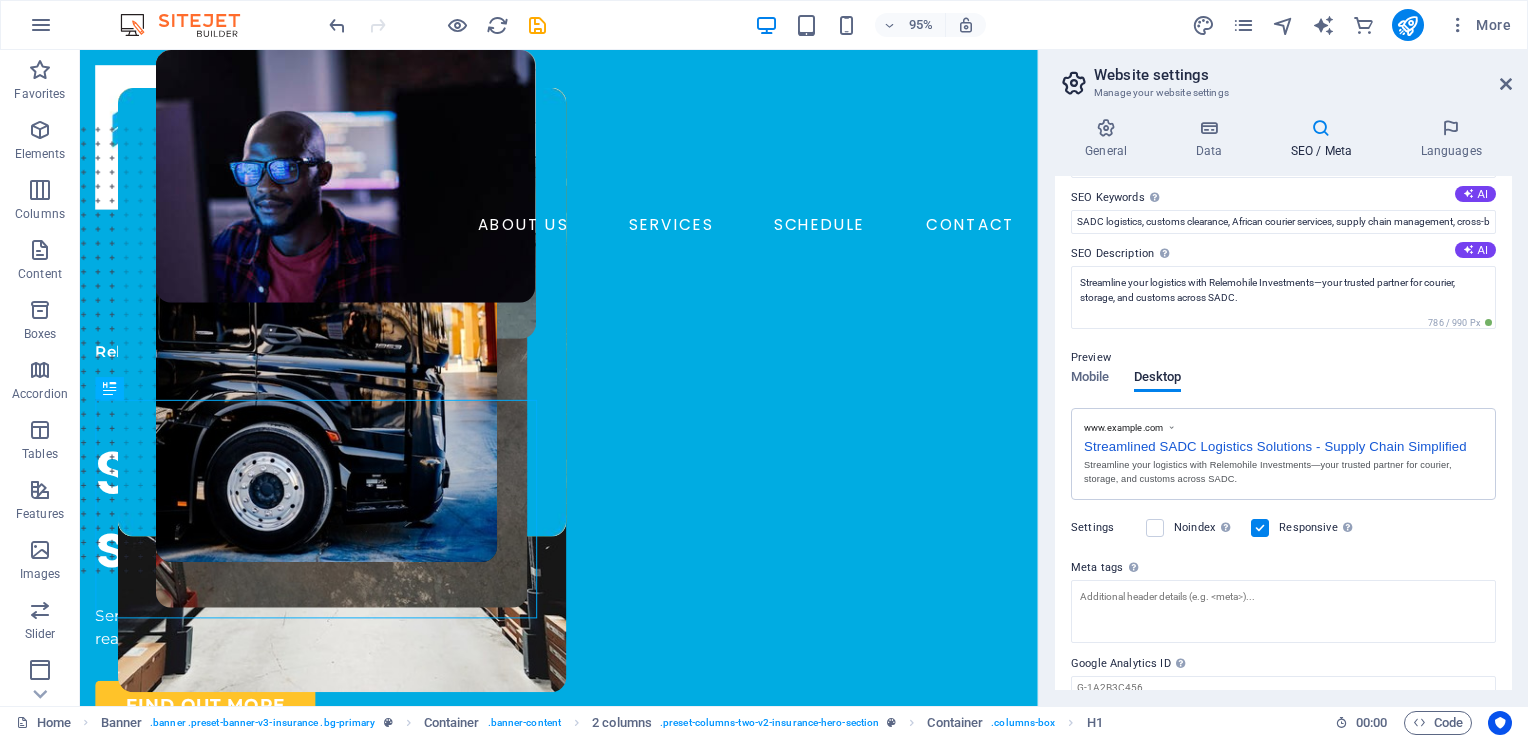 scroll, scrollTop: 197, scrollLeft: 0, axis: vertical 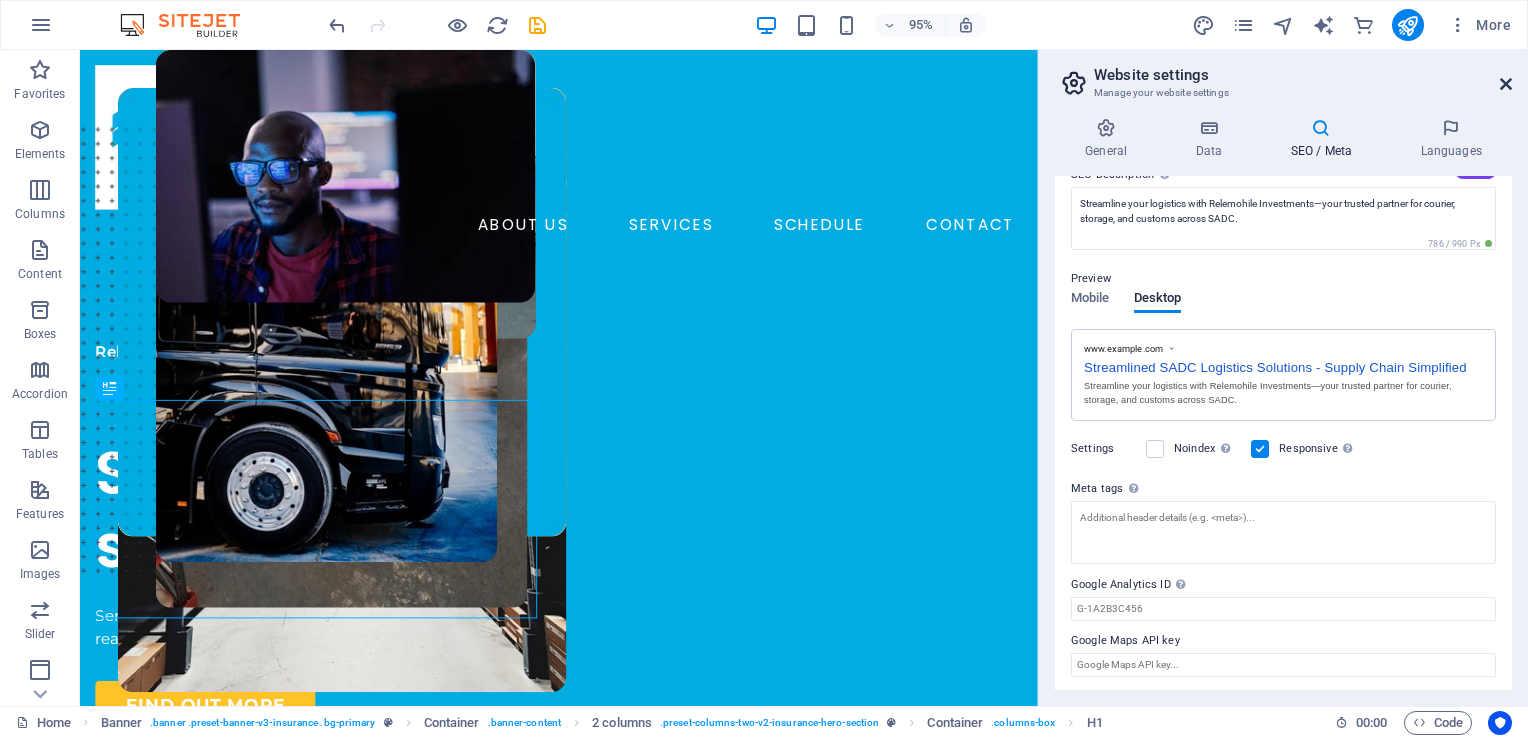 click at bounding box center (1506, 84) 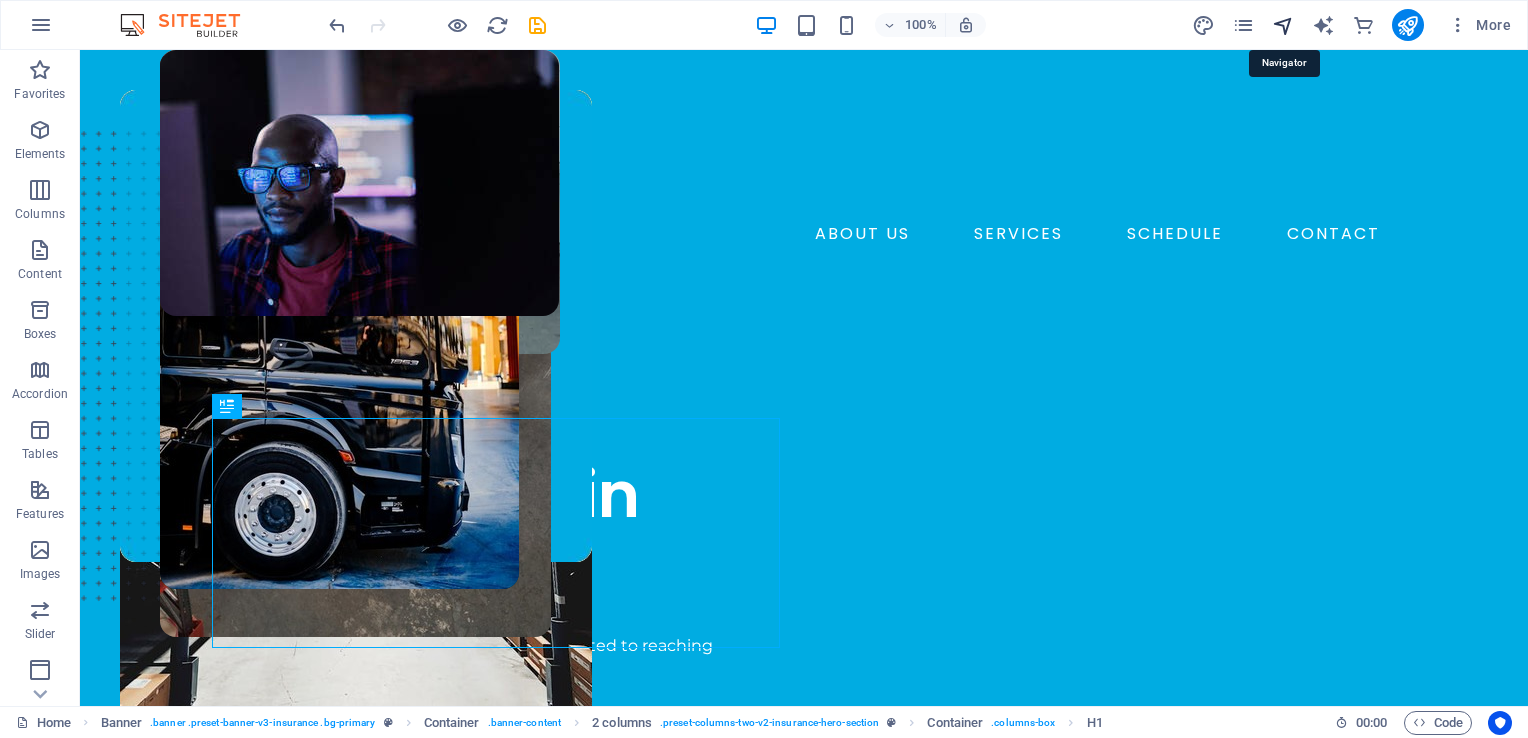 click at bounding box center (1283, 25) 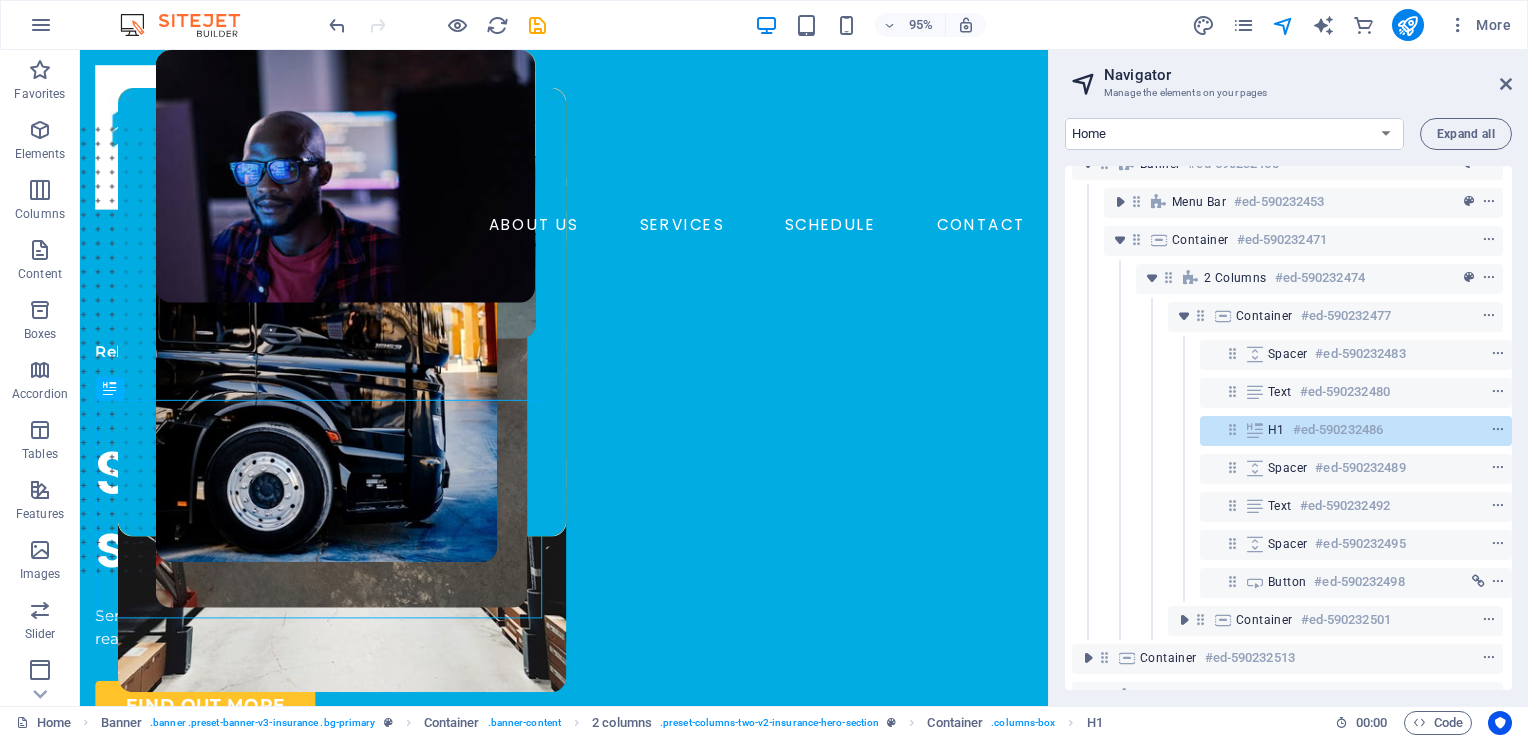 scroll, scrollTop: 72, scrollLeft: 4, axis: both 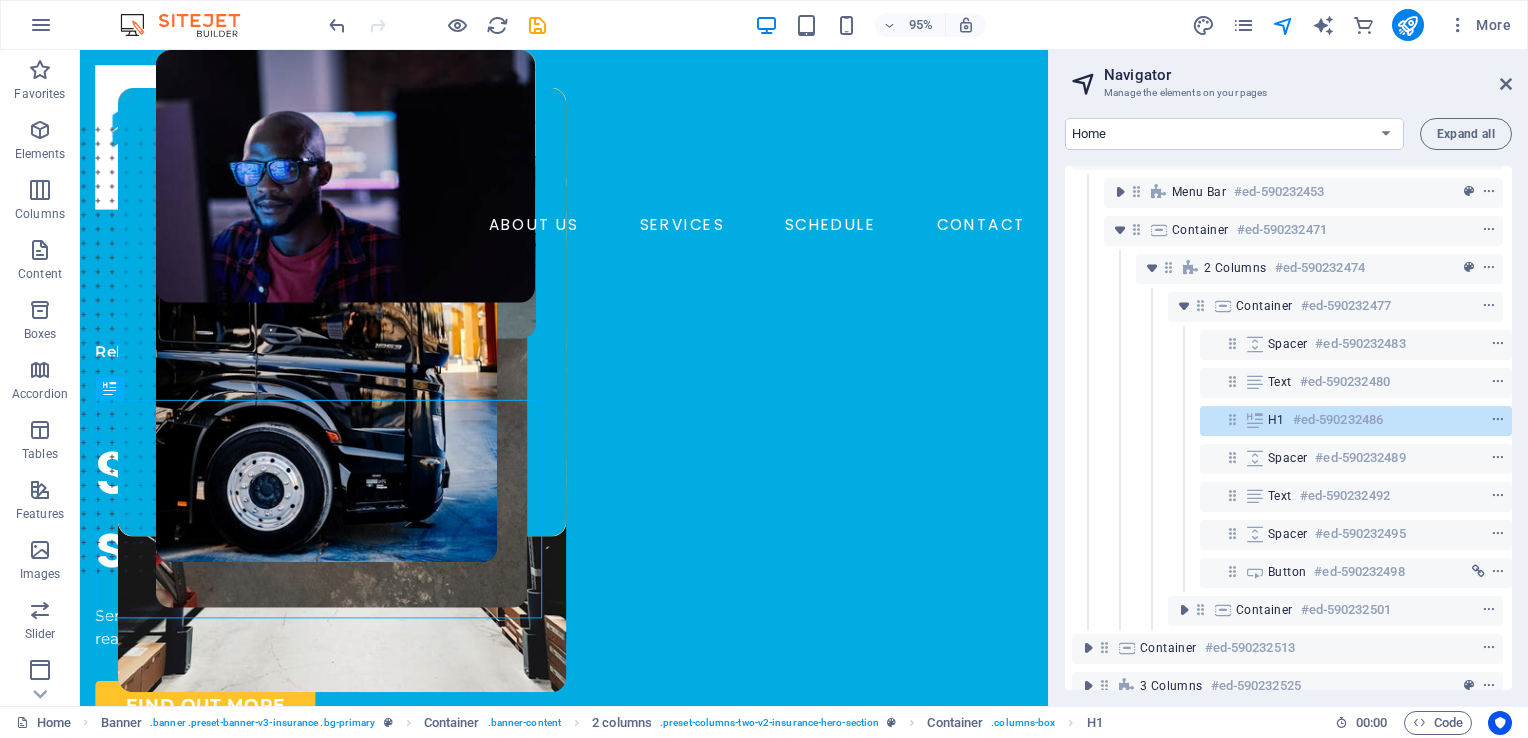 click on "Navigator Manage the elements on your pages Home  About  Services  Schedule  Contact  Legal Notice  Privacy  blog: Single Page Layout  Expand all HTML #ed-590232447 Banner #ed-590232450 Menu Bar #ed-590232453 Container #ed-590232471 2 columns #ed-590232474 Container #ed-590232477 Spacer #ed-590232483 Text #ed-590232480 H1 #ed-590232486 Spacer #ed-590232489 Text #ed-590232492 Spacer #ed-590232495 Button #ed-590232498 Container #ed-590232501 Container #ed-590232513 3 columns #ed-590232525 Image #ed-590232582 Container #ed-590232714 Boxes #ed-590232585 2 columns #ed-590232726 2 columns #ed-590232753 2 columns #ed-590232780 2 columns #ed-590232807 Spacer #ed-590232840 2 columns #ed-590232912 Footer Thrud #ed-590232948" at bounding box center (1288, 378) 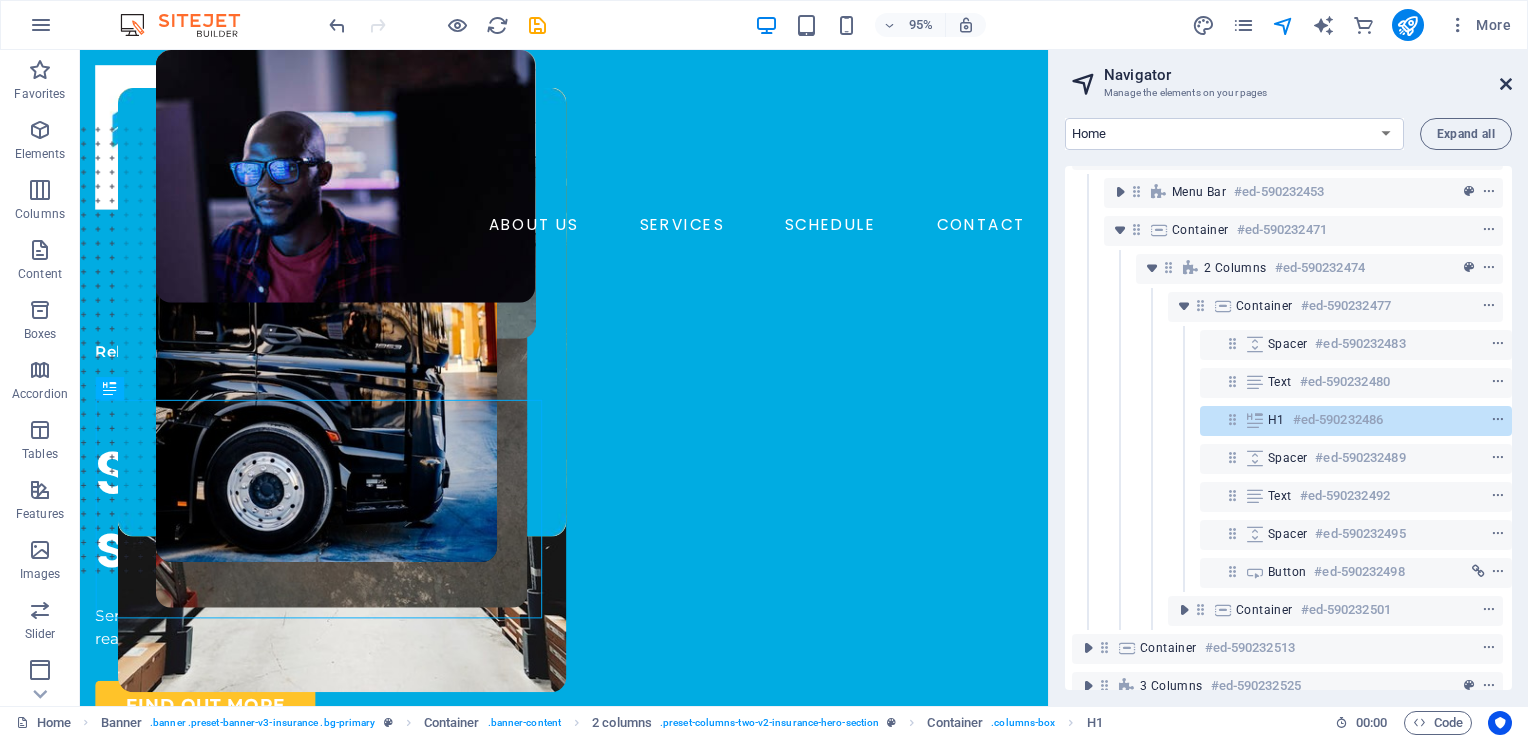 click at bounding box center (1506, 84) 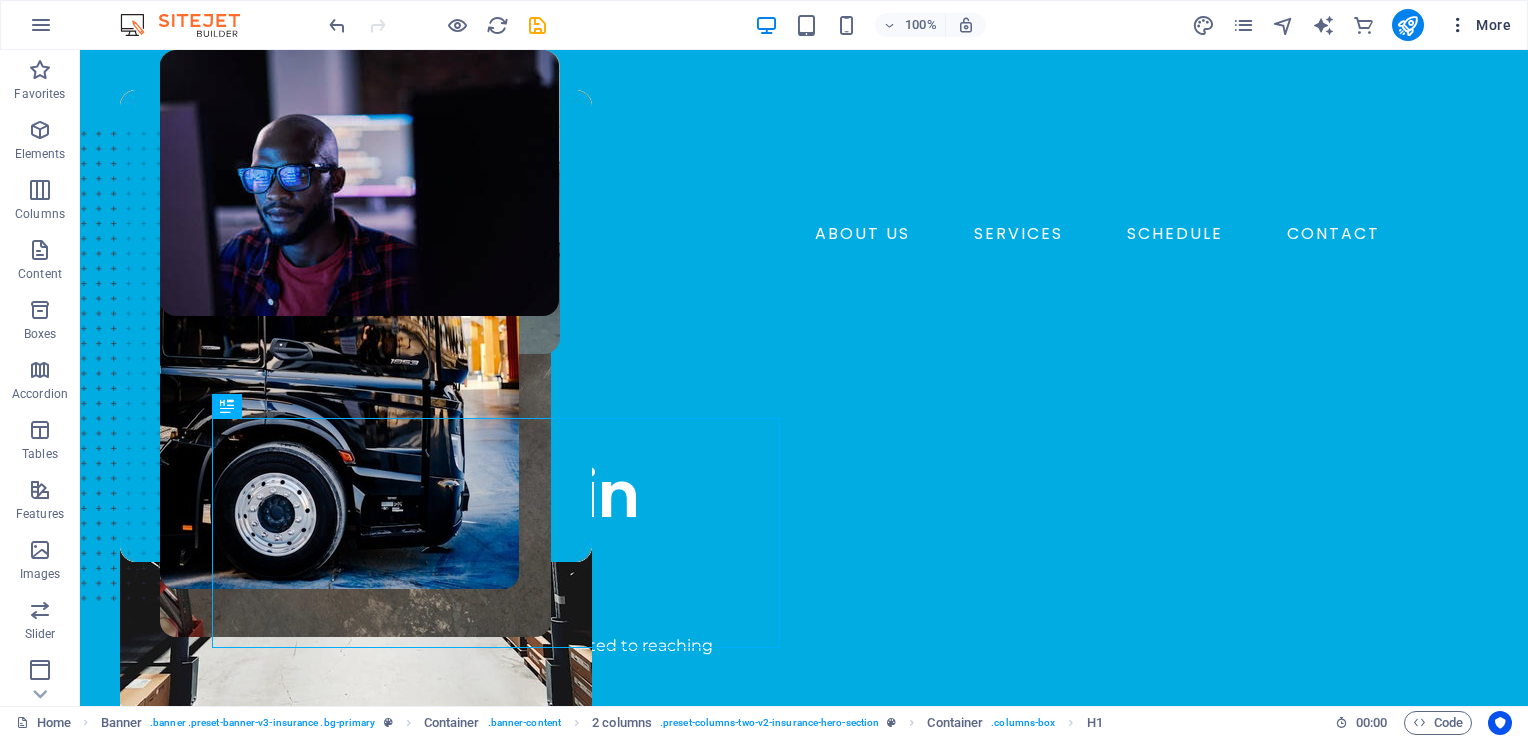 click at bounding box center (1458, 25) 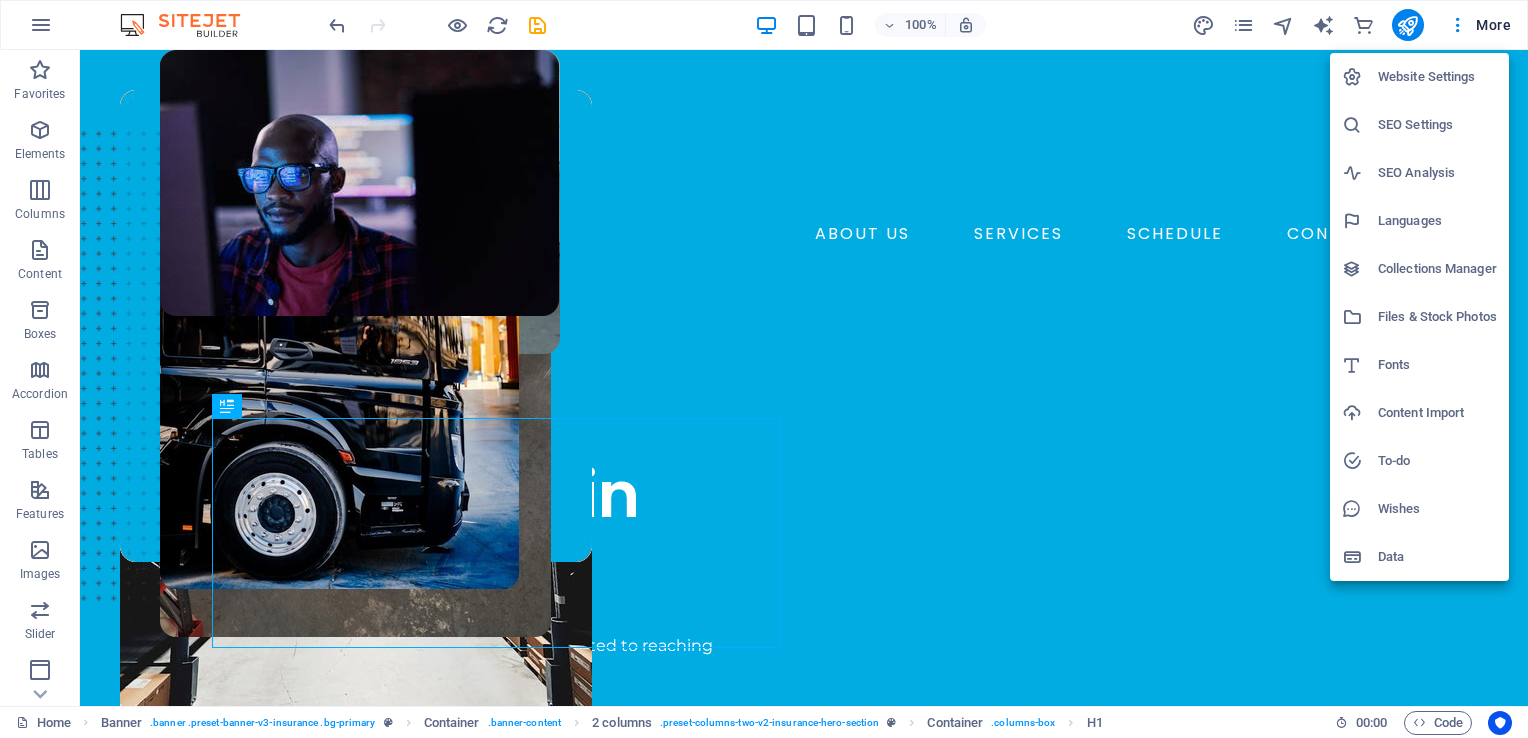 drag, startPoint x: 1258, startPoint y: 54, endPoint x: 1309, endPoint y: 59, distance: 51.24451 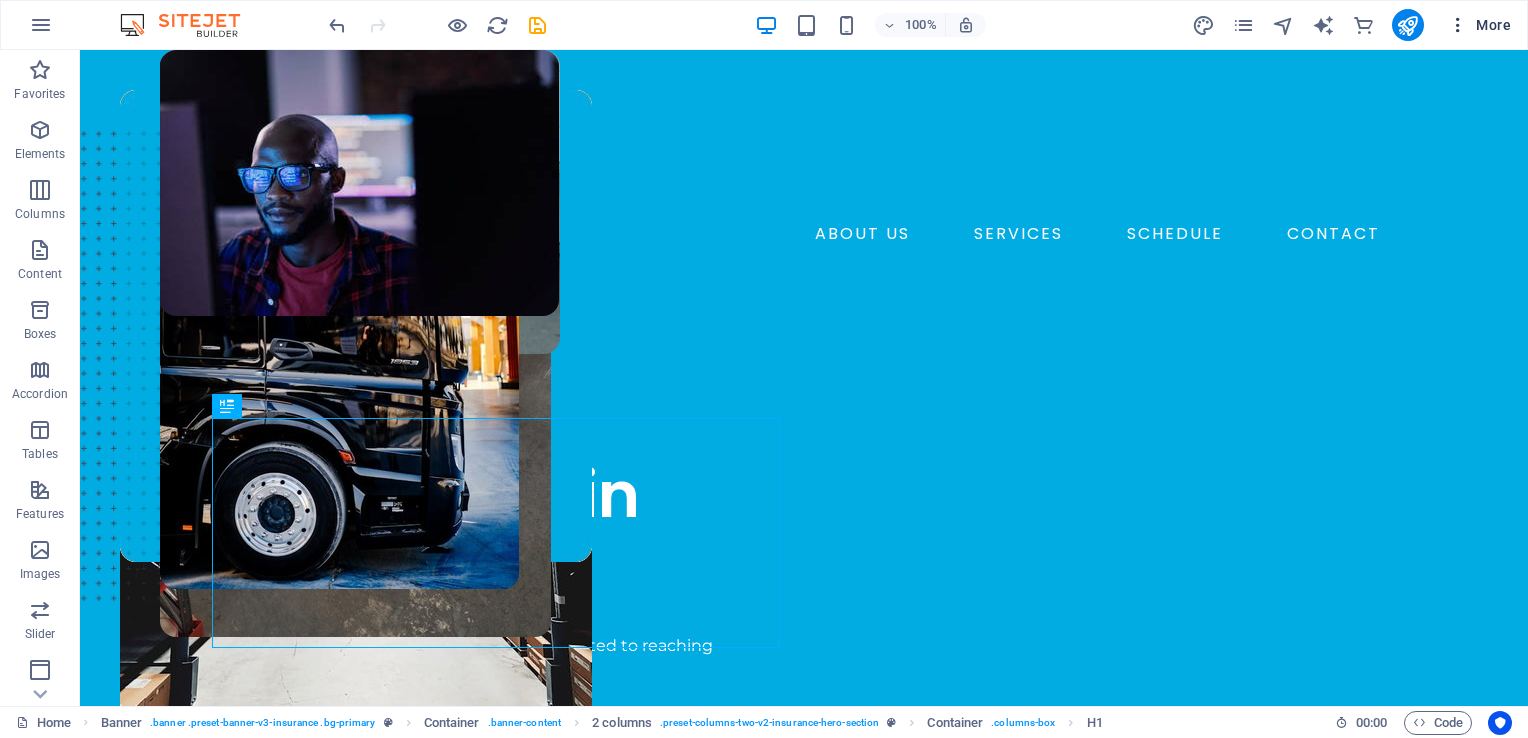 click on "More" at bounding box center (1479, 25) 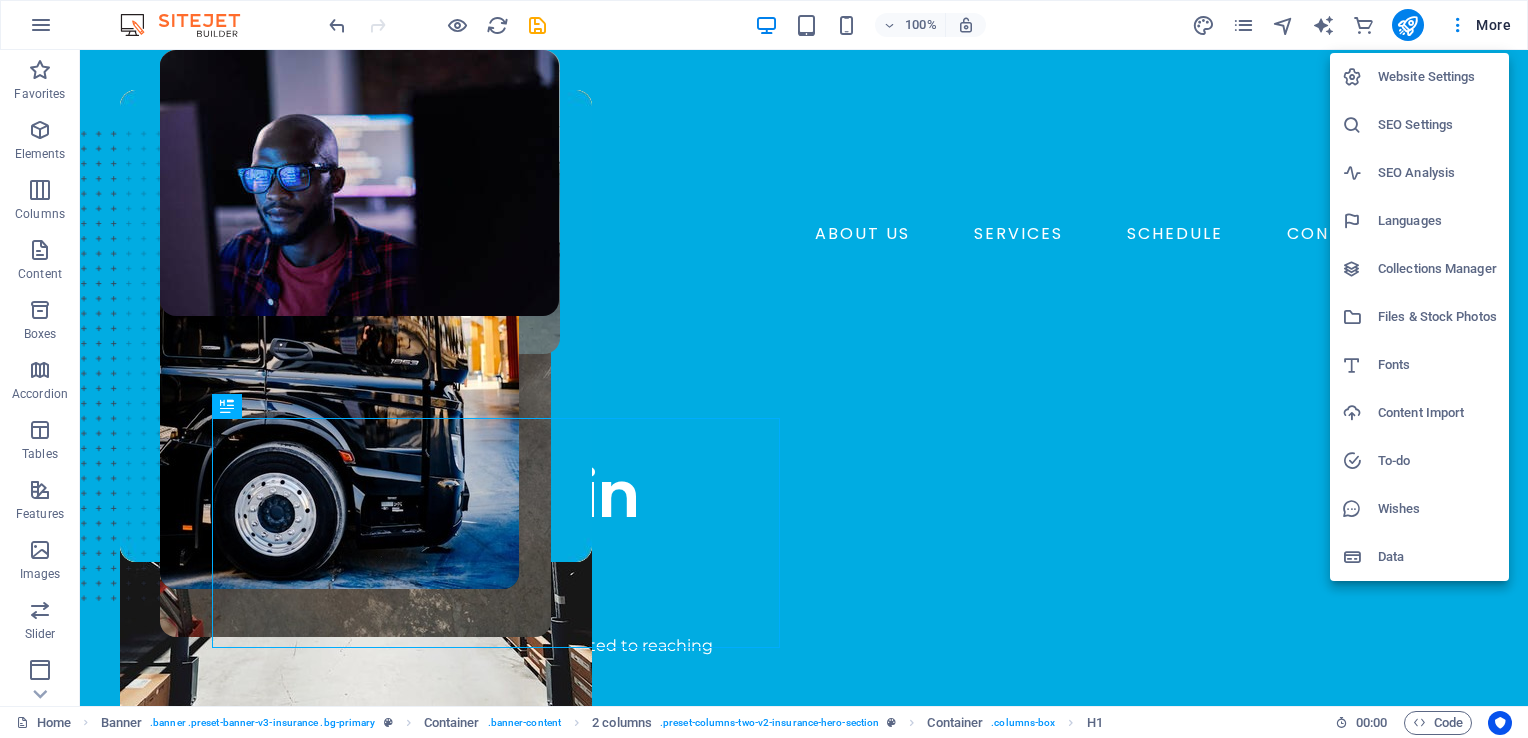 click on "SEO Settings" at bounding box center [1437, 125] 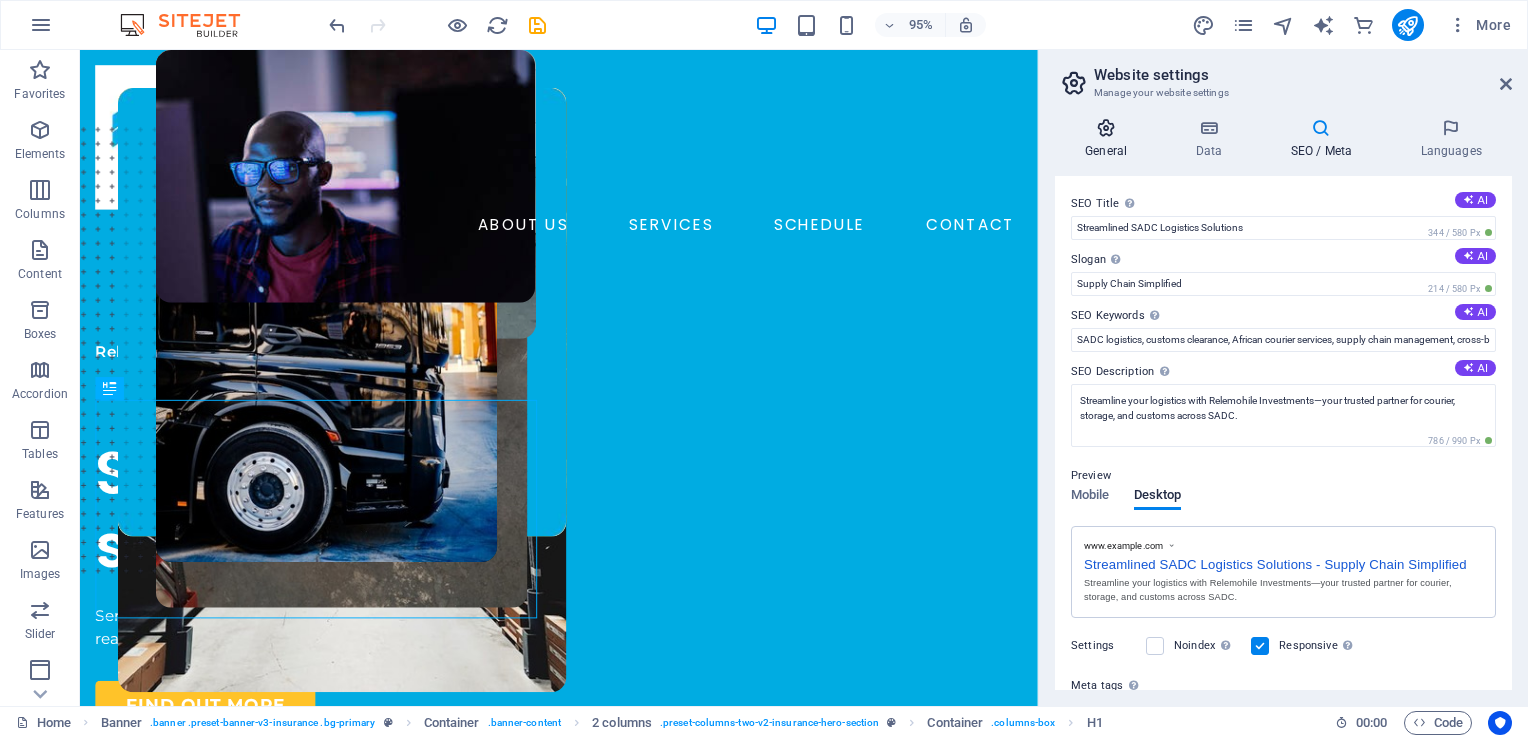 click at bounding box center [1106, 128] 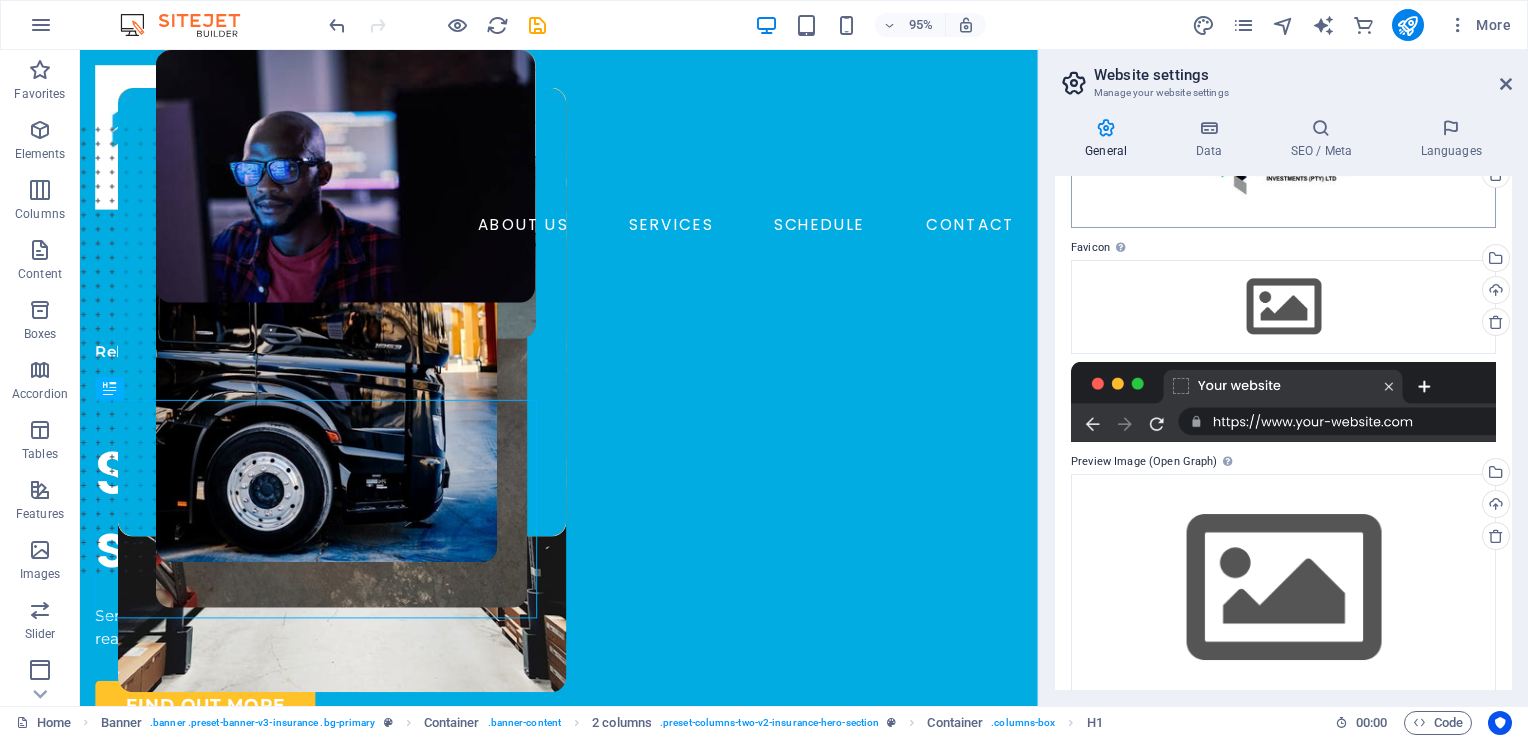 scroll, scrollTop: 188, scrollLeft: 0, axis: vertical 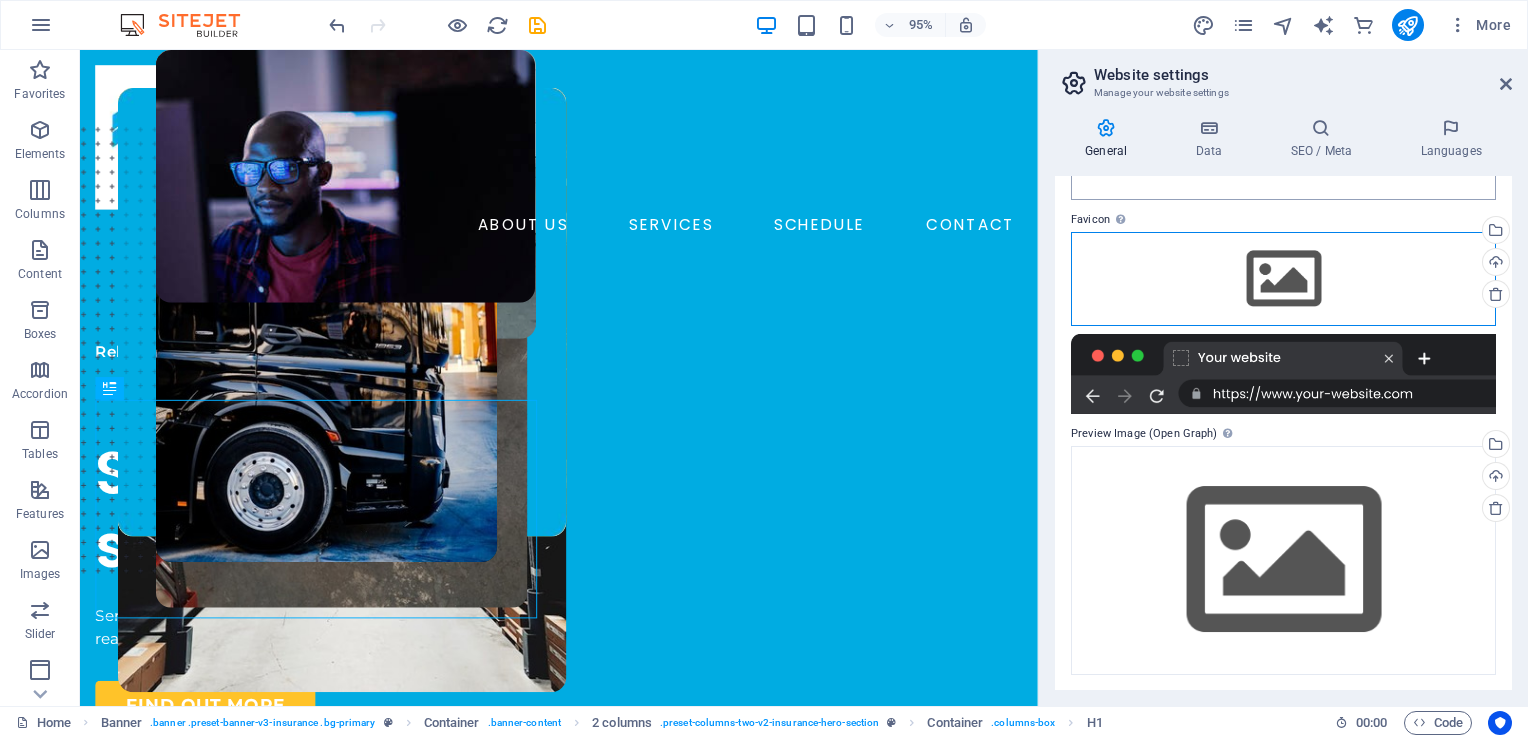 click on "Drag files here, click to choose files or select files from Files or our free stock photos & videos" at bounding box center (1283, 279) 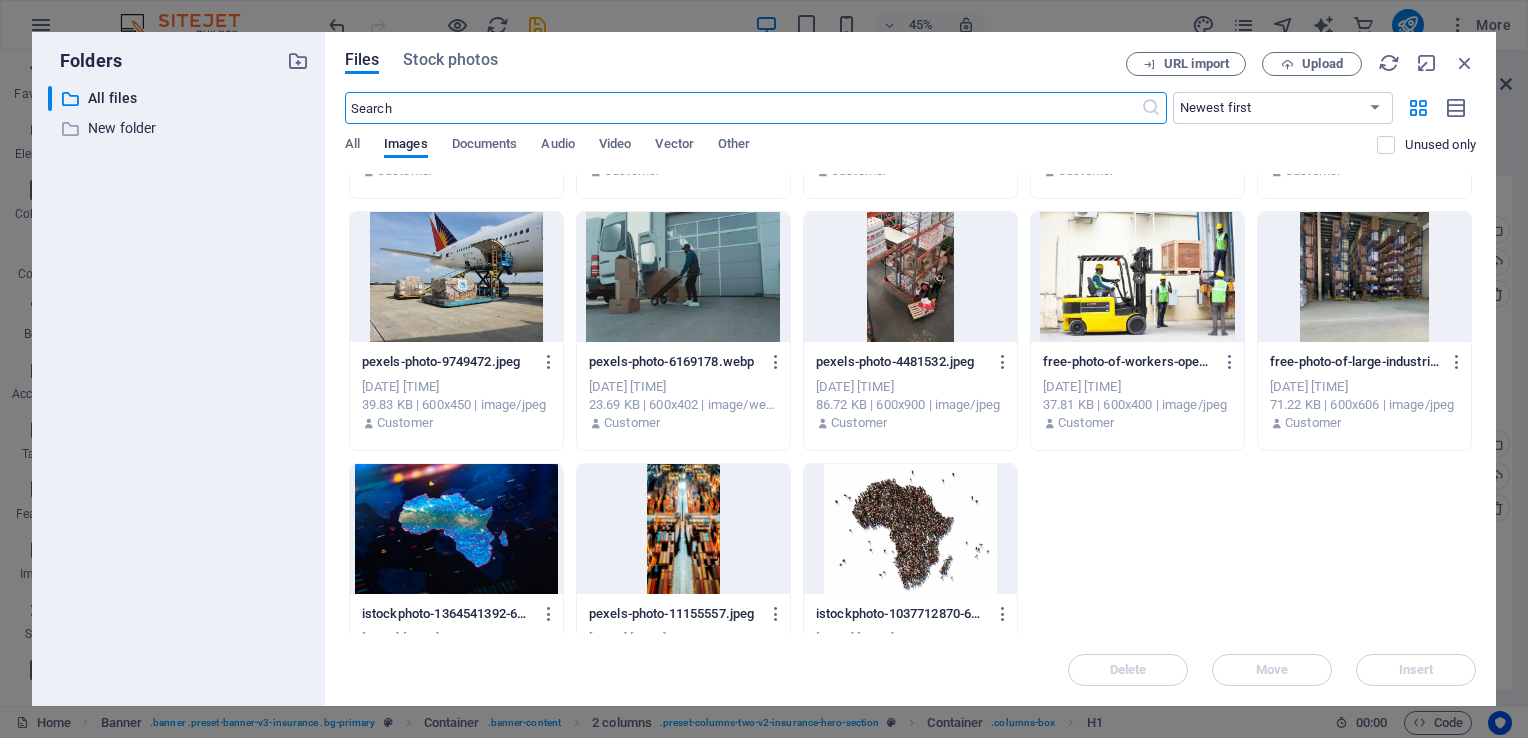 scroll, scrollTop: 688, scrollLeft: 0, axis: vertical 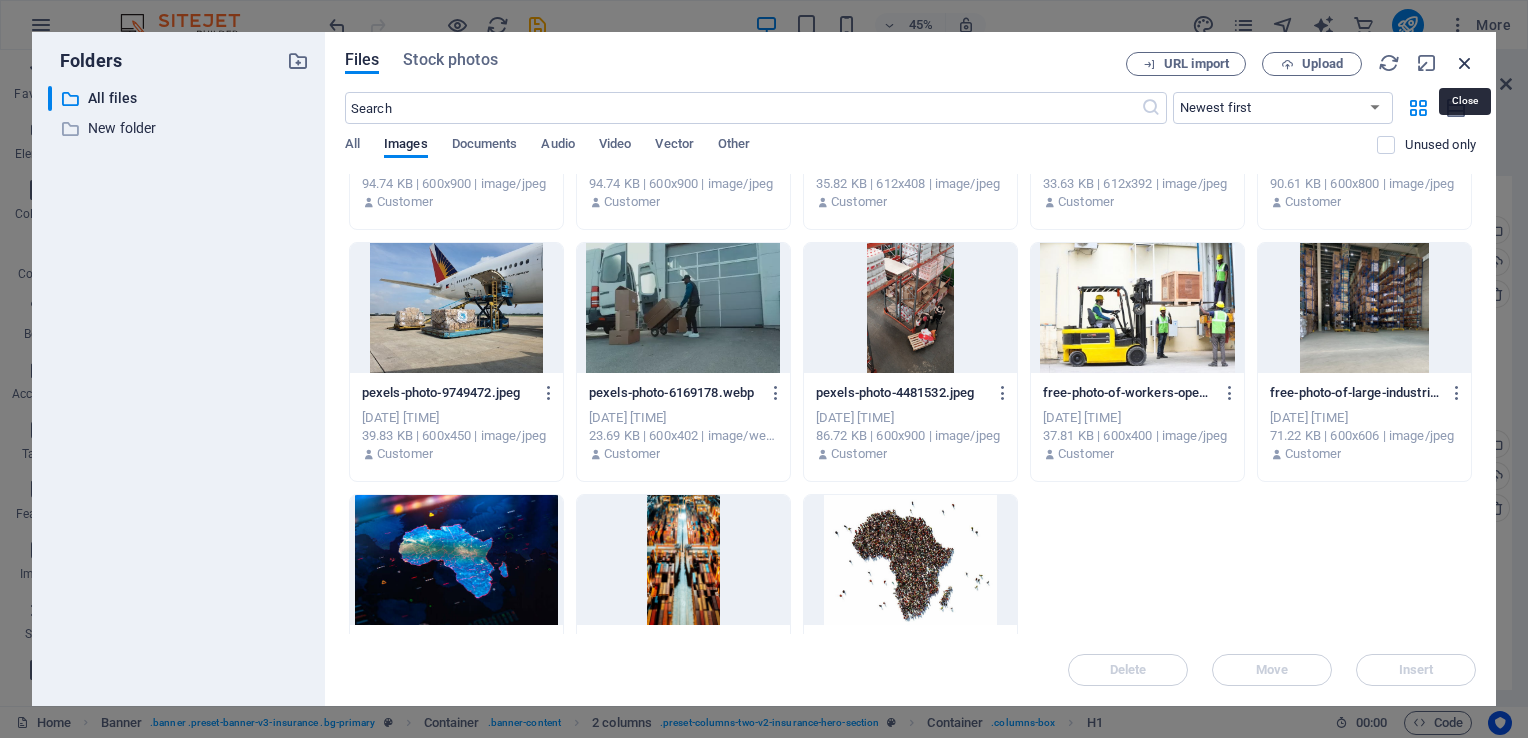 click at bounding box center [1465, 63] 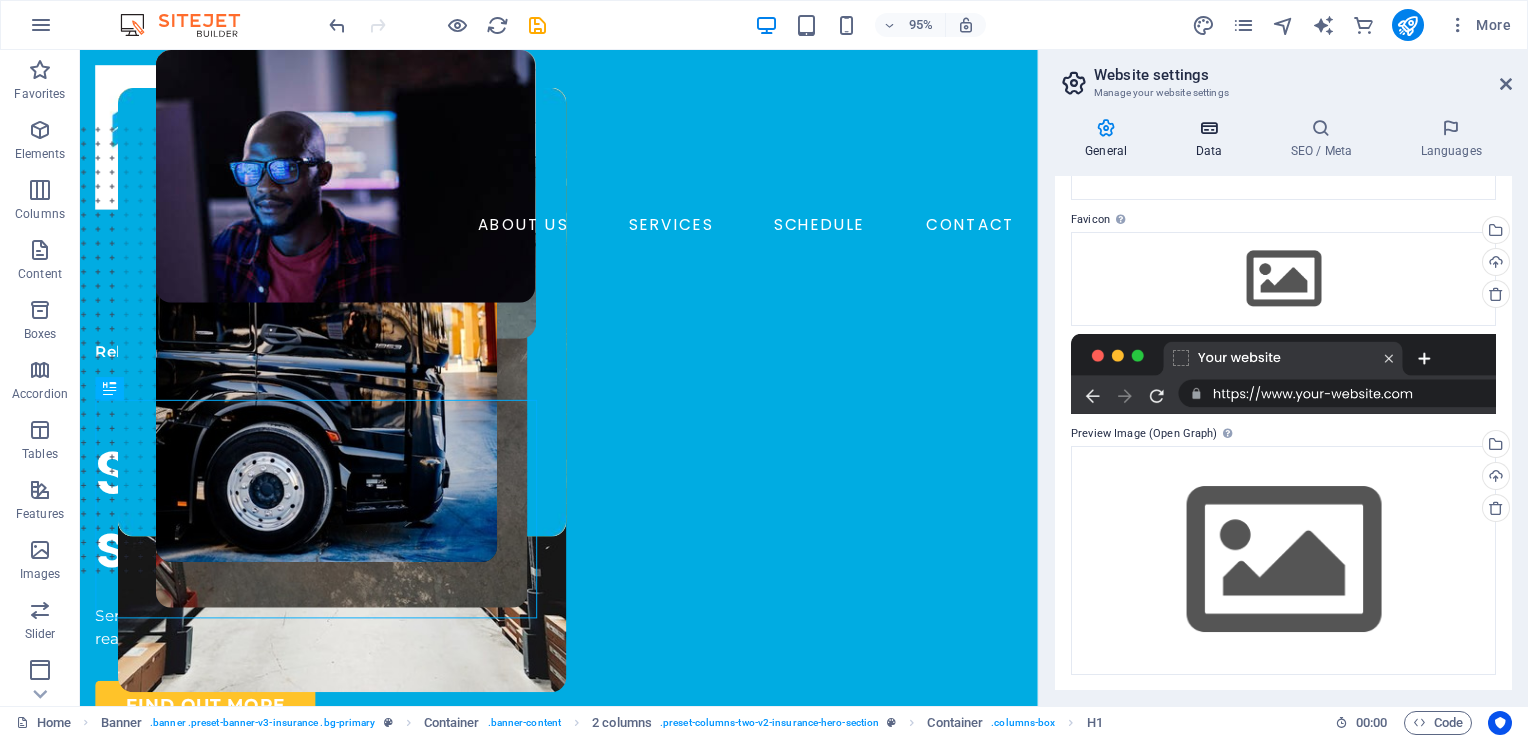 click on "Data" at bounding box center [1212, 139] 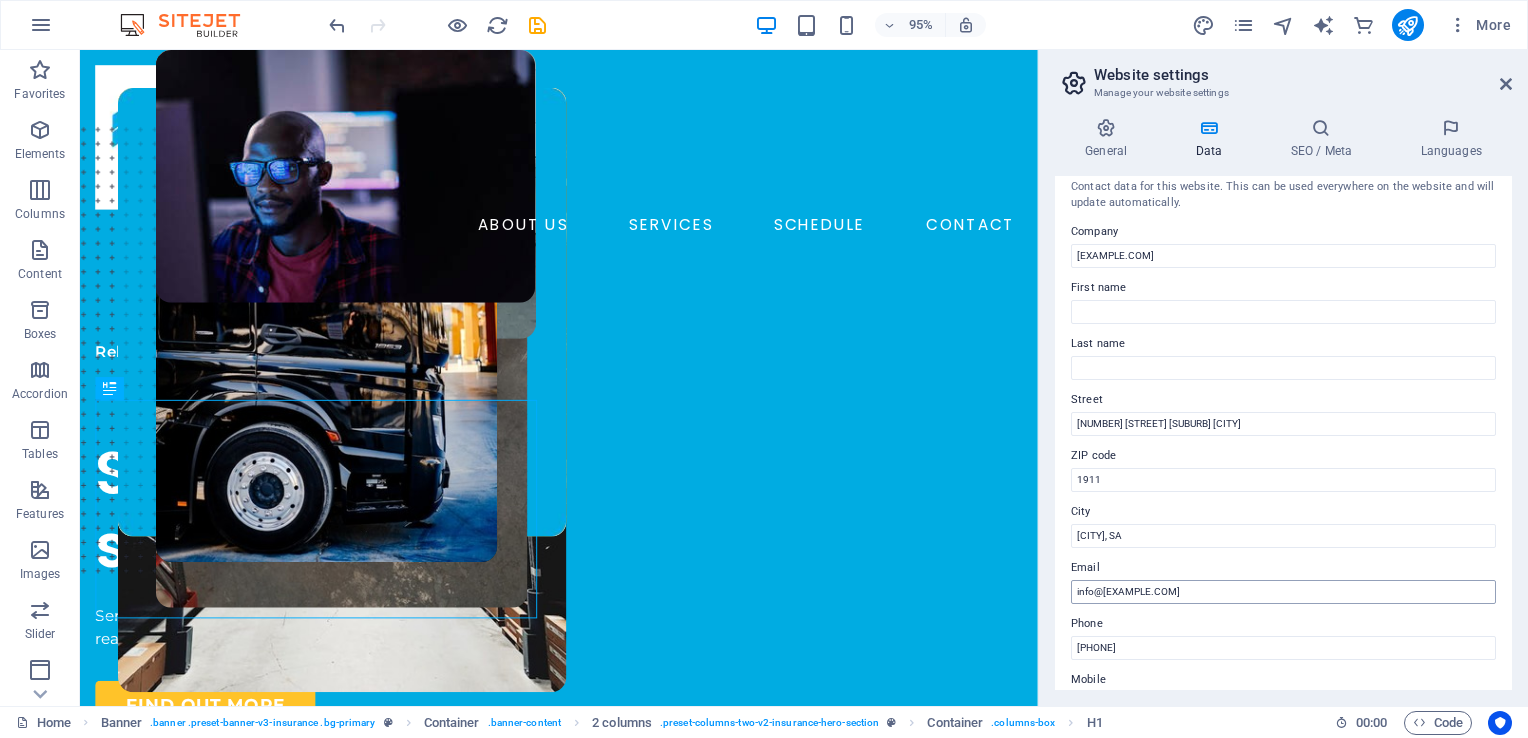 scroll, scrollTop: 0, scrollLeft: 0, axis: both 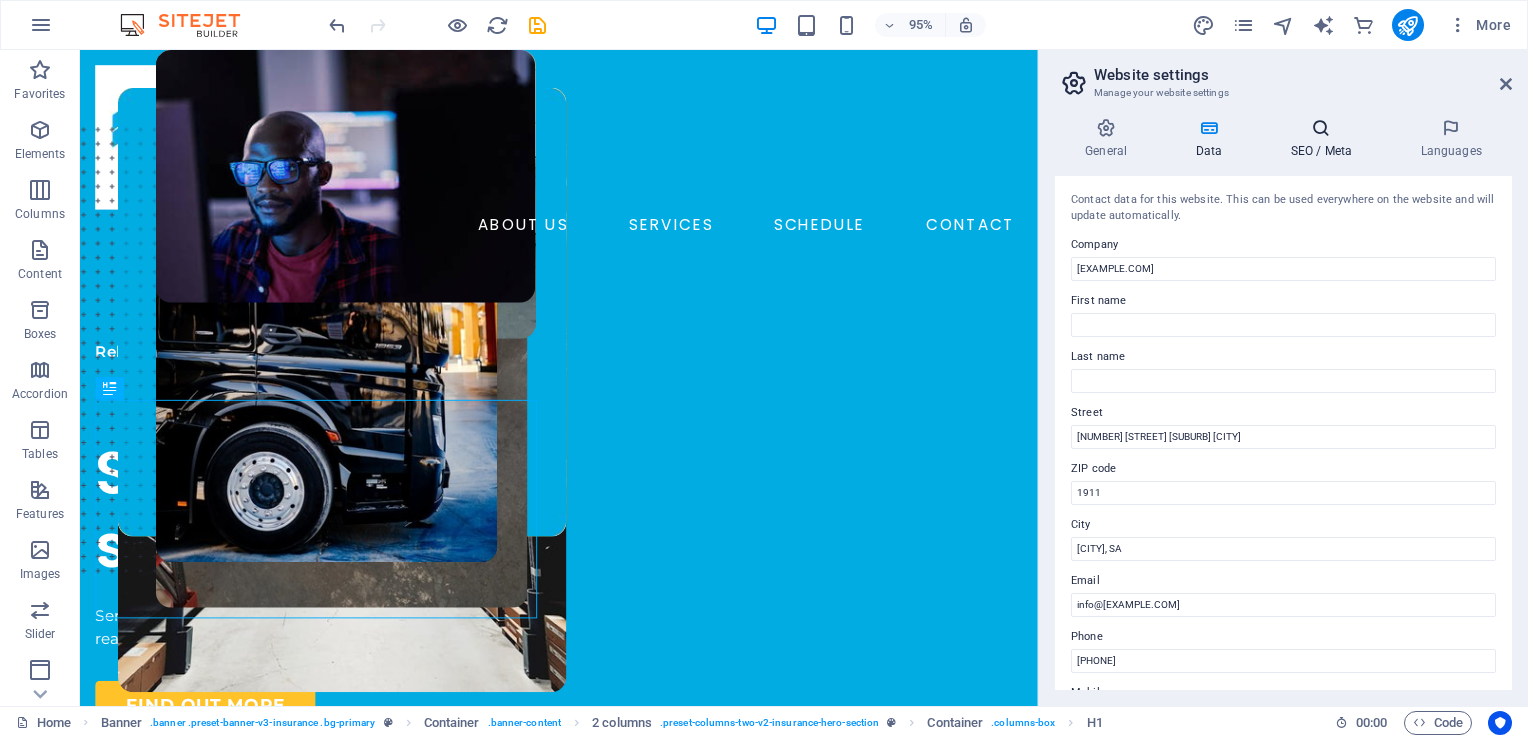 click at bounding box center (1321, 128) 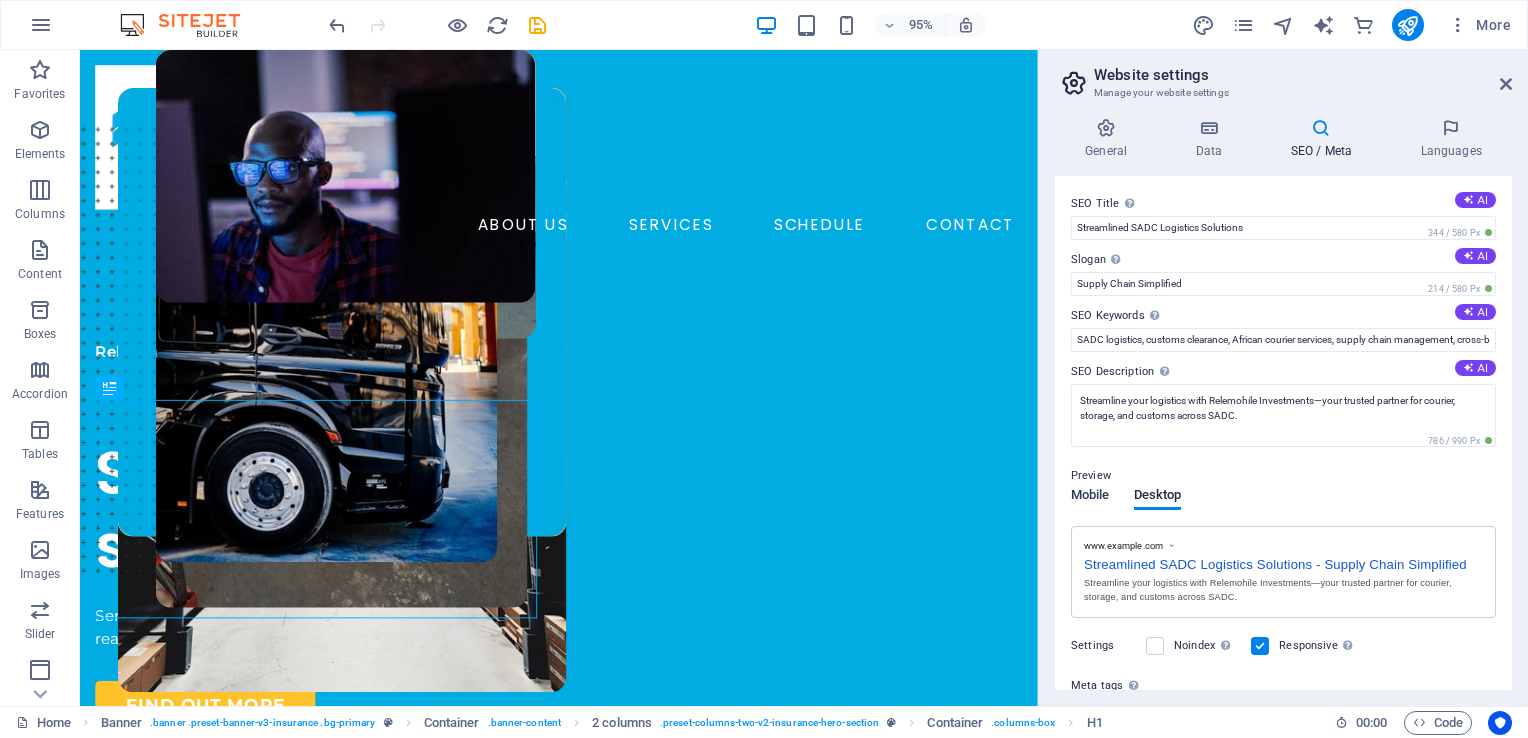 click on "Mobile" at bounding box center [1090, 497] 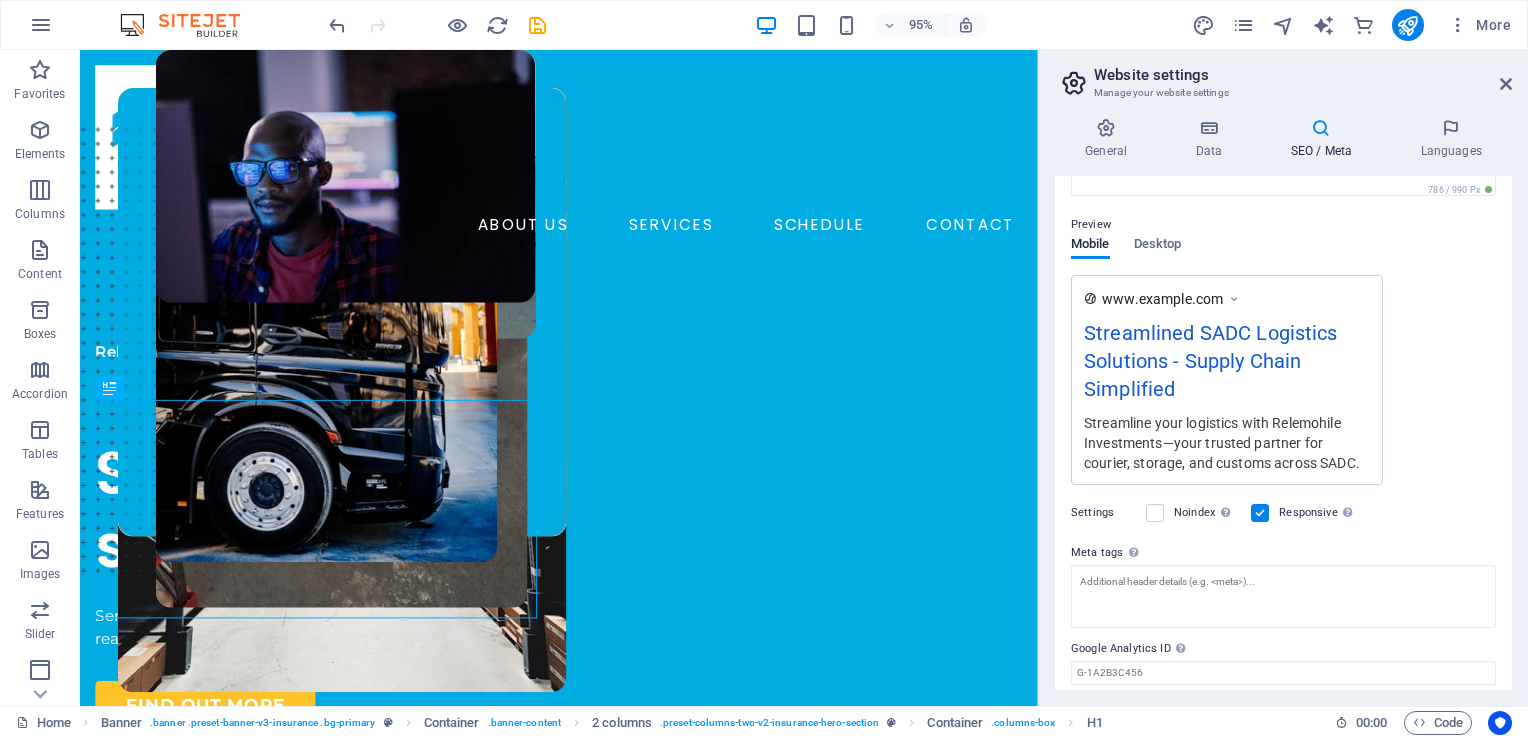 scroll, scrollTop: 316, scrollLeft: 0, axis: vertical 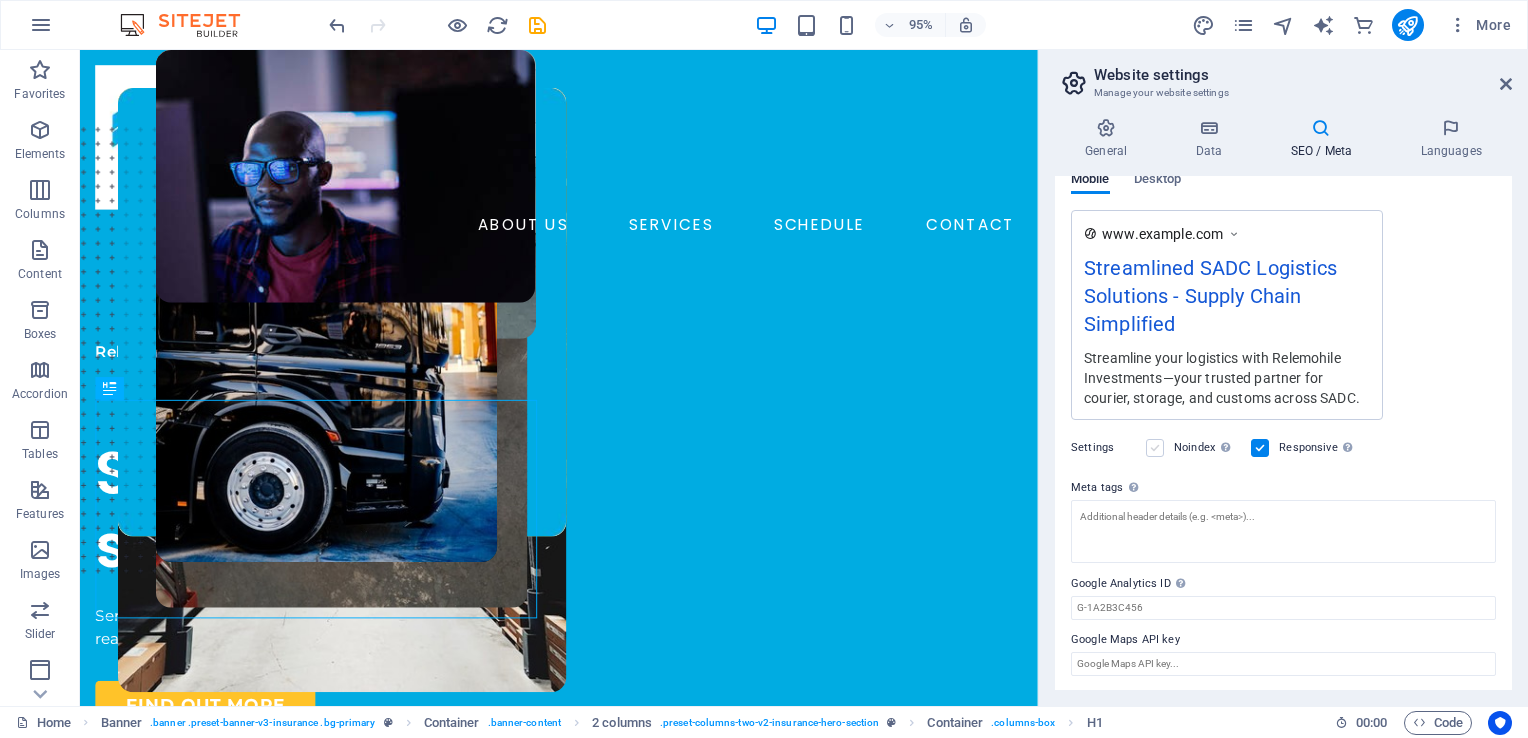 click at bounding box center [1155, 448] 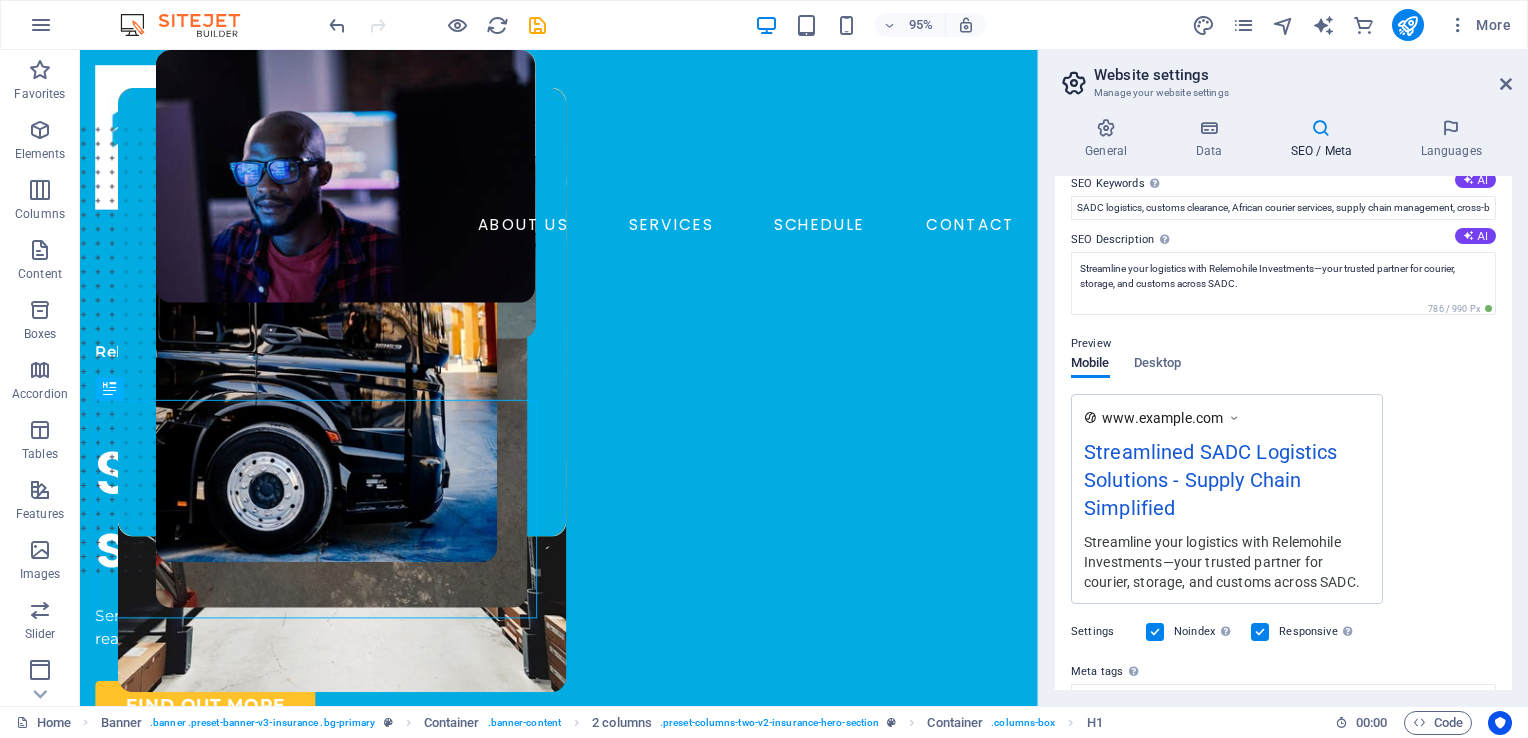 scroll, scrollTop: 116, scrollLeft: 0, axis: vertical 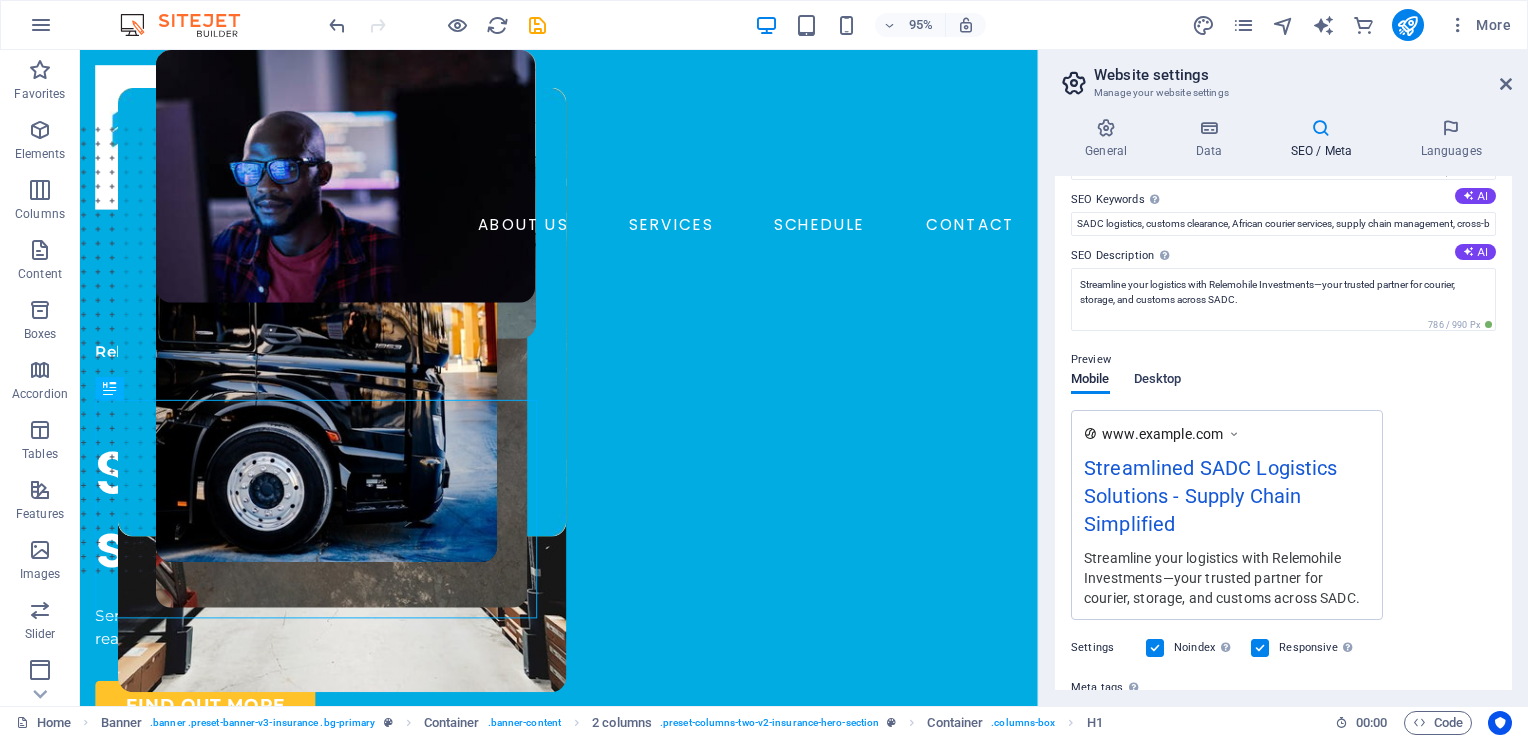 click on "Desktop" at bounding box center [1158, 381] 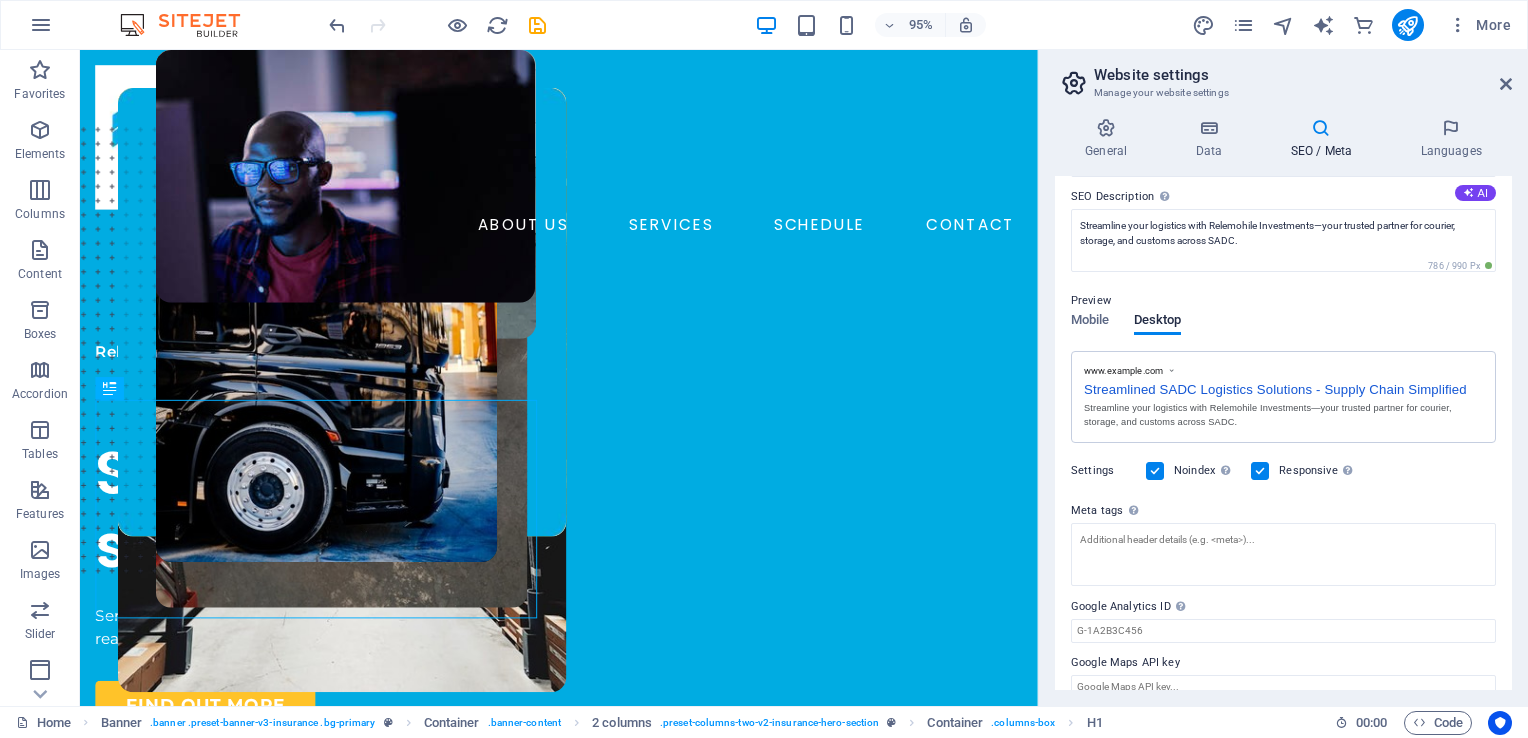 scroll, scrollTop: 197, scrollLeft: 0, axis: vertical 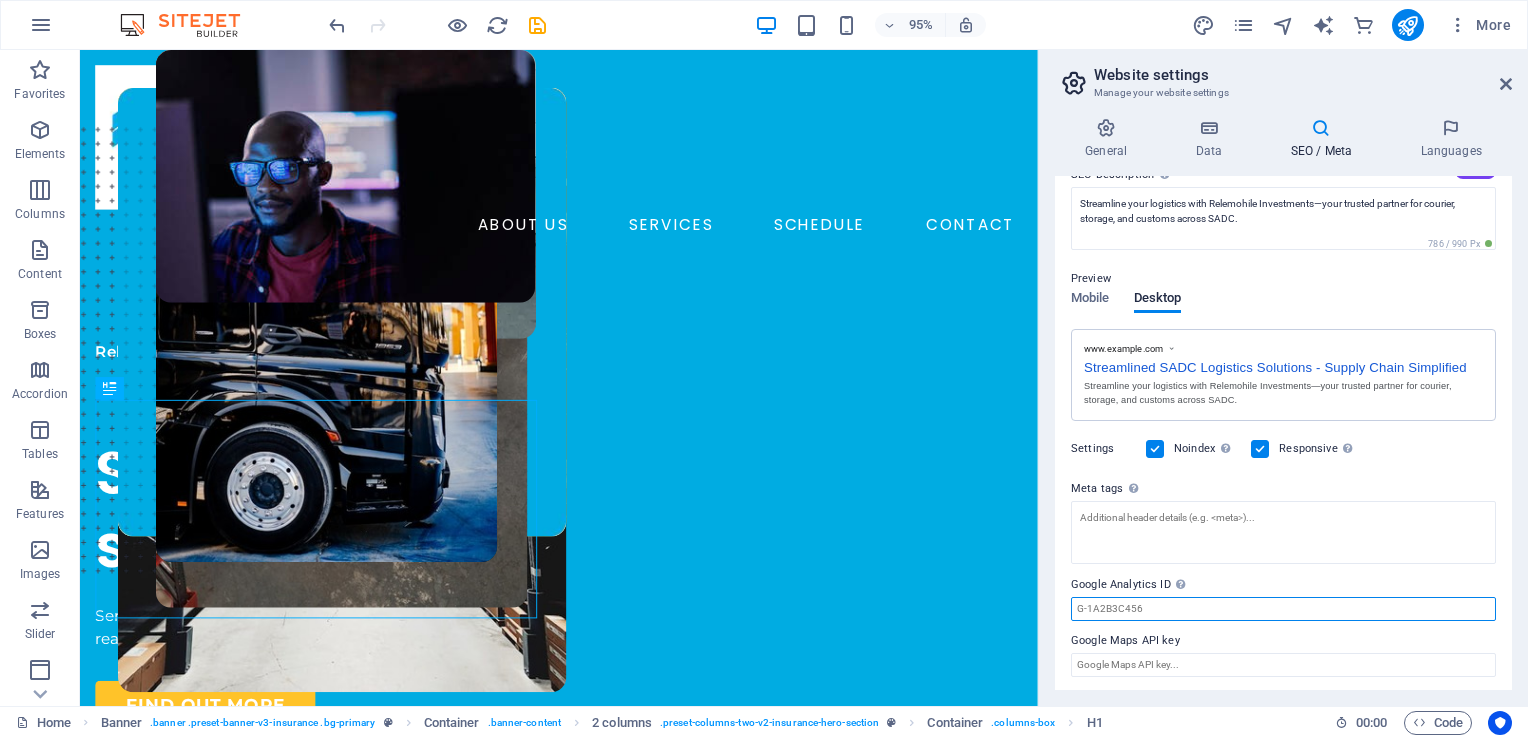 click on "Google Analytics ID Please only add the Google Analytics ID. We automatically include the ID in the tracking snippet. The Analytics ID looks similar to e.g. G-1A2B3C456" at bounding box center (1283, 609) 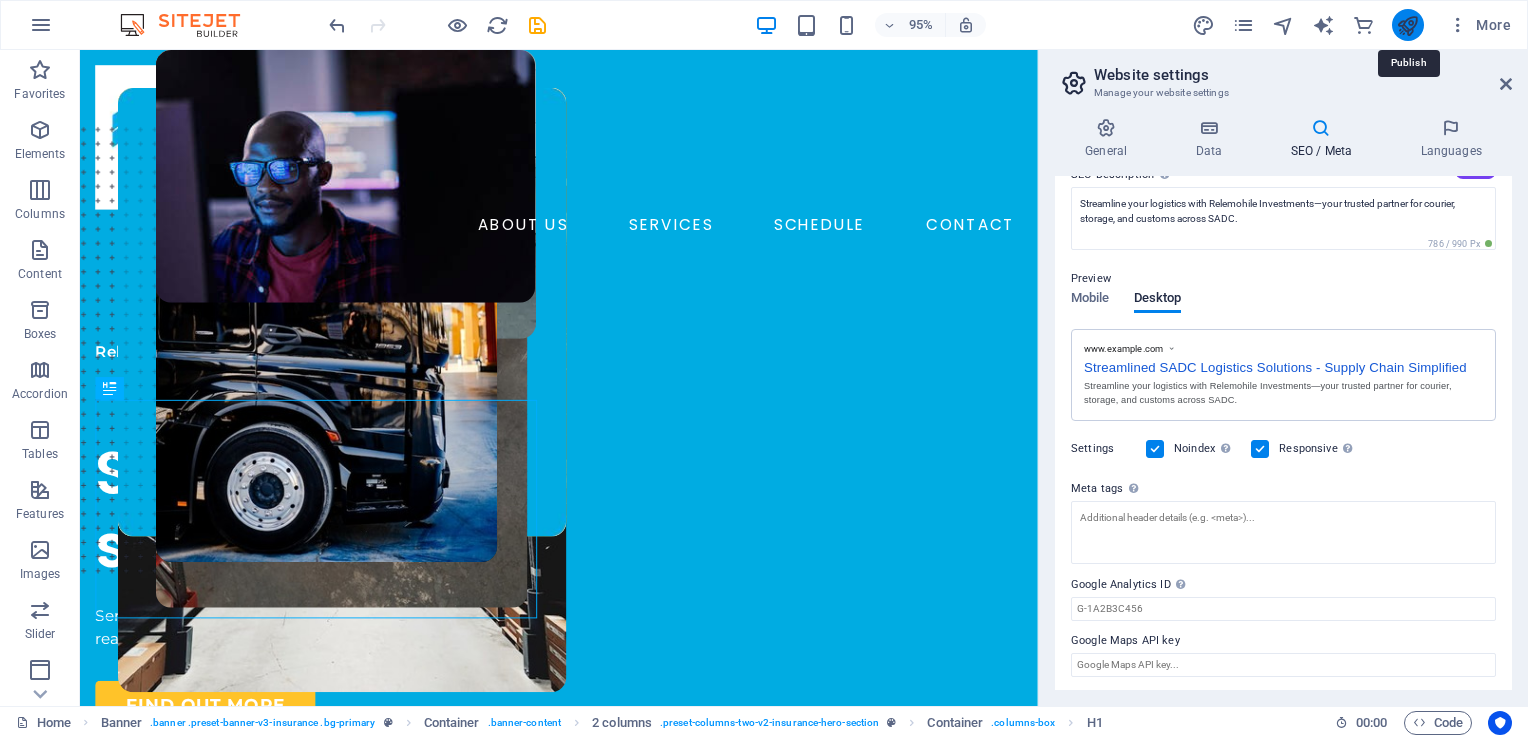 click at bounding box center [1407, 25] 